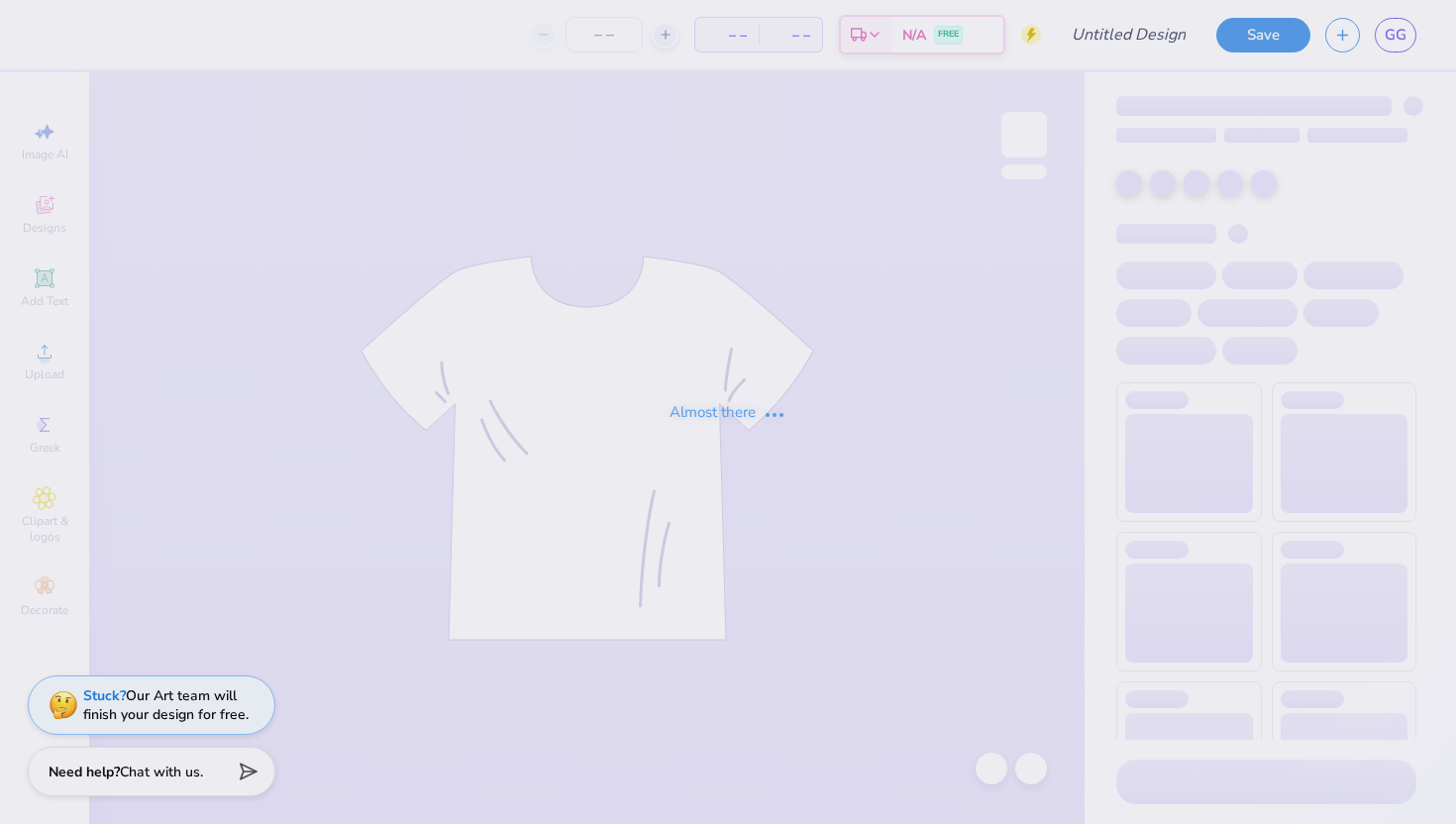 scroll, scrollTop: 0, scrollLeft: 0, axis: both 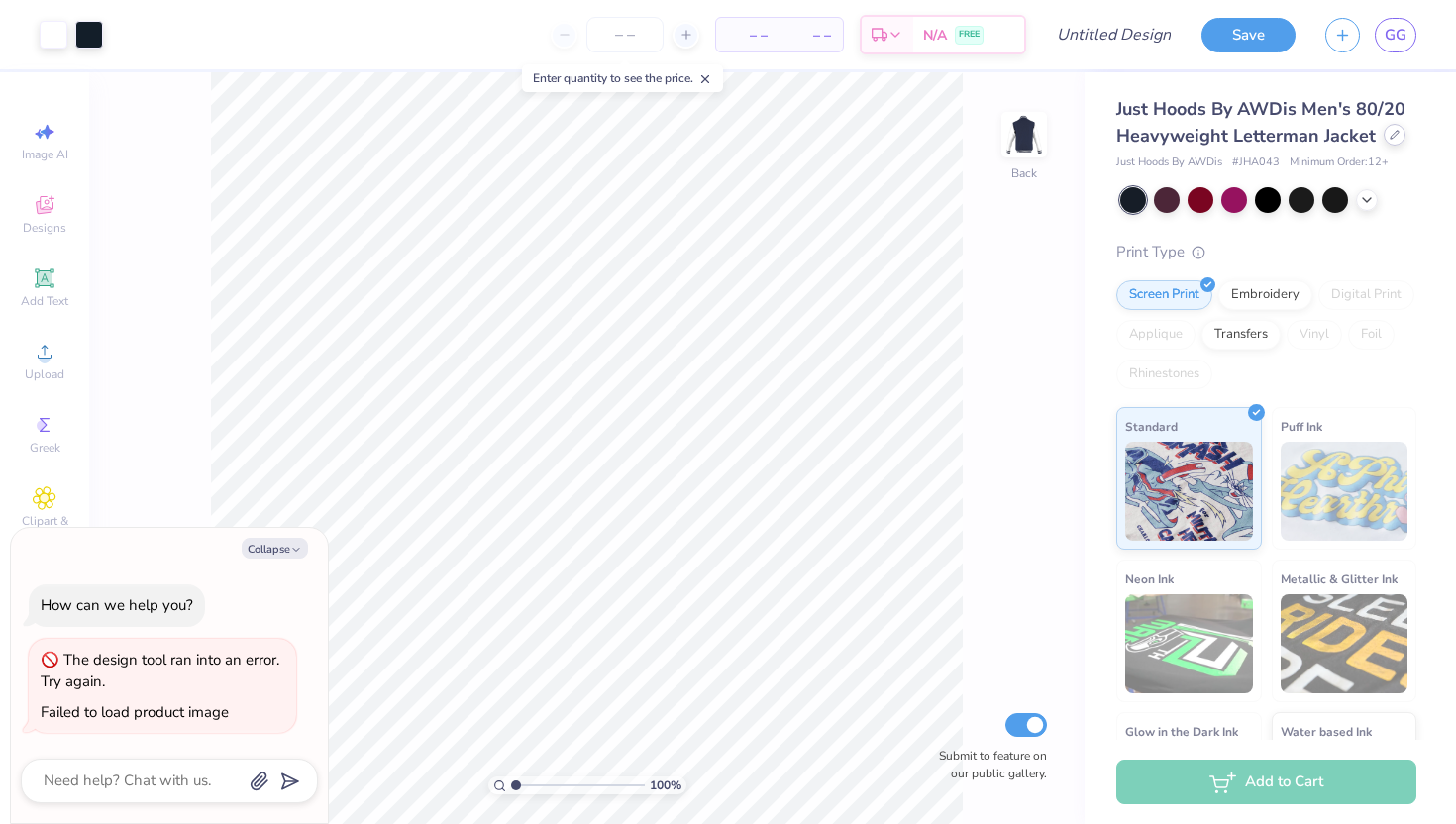 click 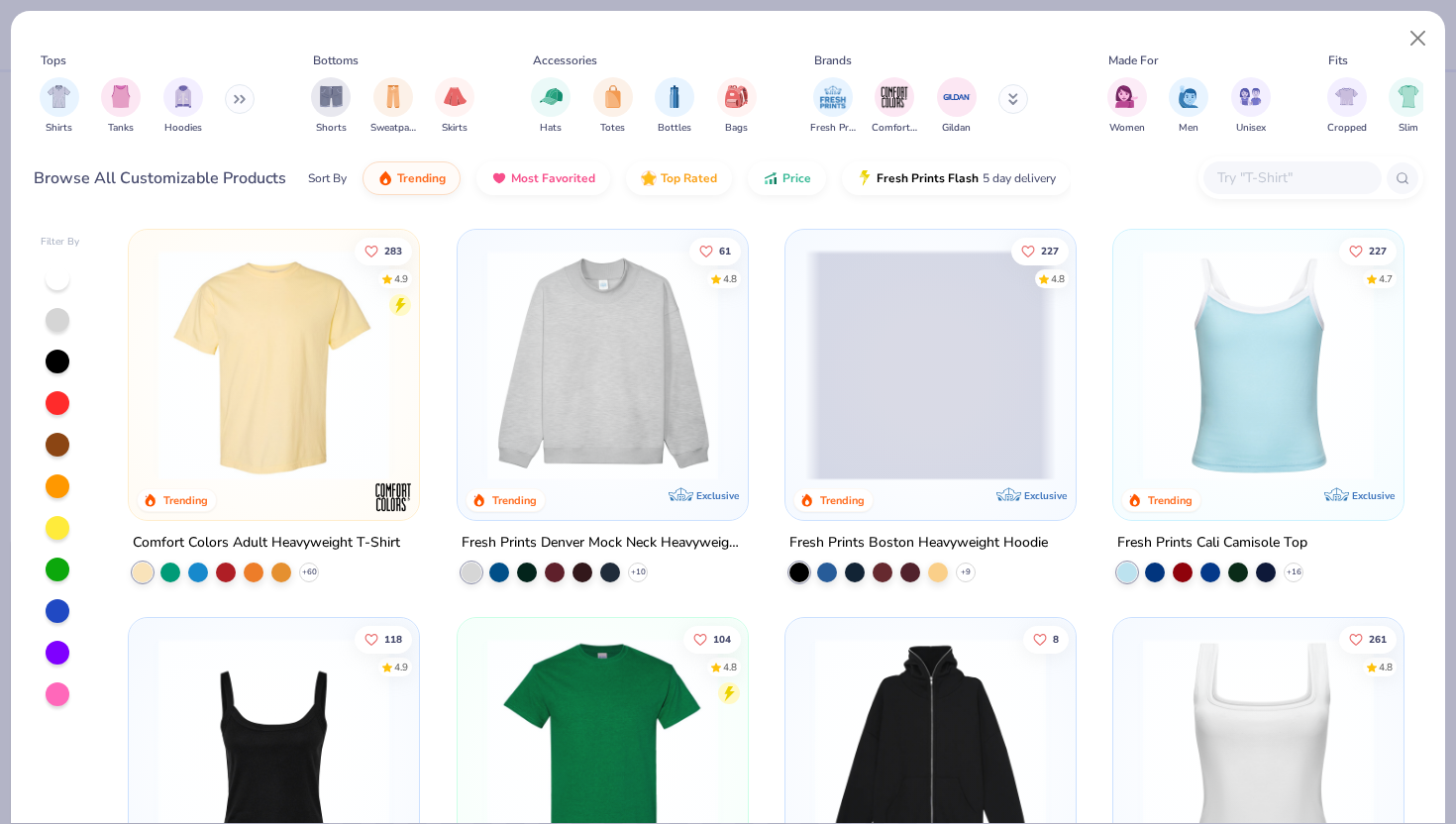 scroll, scrollTop: 303, scrollLeft: 0, axis: vertical 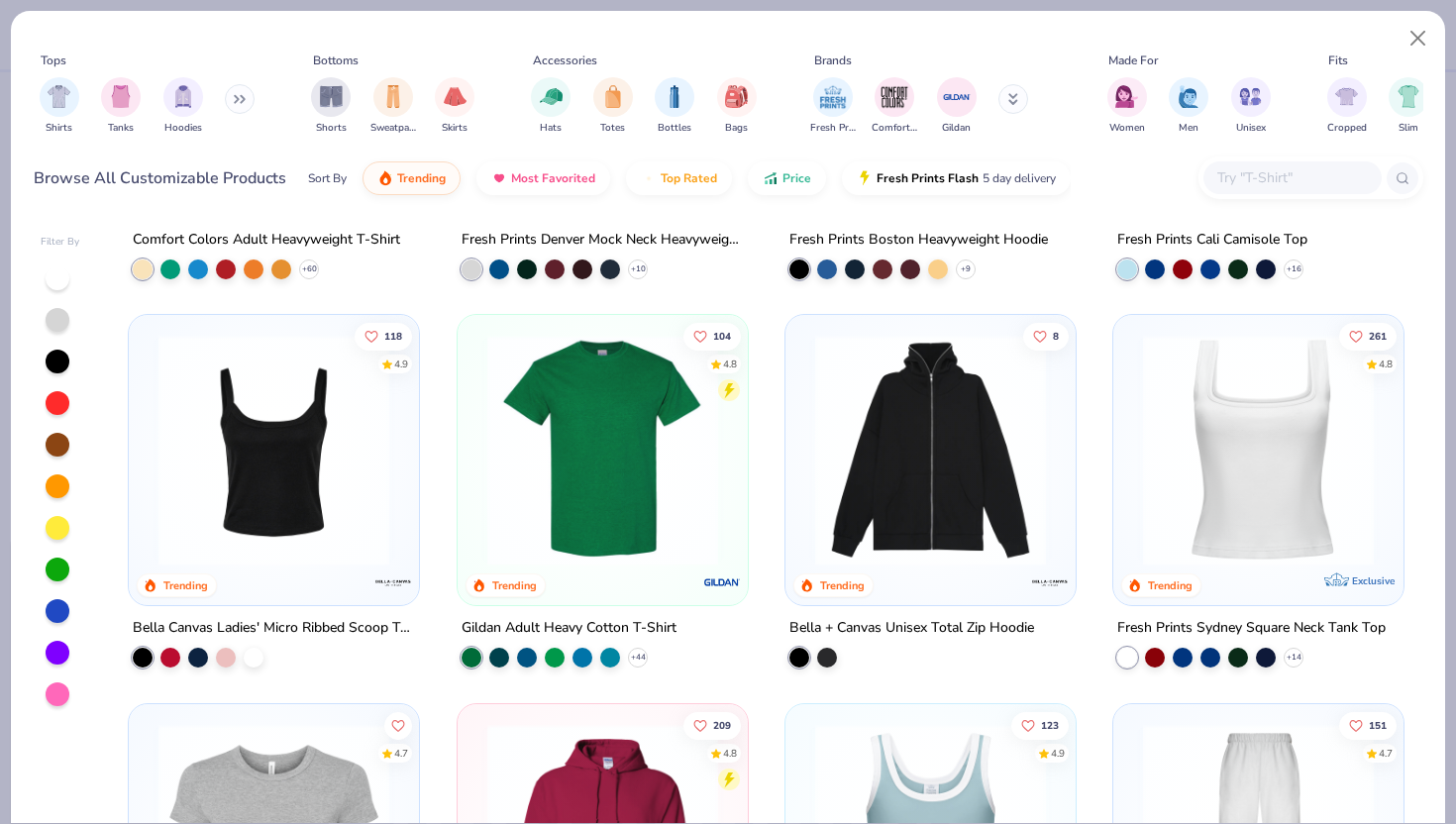 click at bounding box center (273, 450) 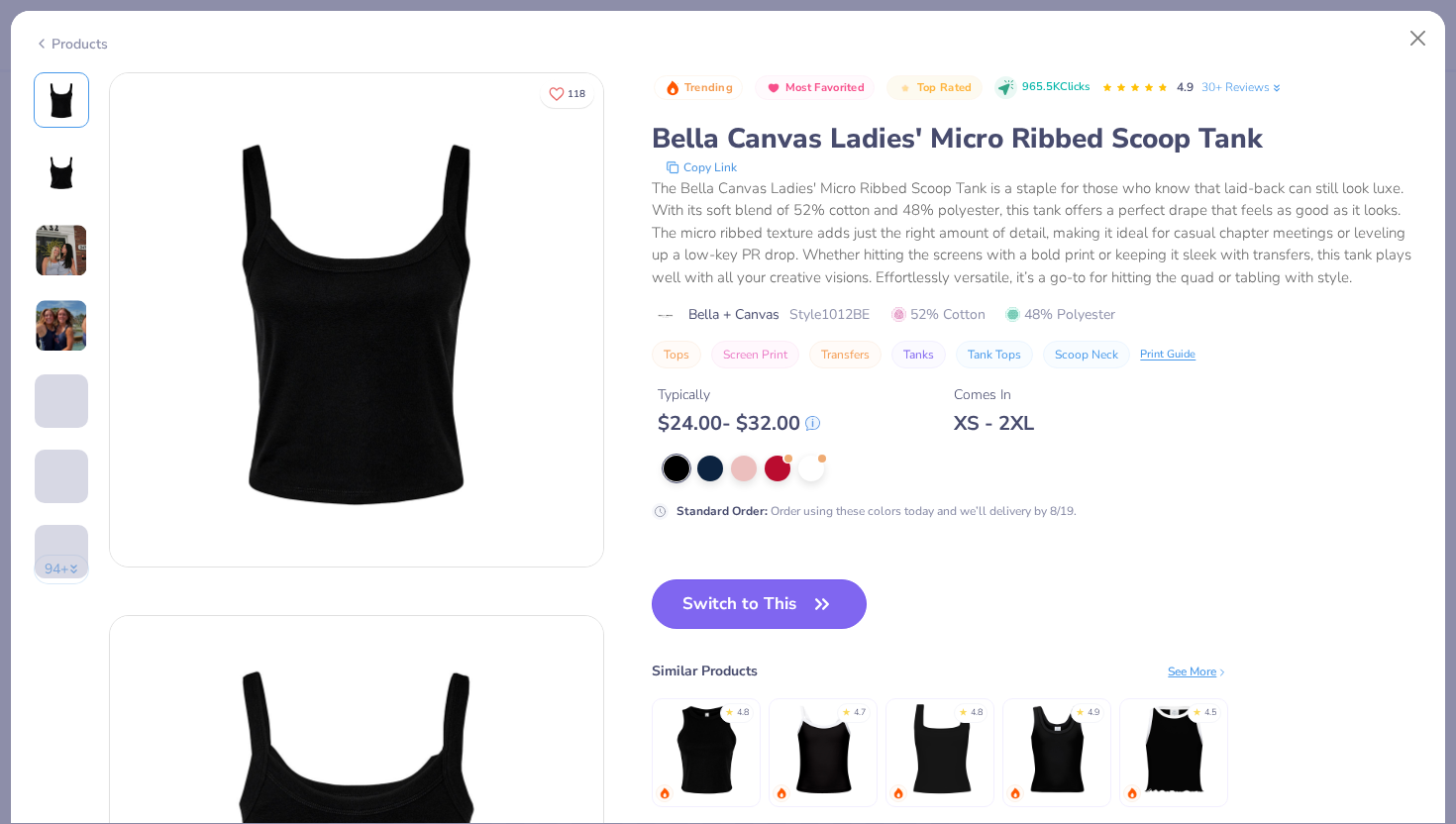 click on "Switch to This" at bounding box center [759, 604] 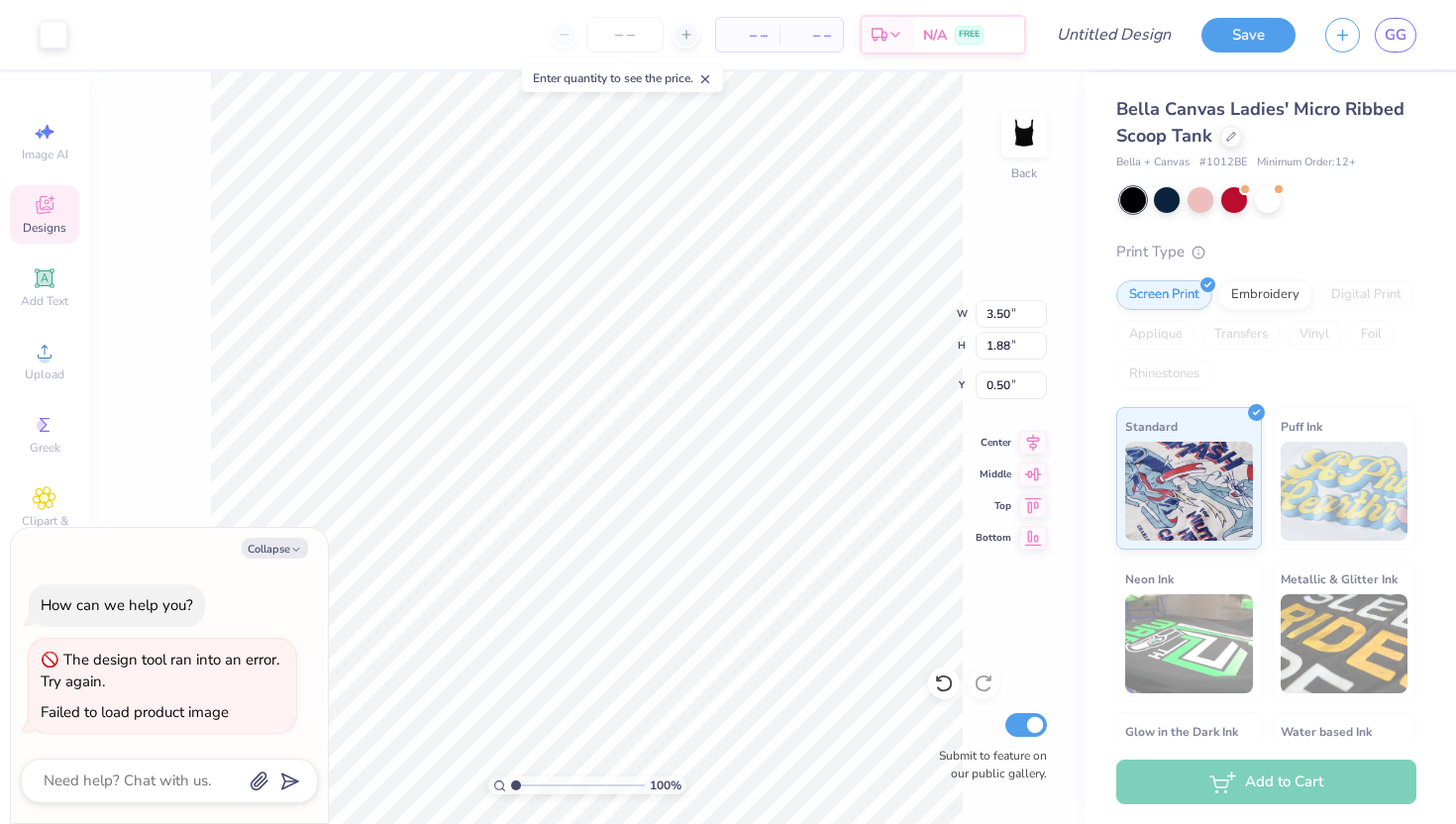 type on "x" 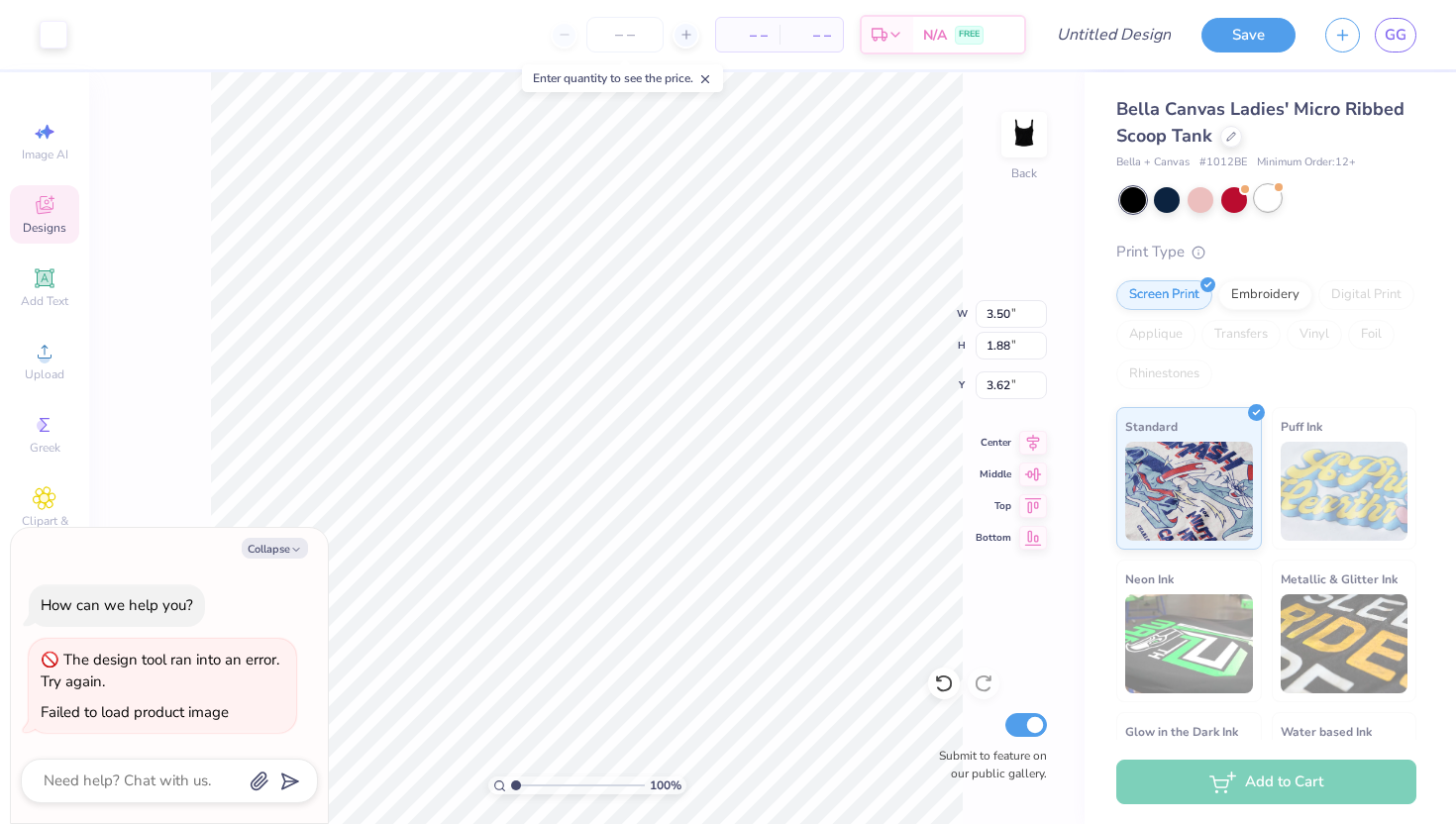 click at bounding box center [1268, 198] 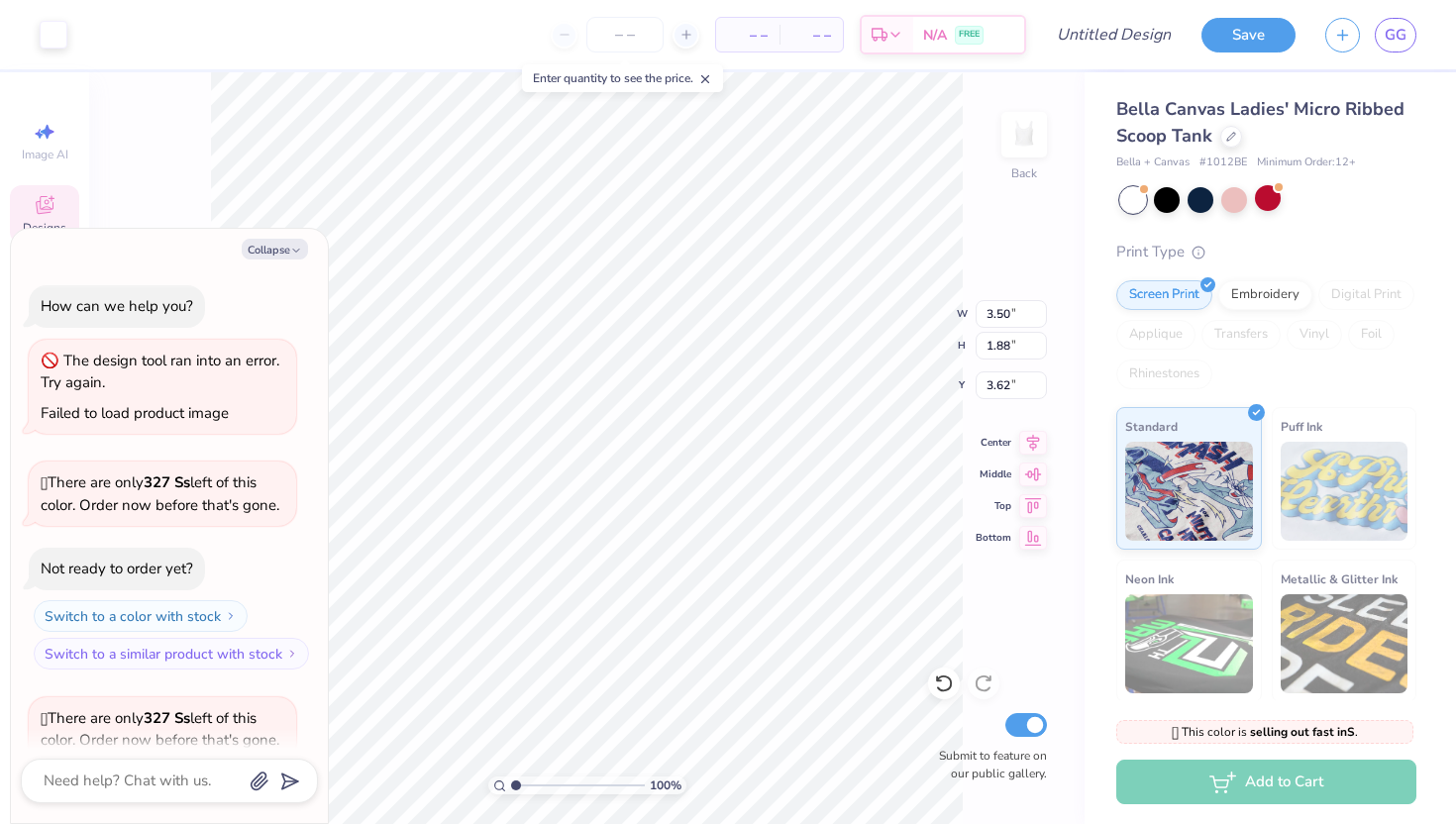 scroll, scrollTop: 171, scrollLeft: 0, axis: vertical 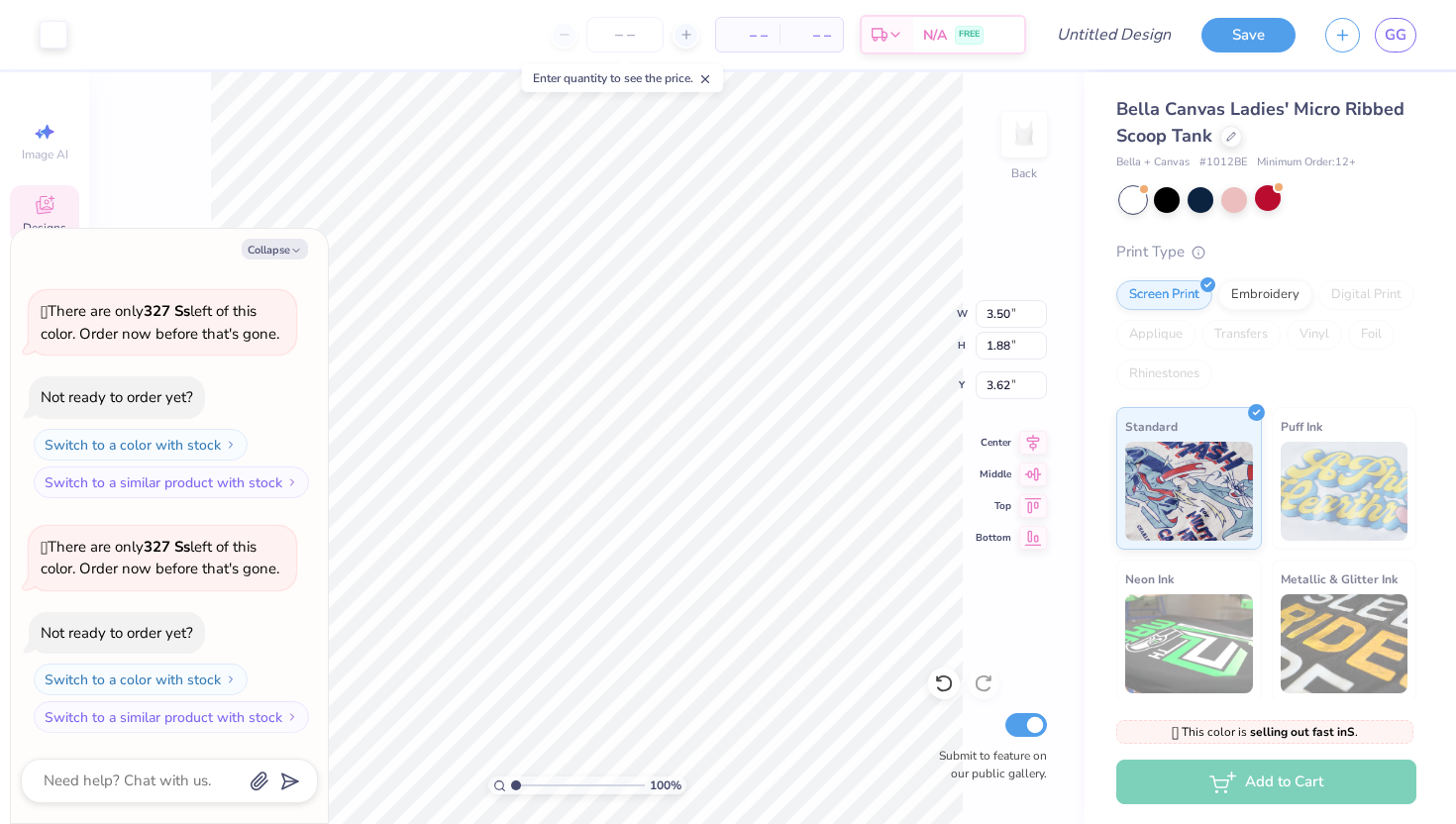 type on "x" 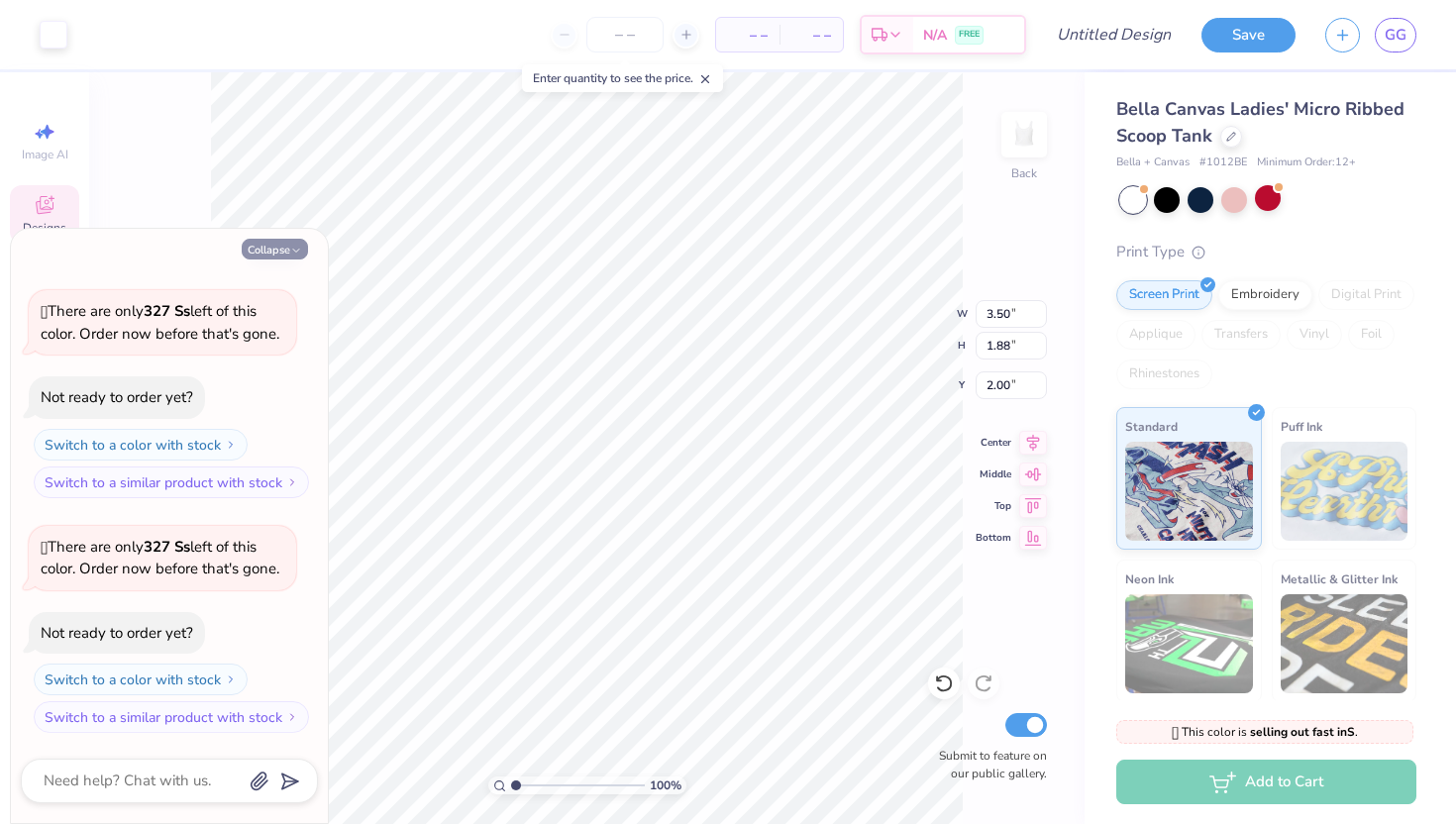 click on "Collapse" at bounding box center [274, 249] 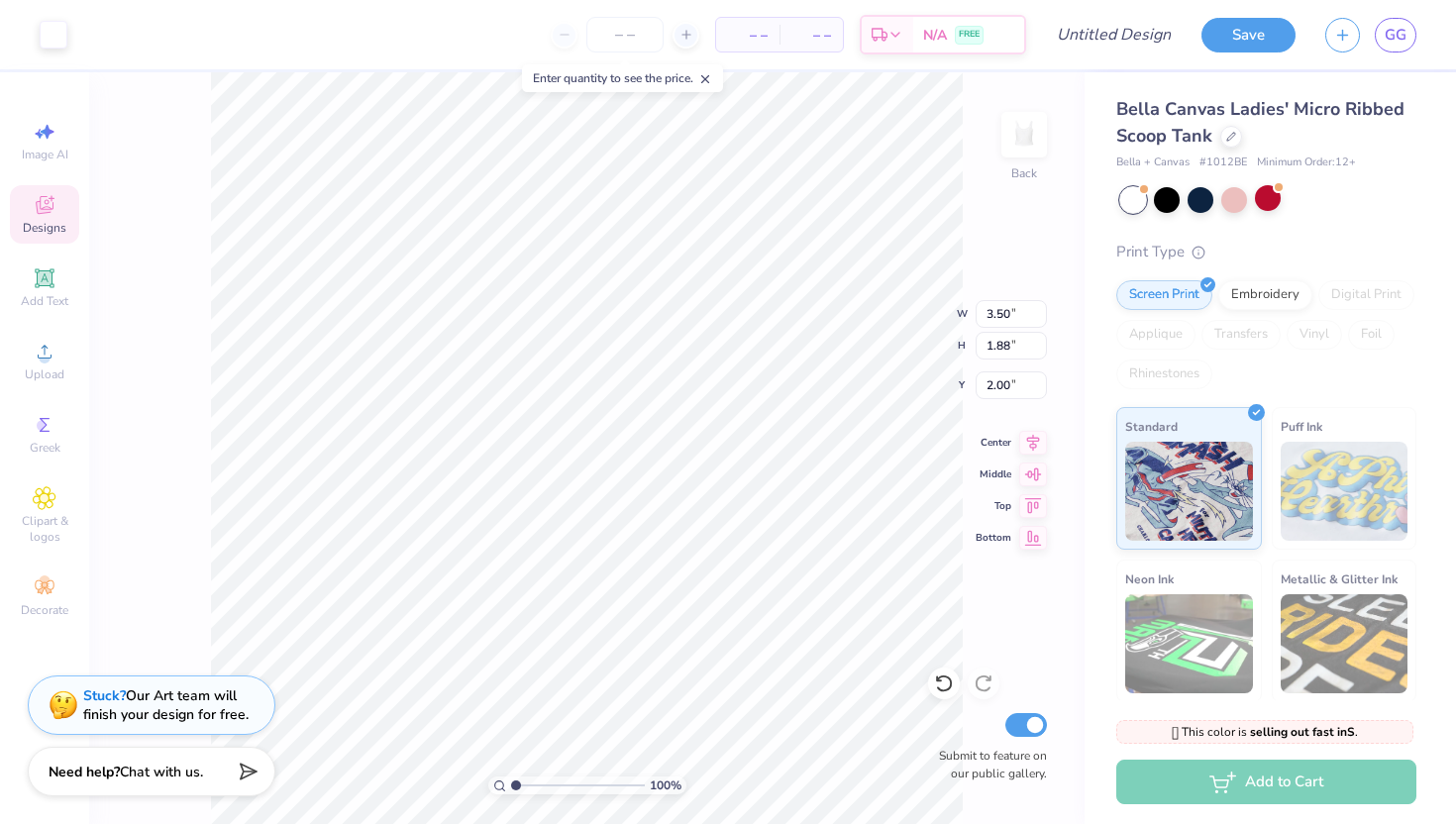 click 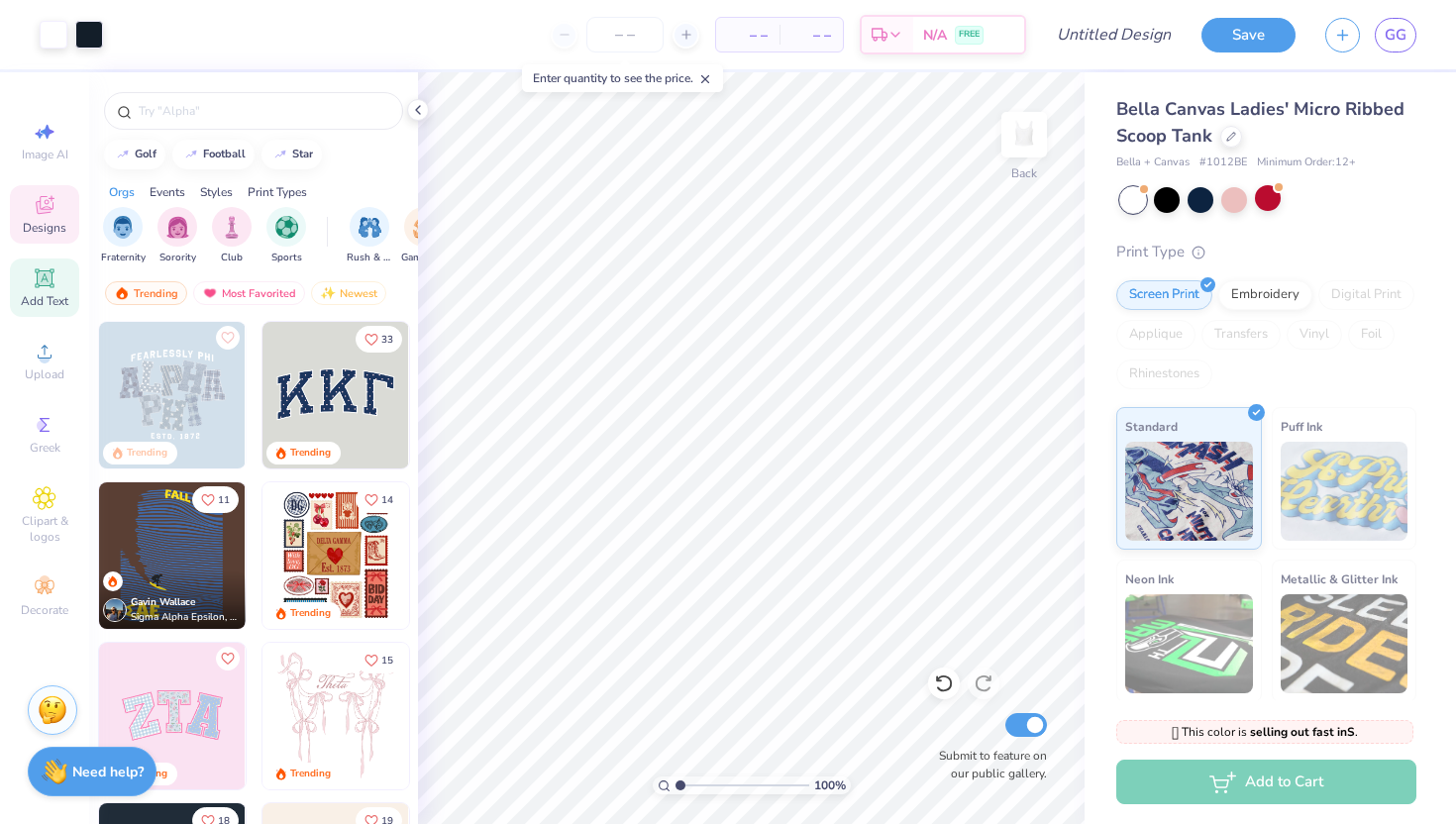 click on "Add Text" at bounding box center (45, 287) 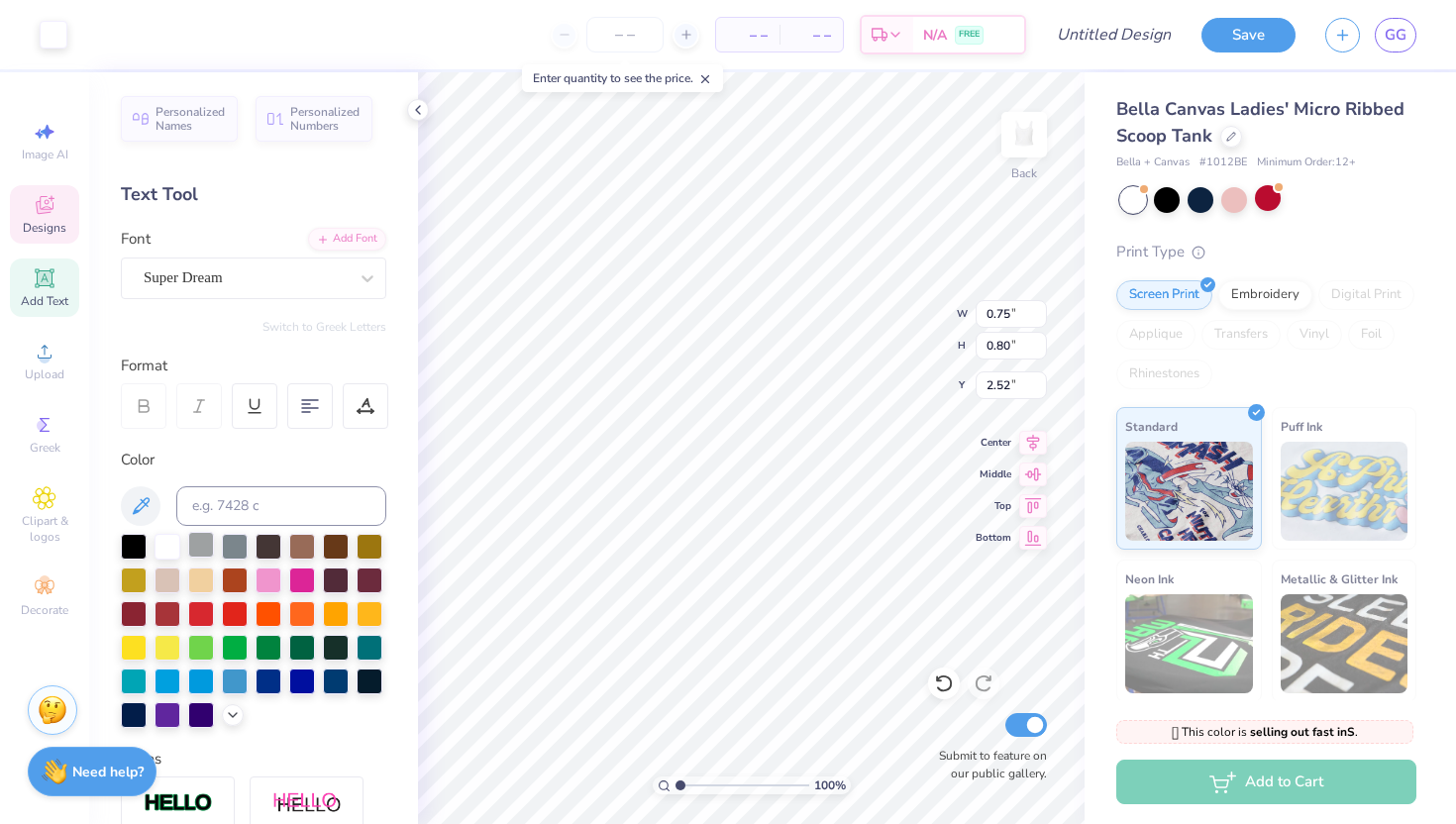 click at bounding box center [201, 545] 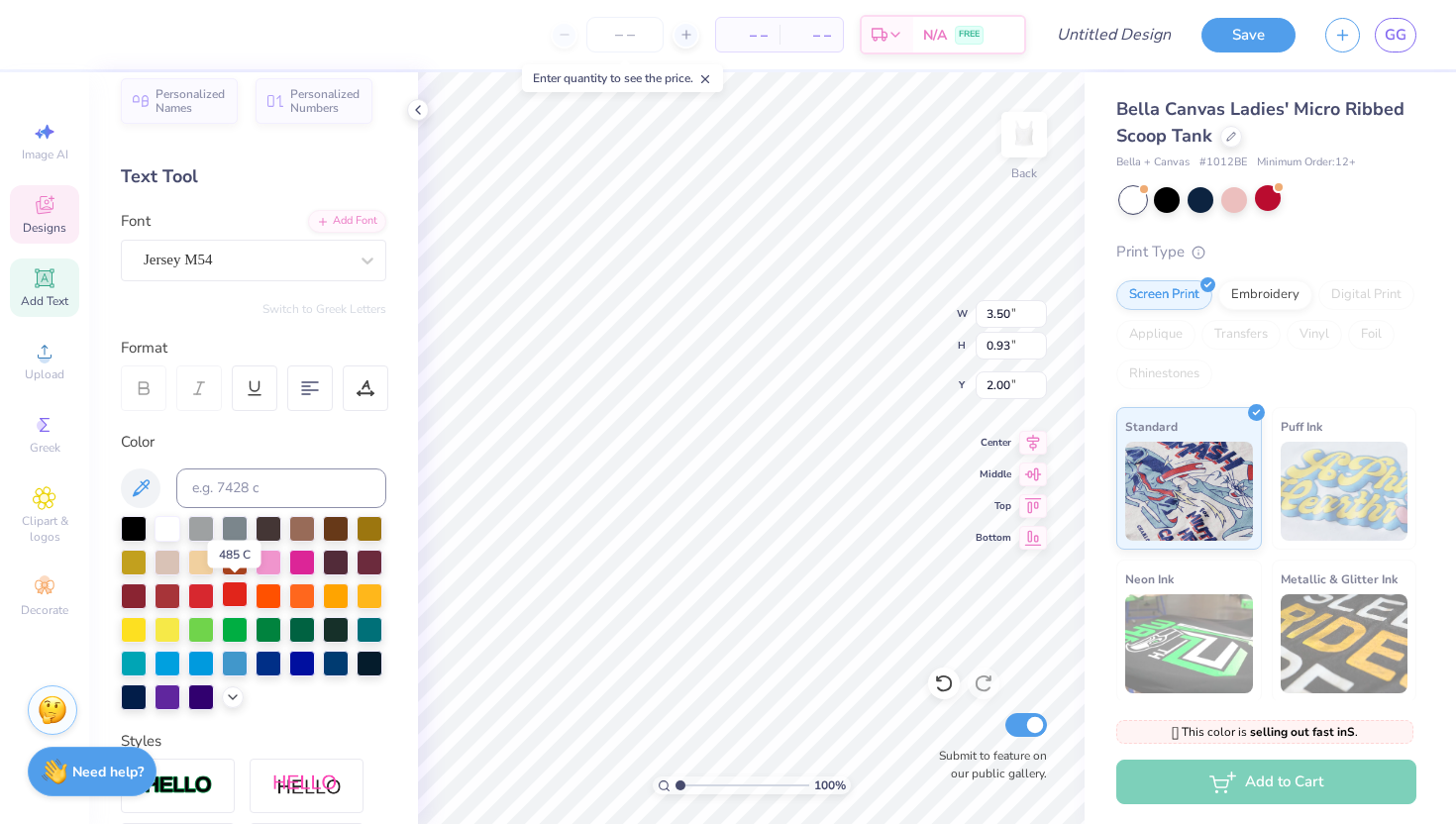scroll, scrollTop: 19, scrollLeft: 0, axis: vertical 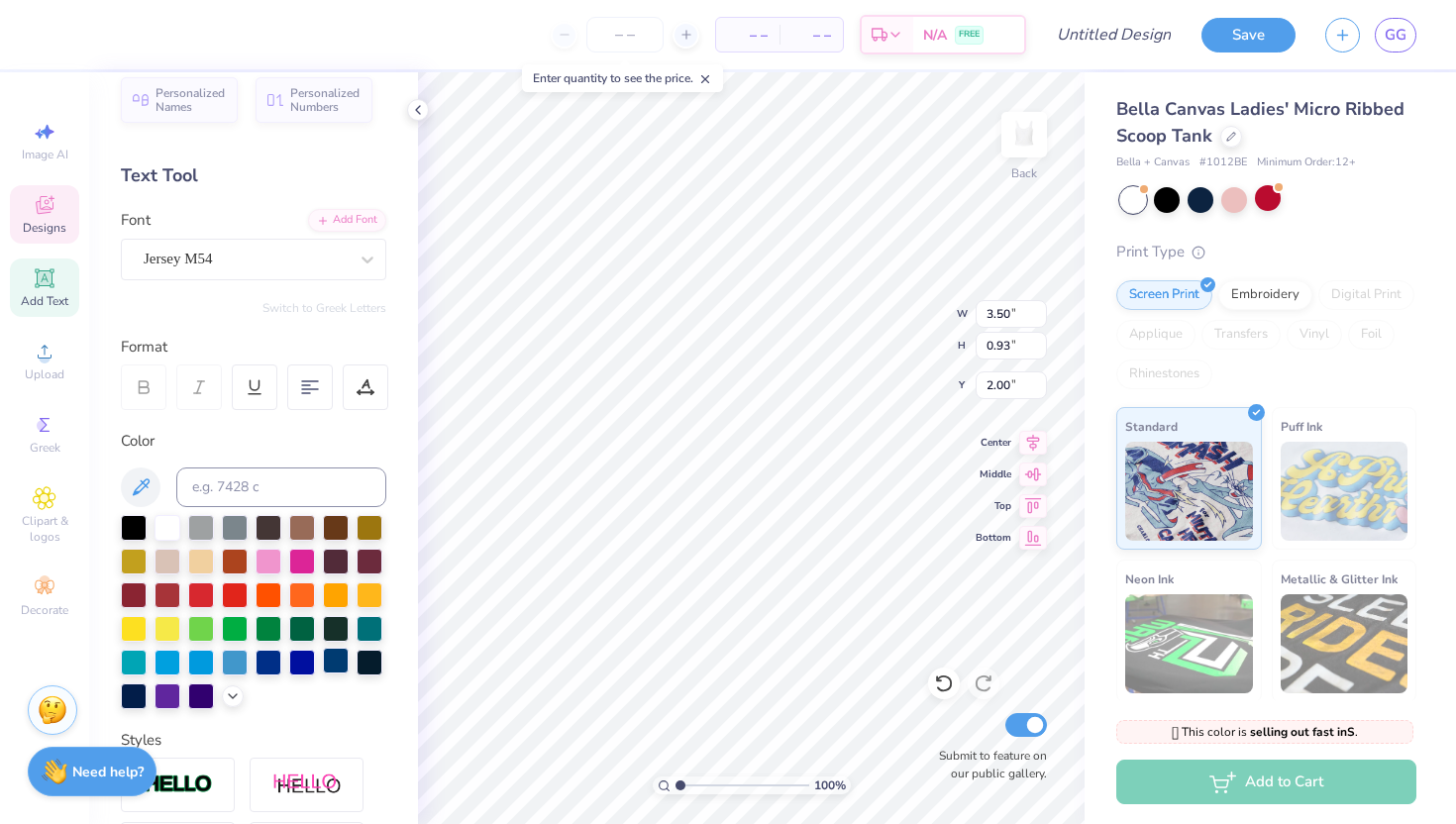 click at bounding box center [336, 661] 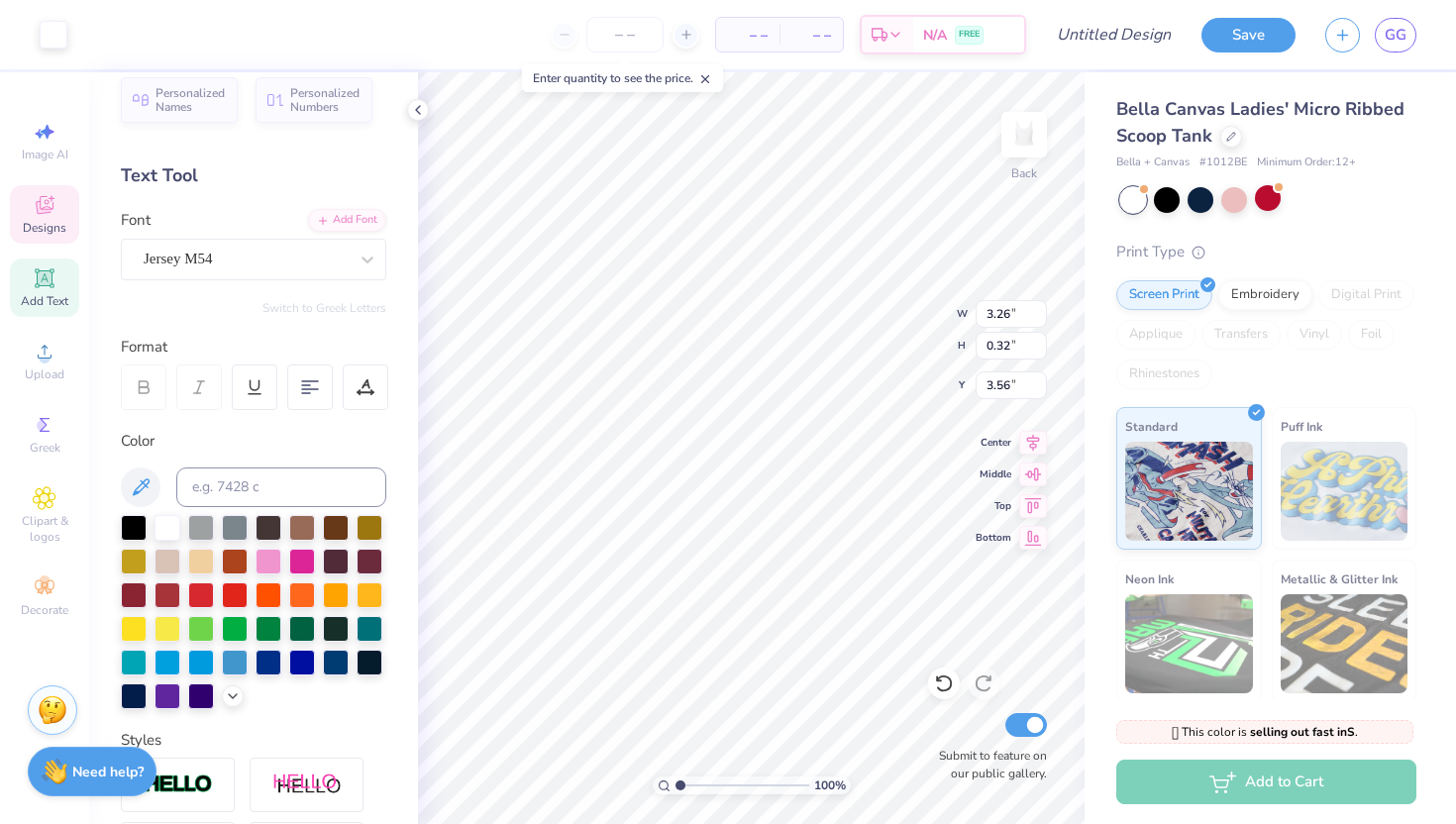 type on "3.57" 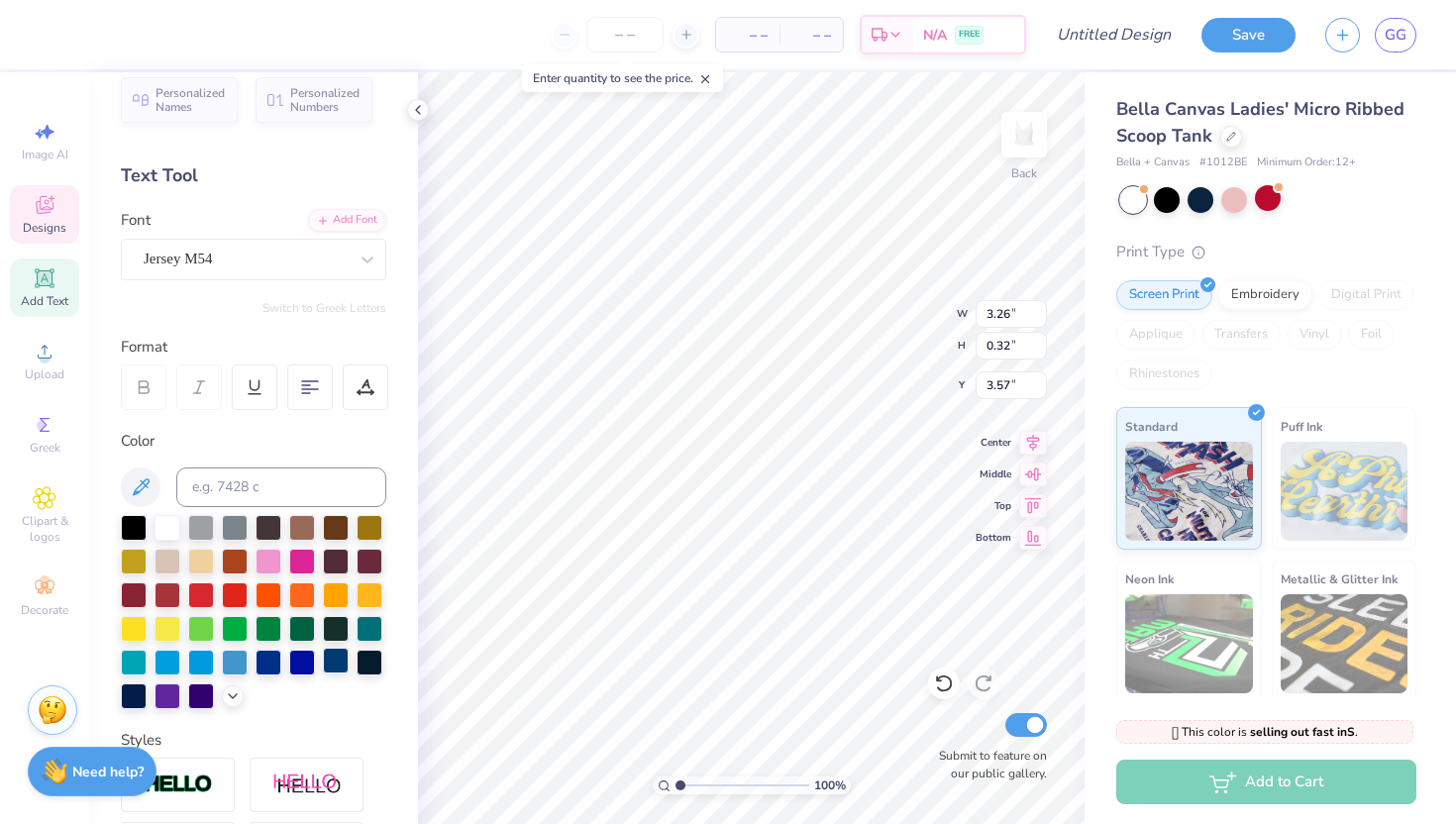 click at bounding box center [336, 661] 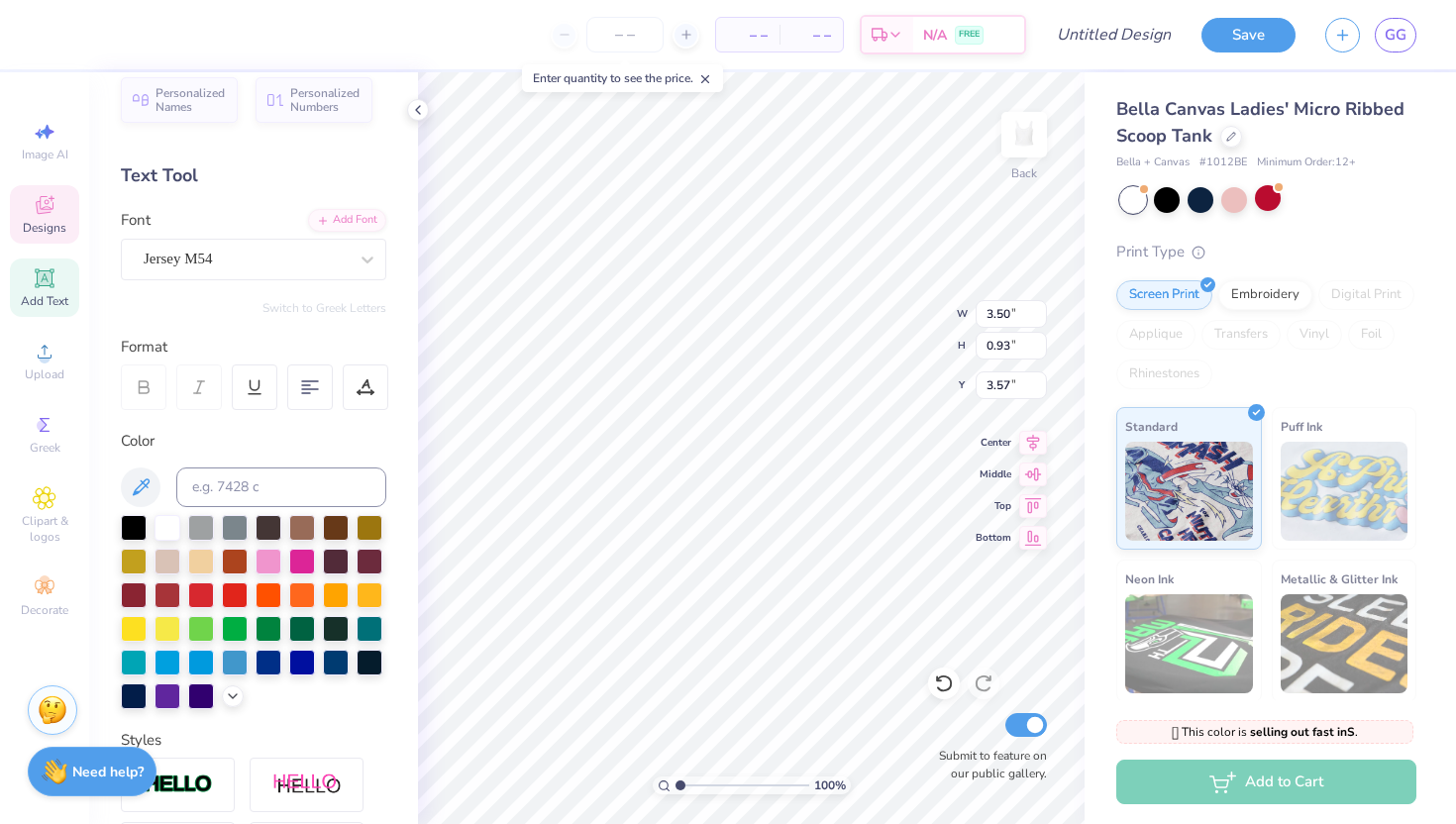 type on "3.50" 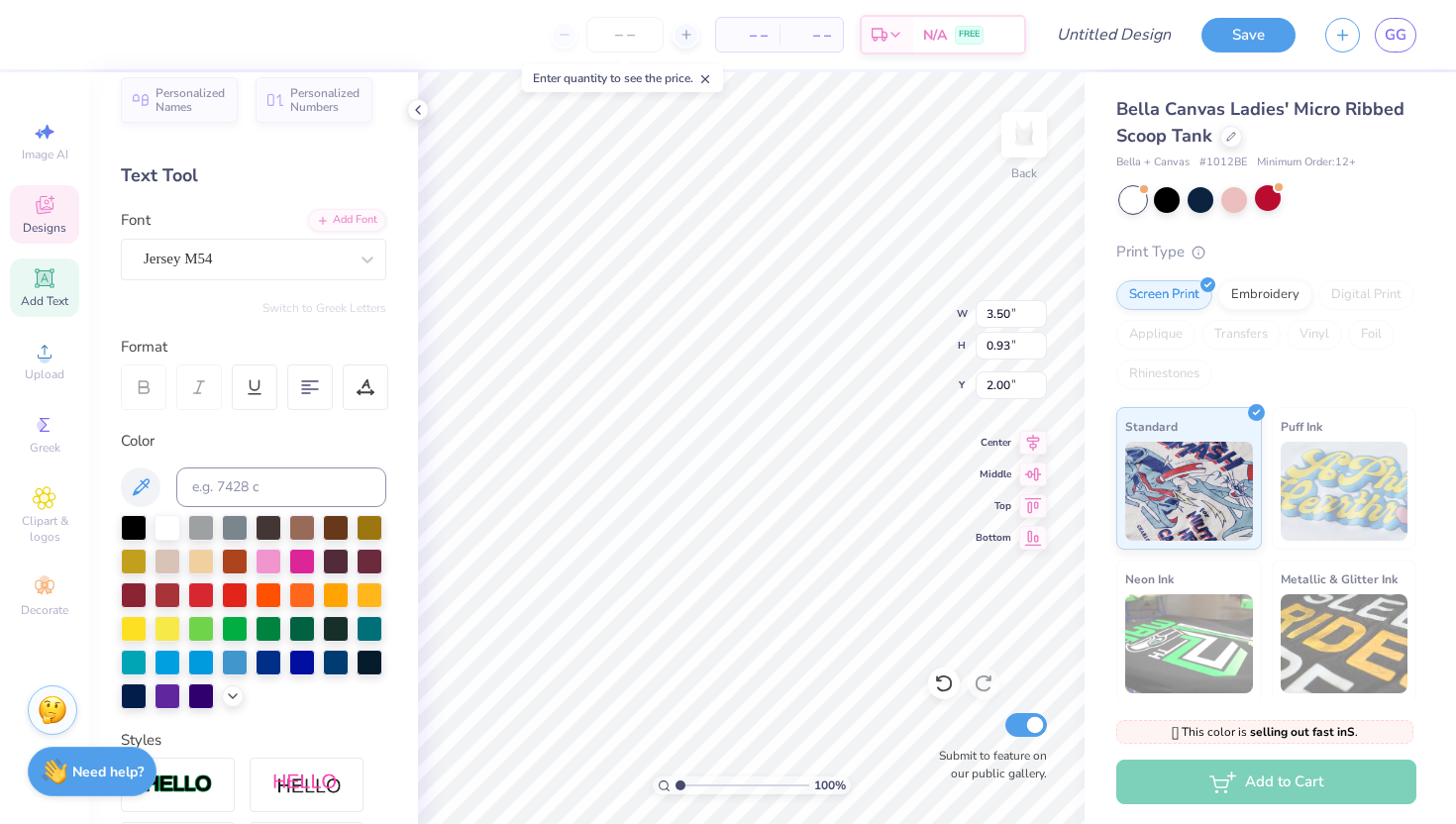 scroll, scrollTop: 0, scrollLeft: 0, axis: both 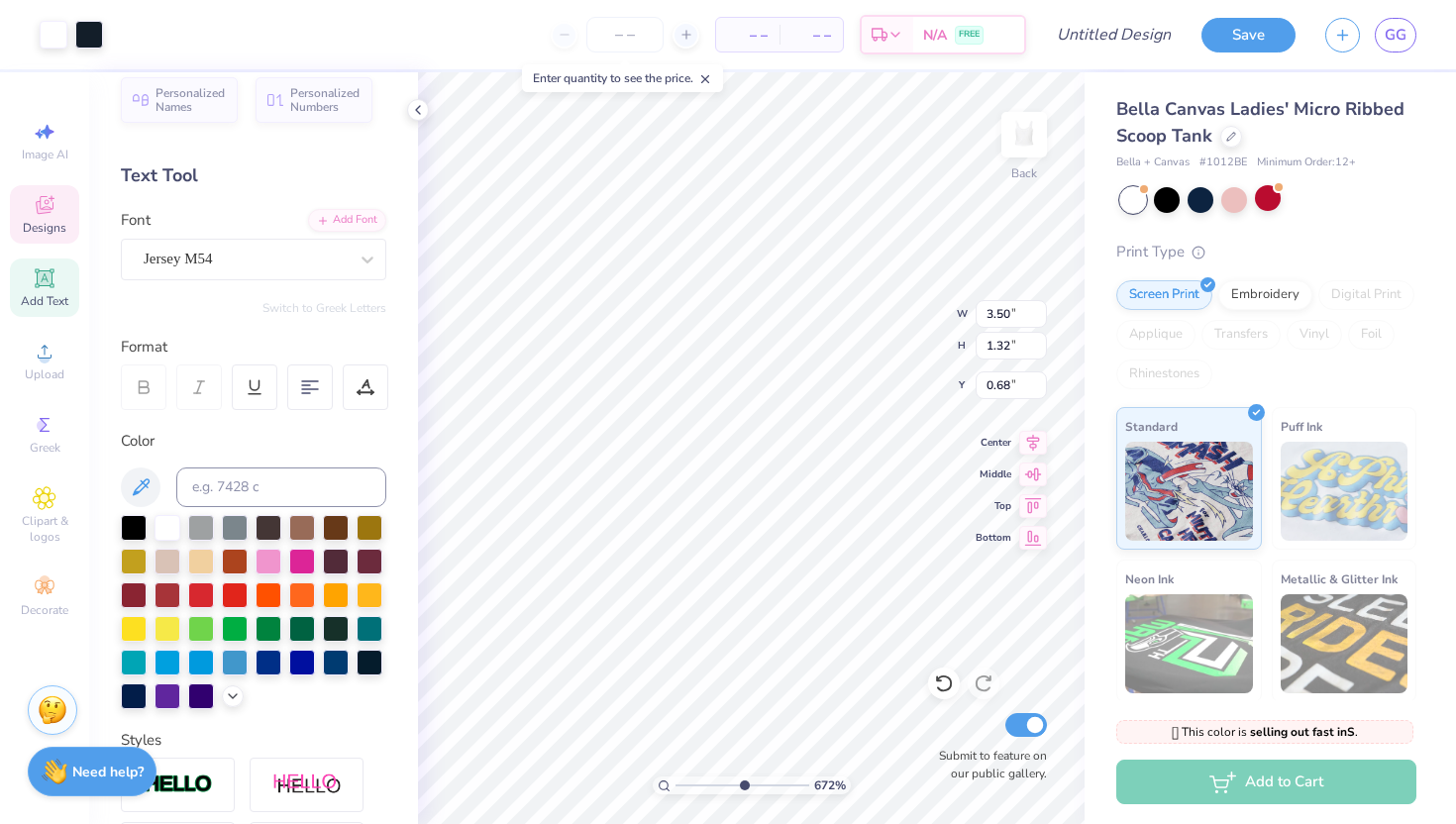 drag, startPoint x: 681, startPoint y: 781, endPoint x: 733, endPoint y: 782, distance: 52.009614 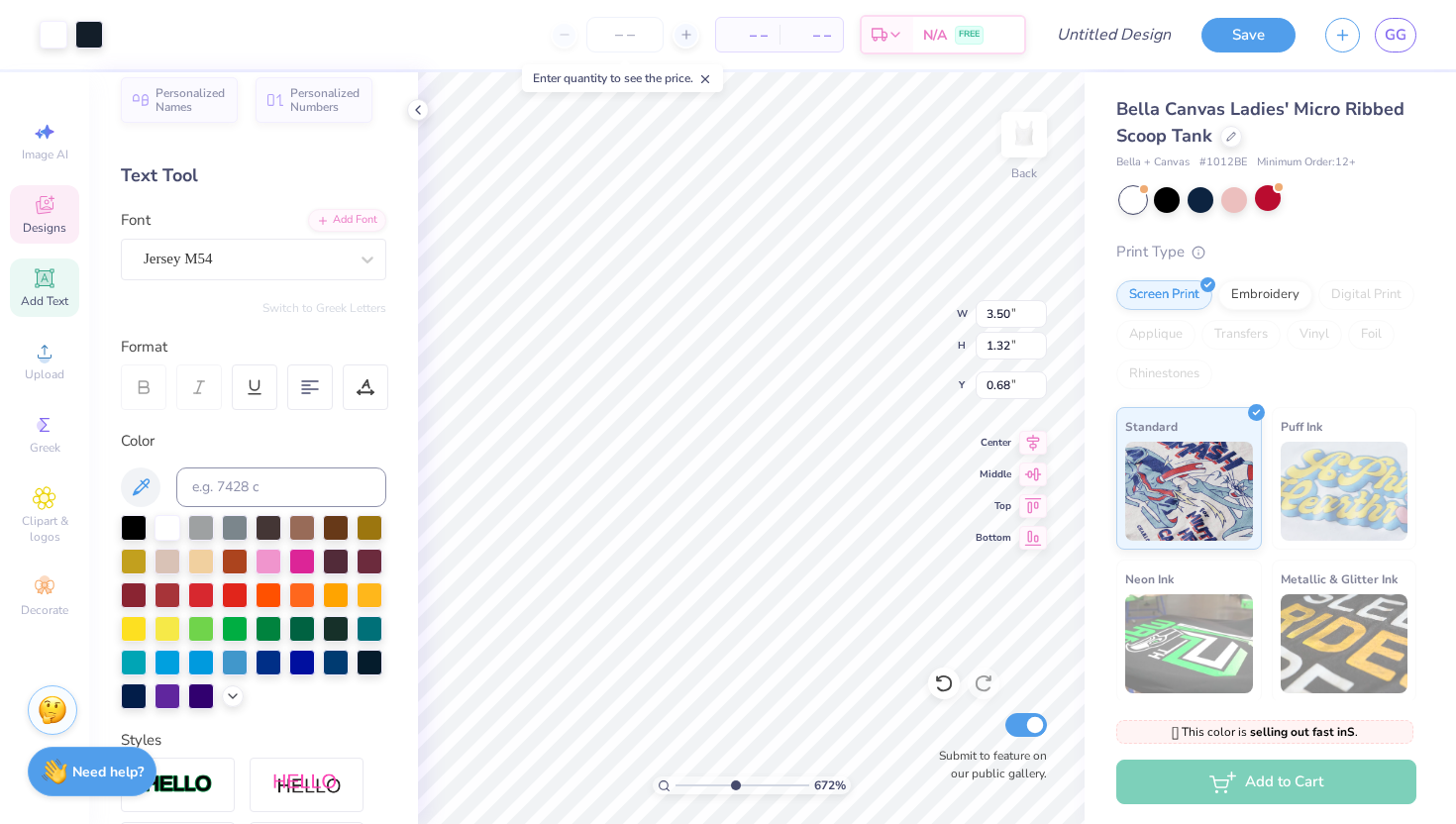 click at bounding box center (742, 785) 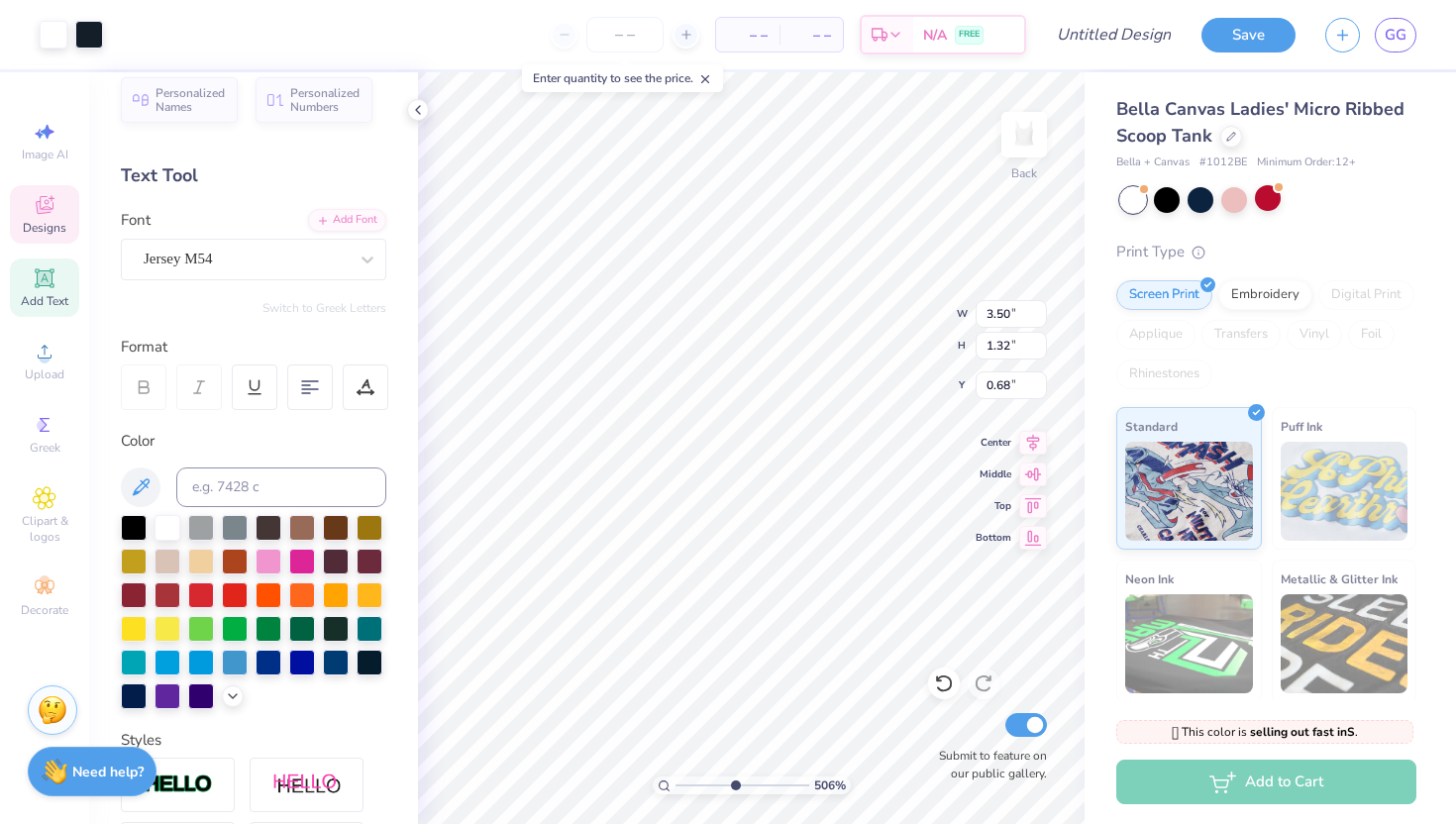 type on "4.63" 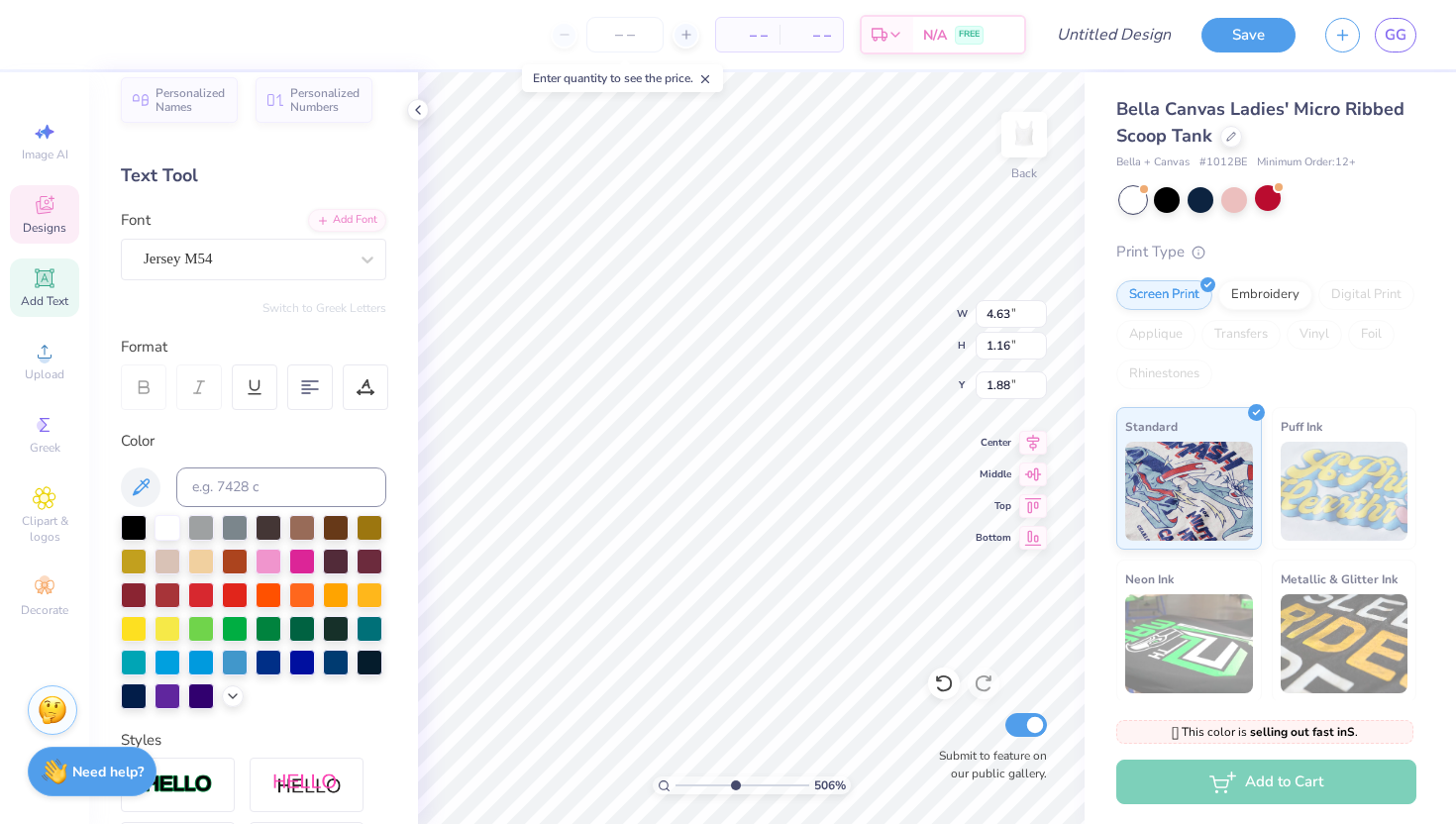 type on "0.75" 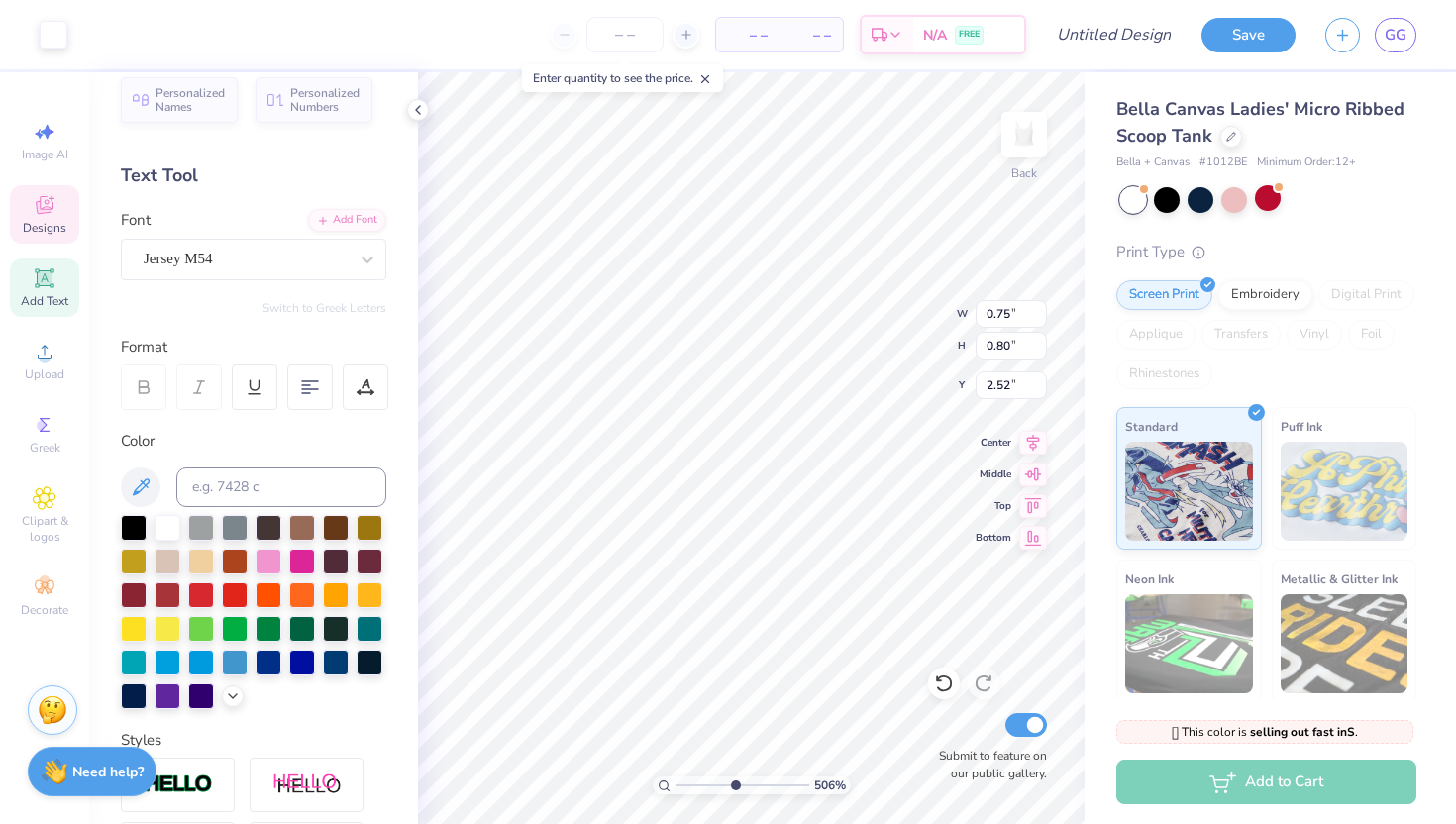 type on "2.53" 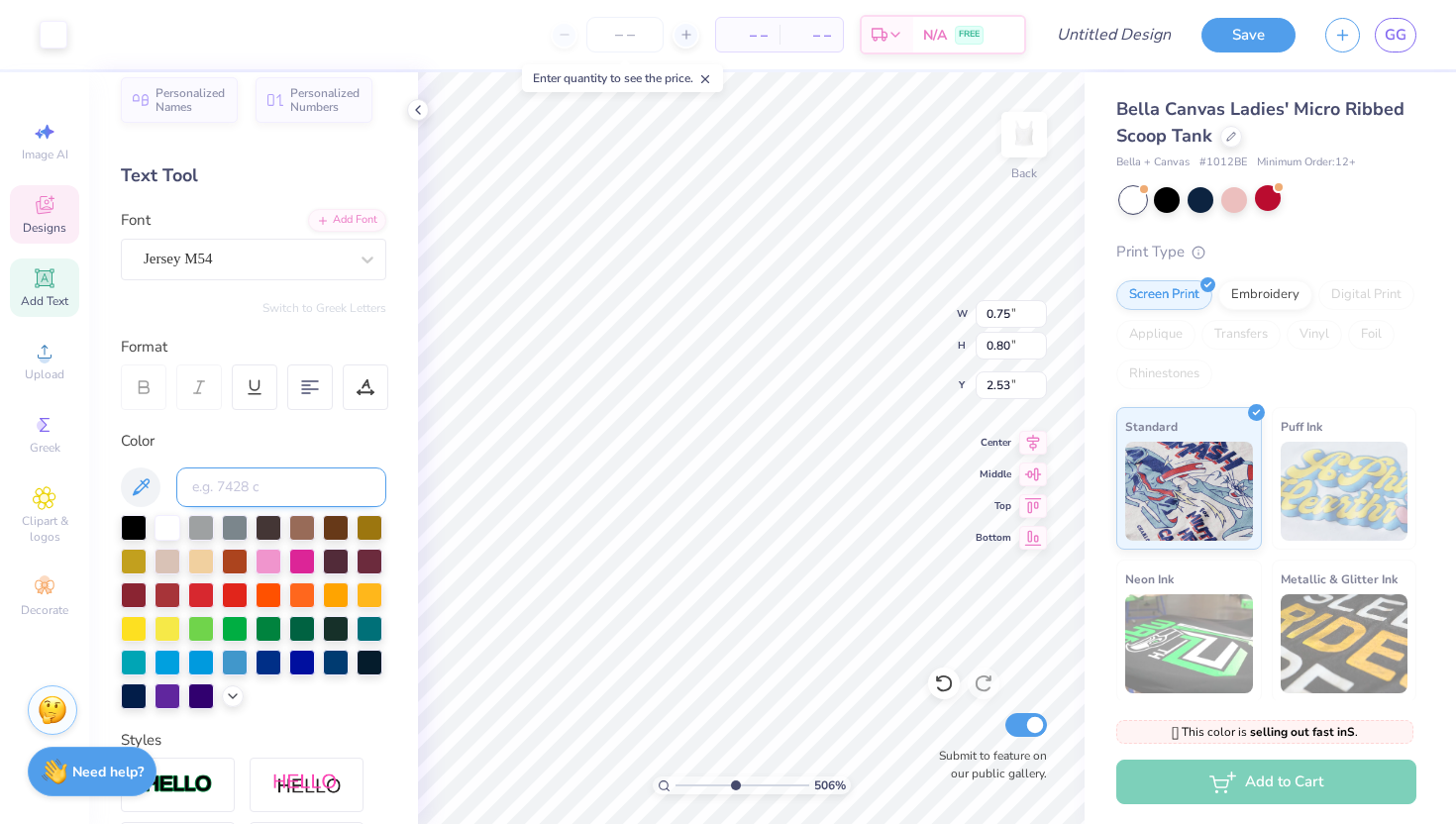 click at bounding box center (281, 487) 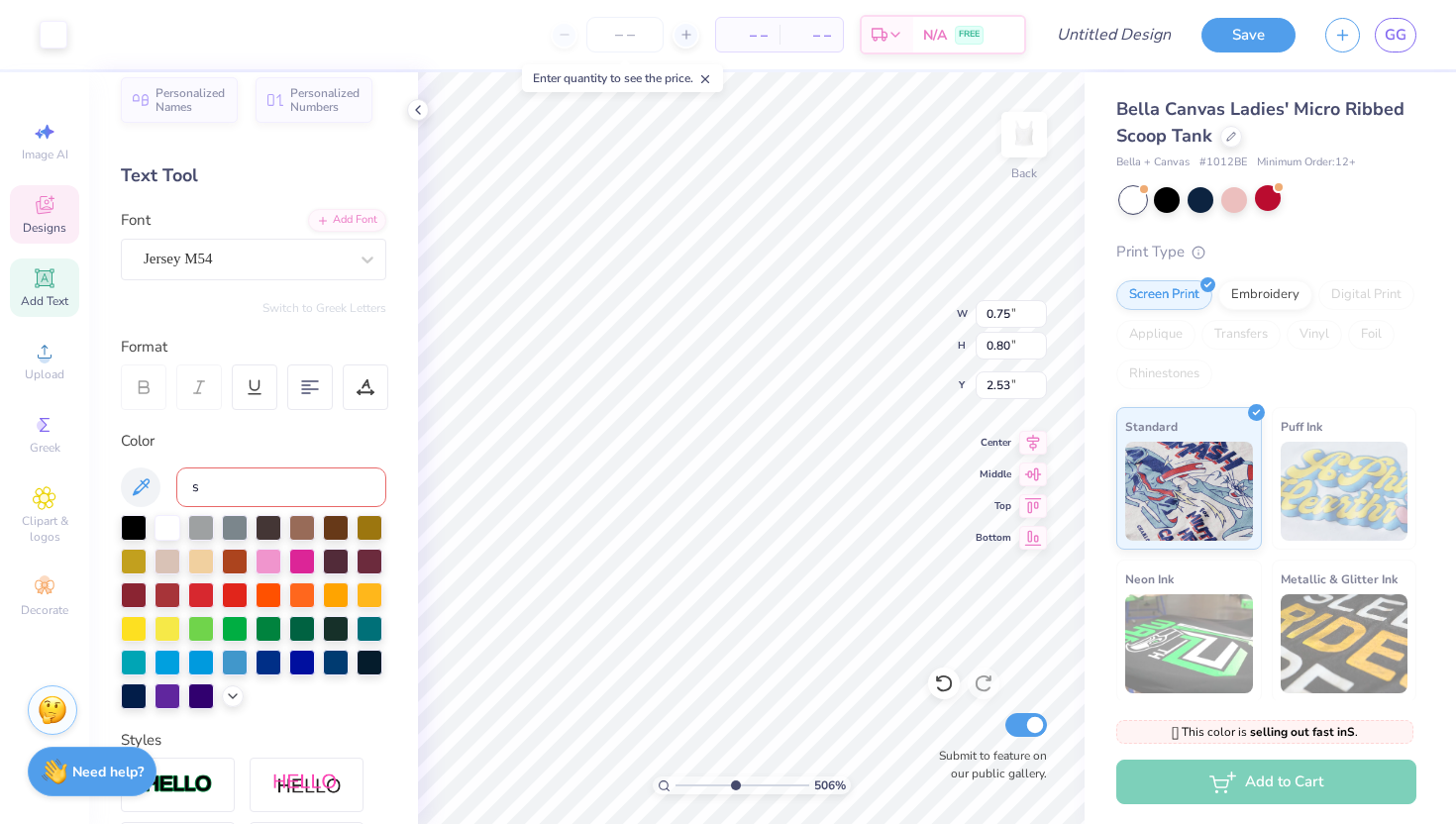 type 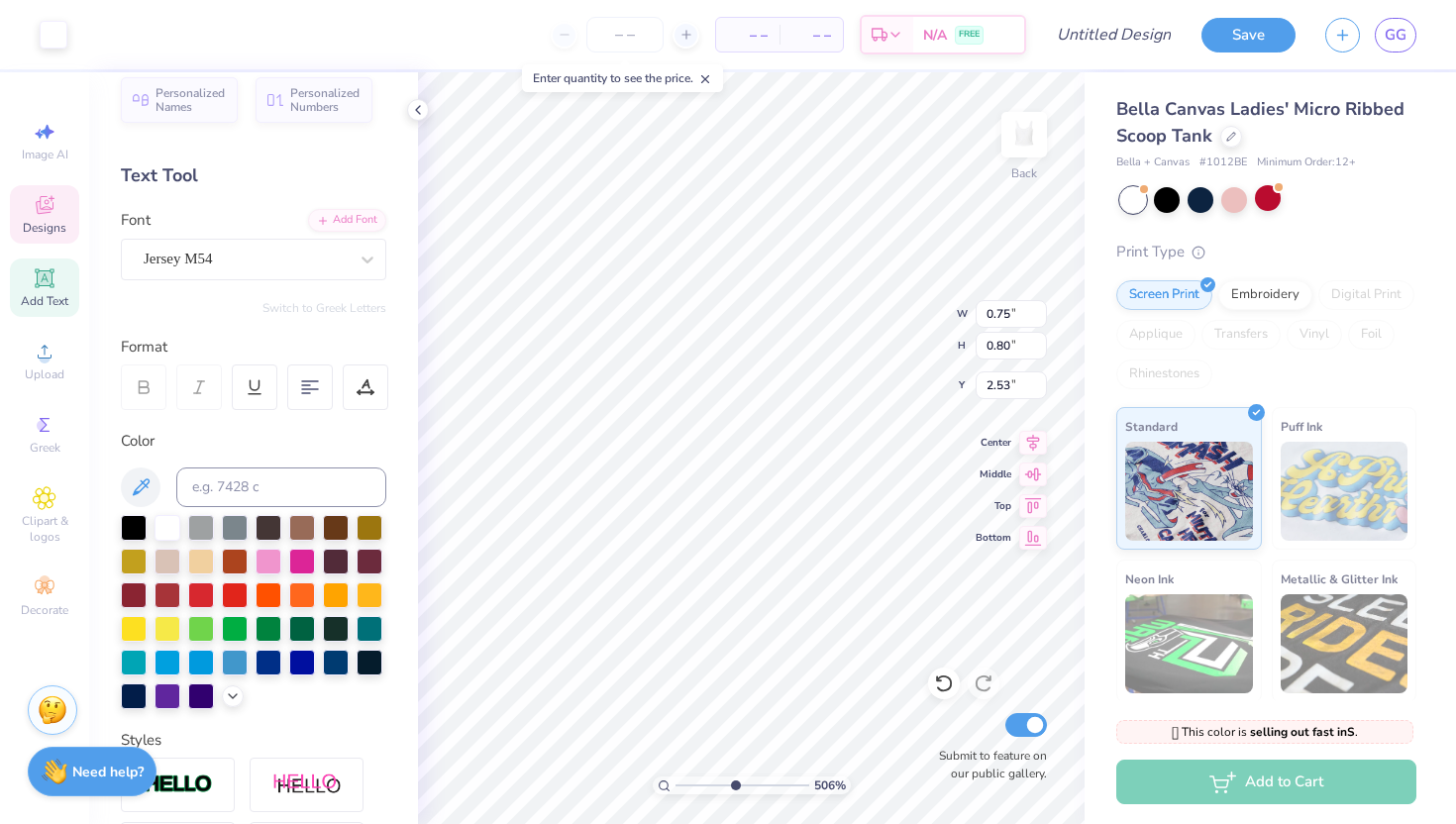type on "4.63" 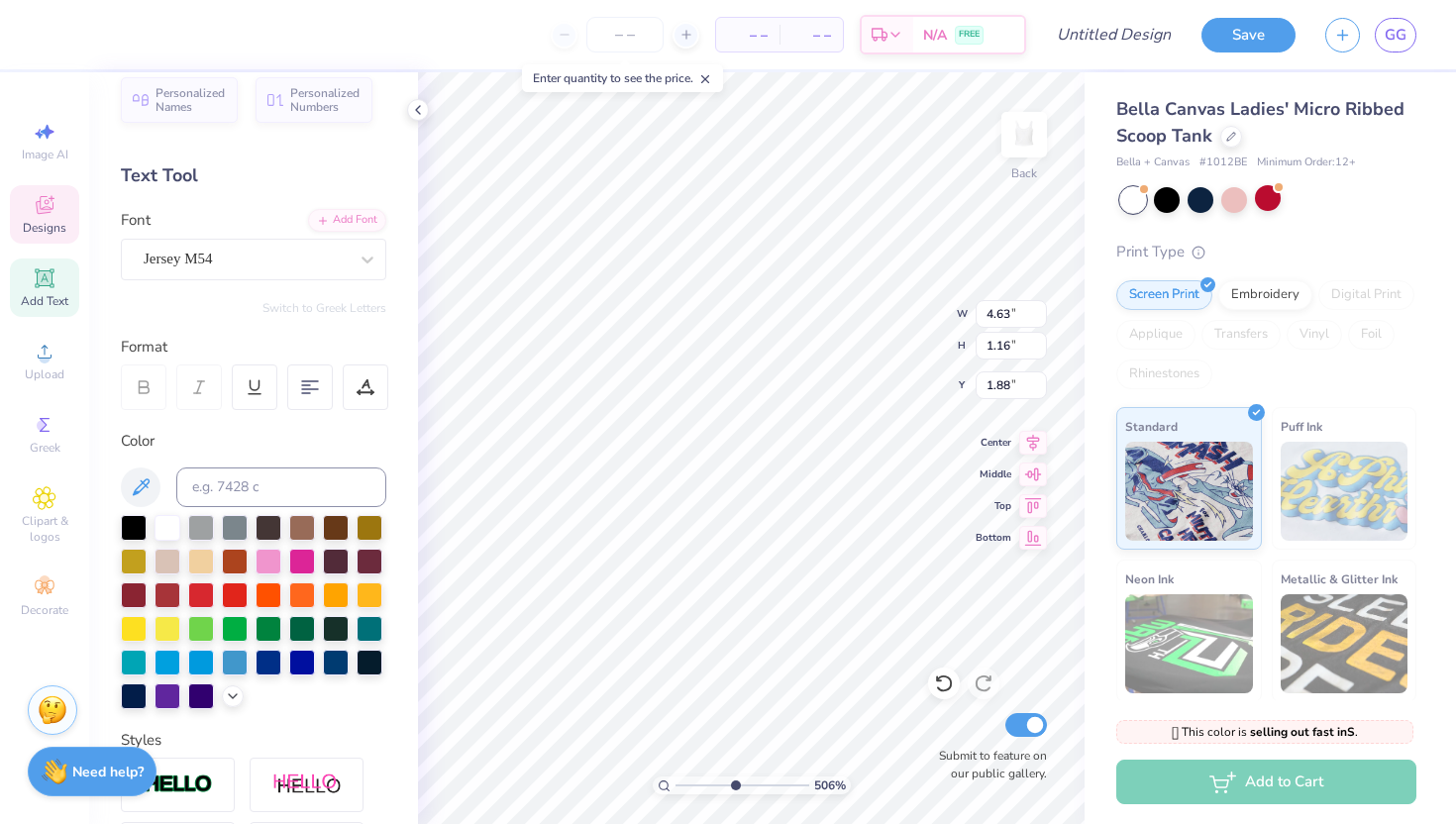 scroll, scrollTop: 0, scrollLeft: 6, axis: horizontal 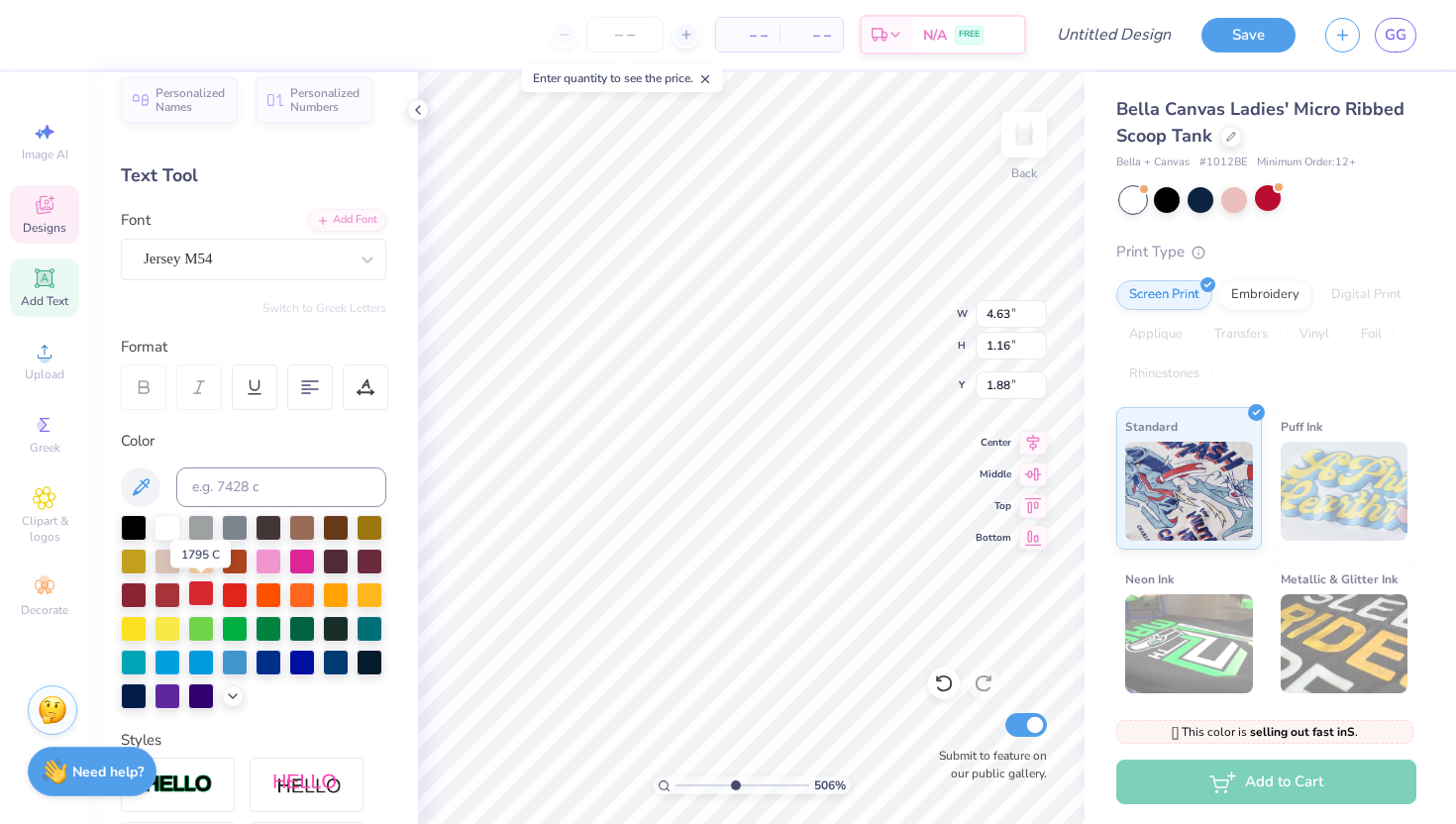 click at bounding box center [201, 593] 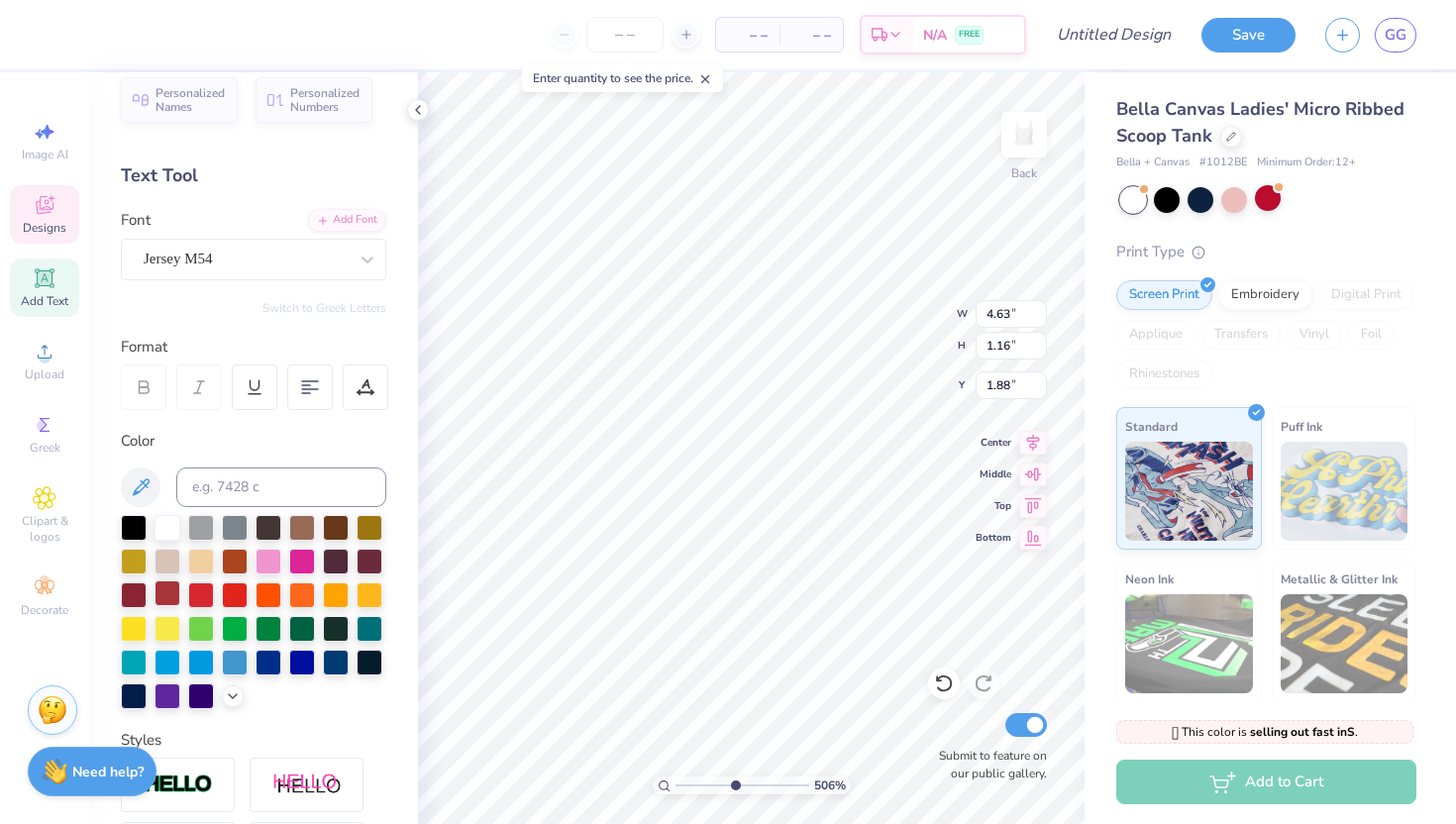 click at bounding box center (167, 593) 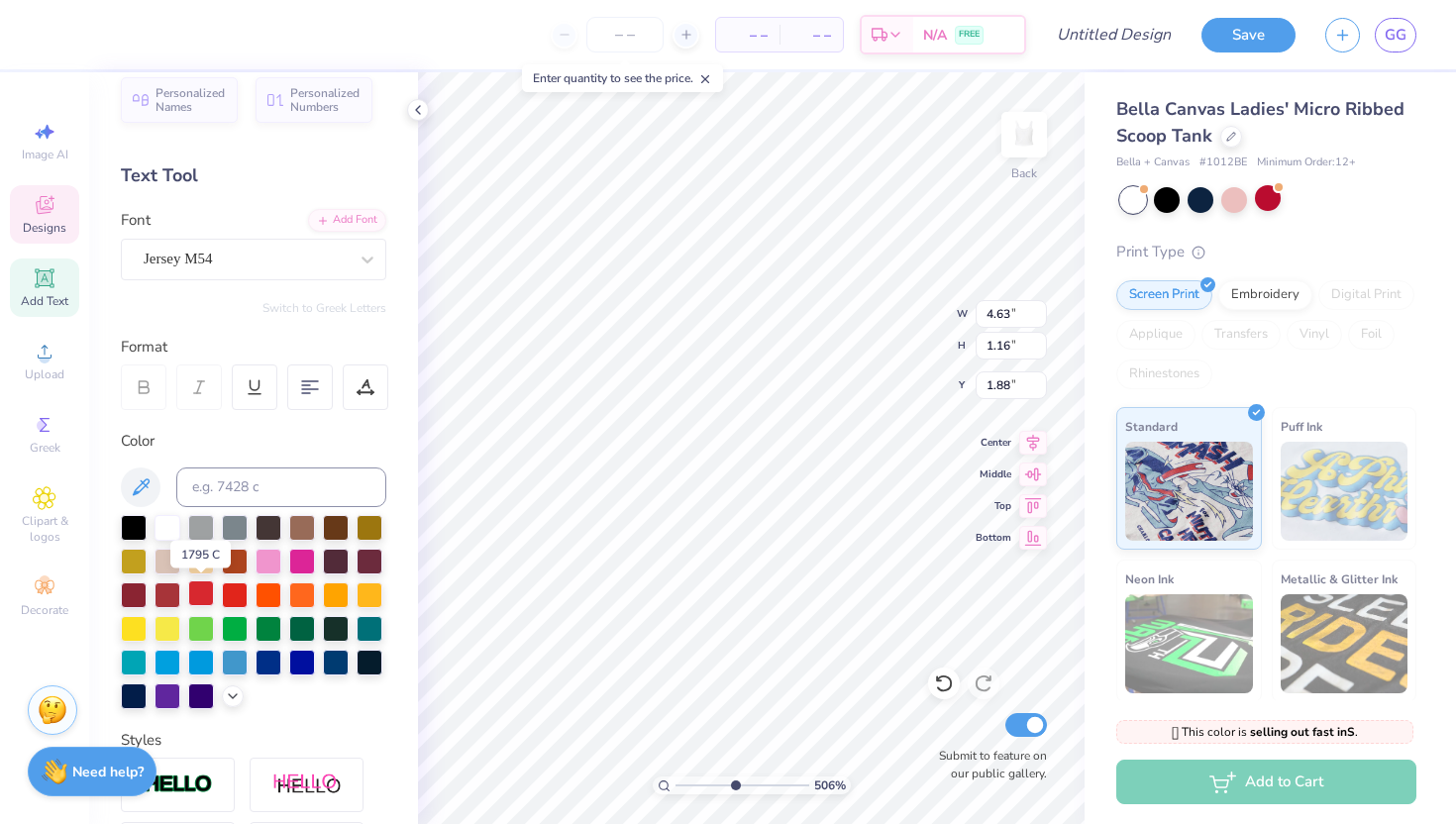 click at bounding box center [201, 593] 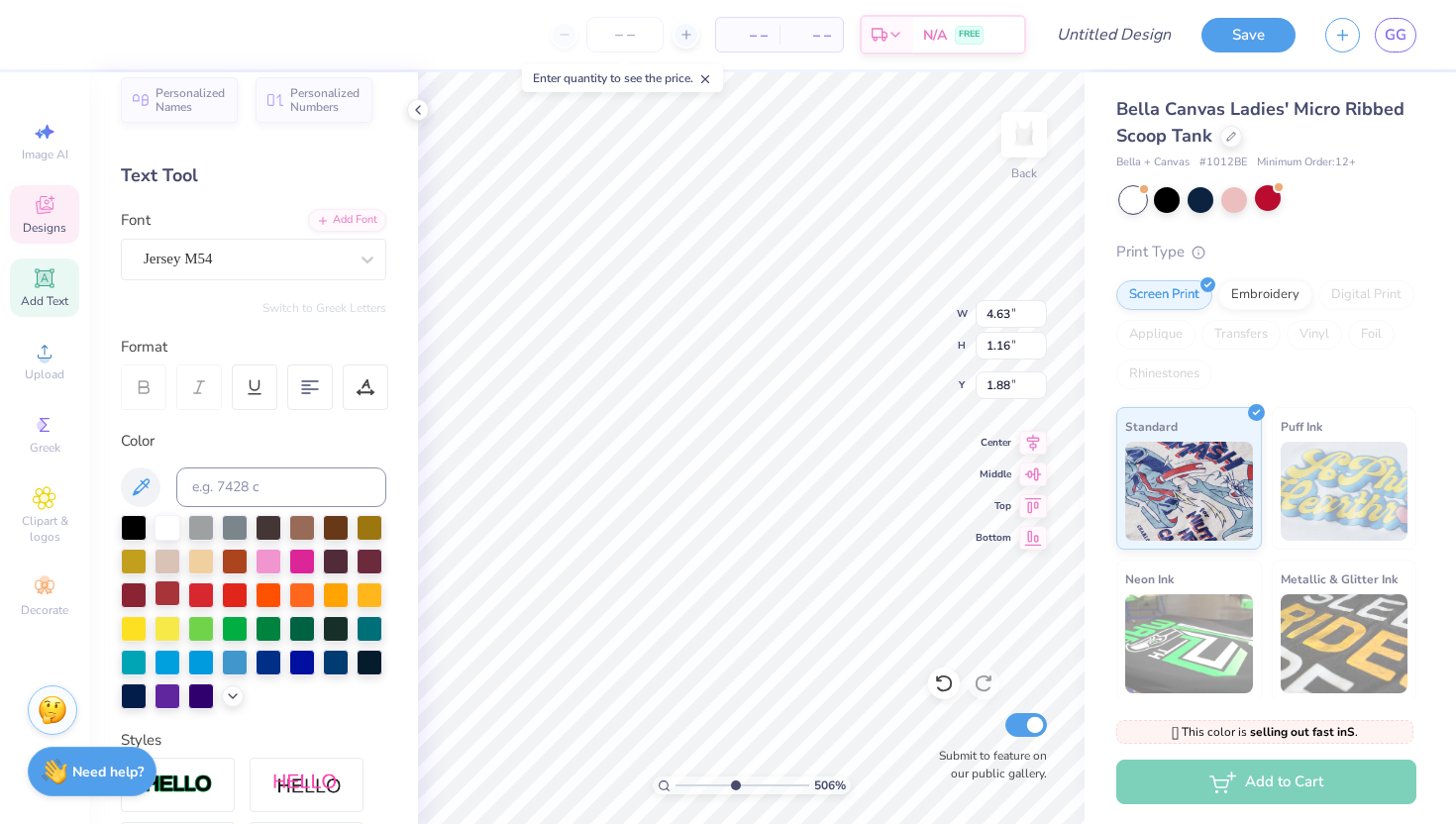 click at bounding box center [167, 593] 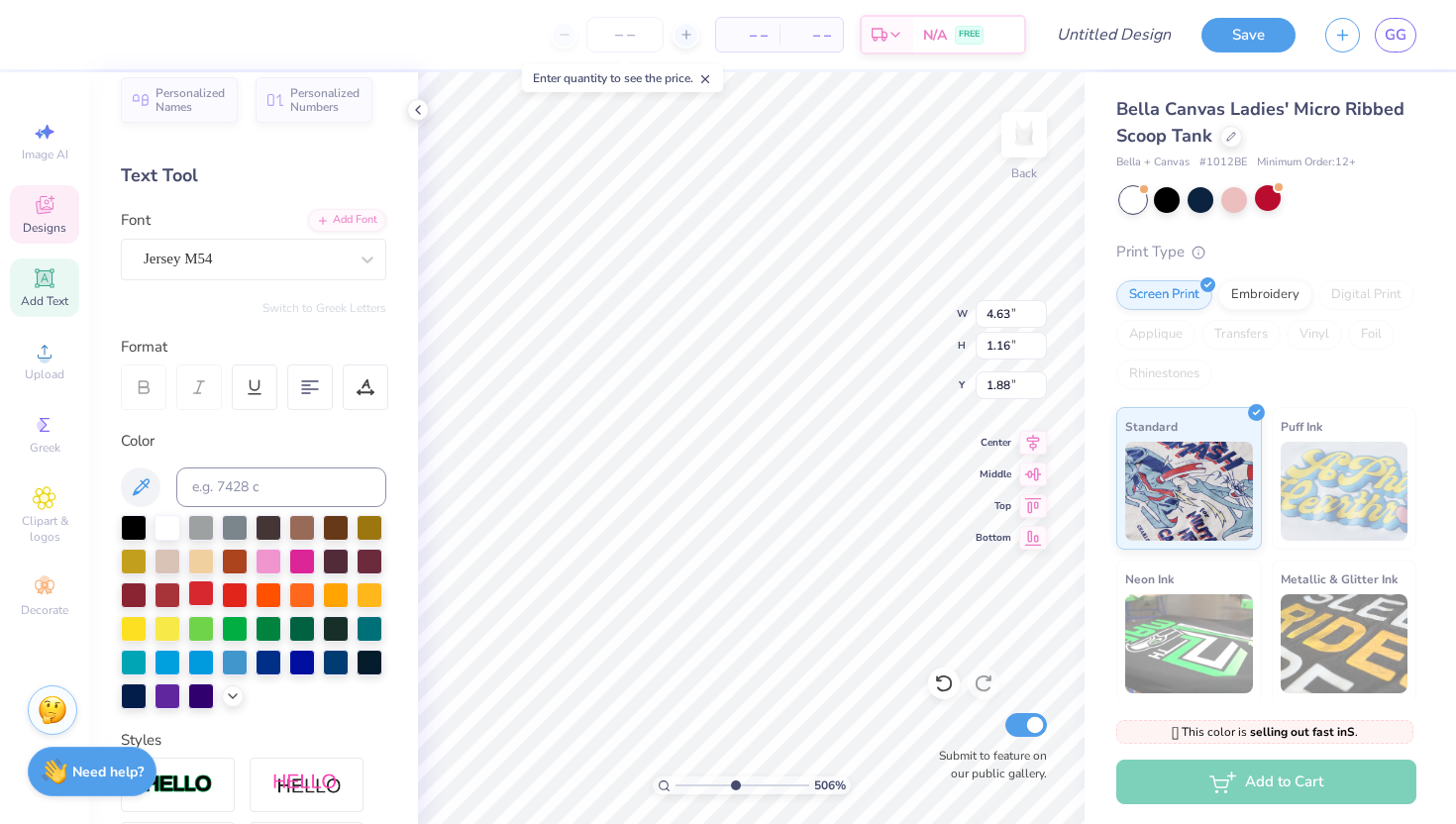 click at bounding box center (201, 593) 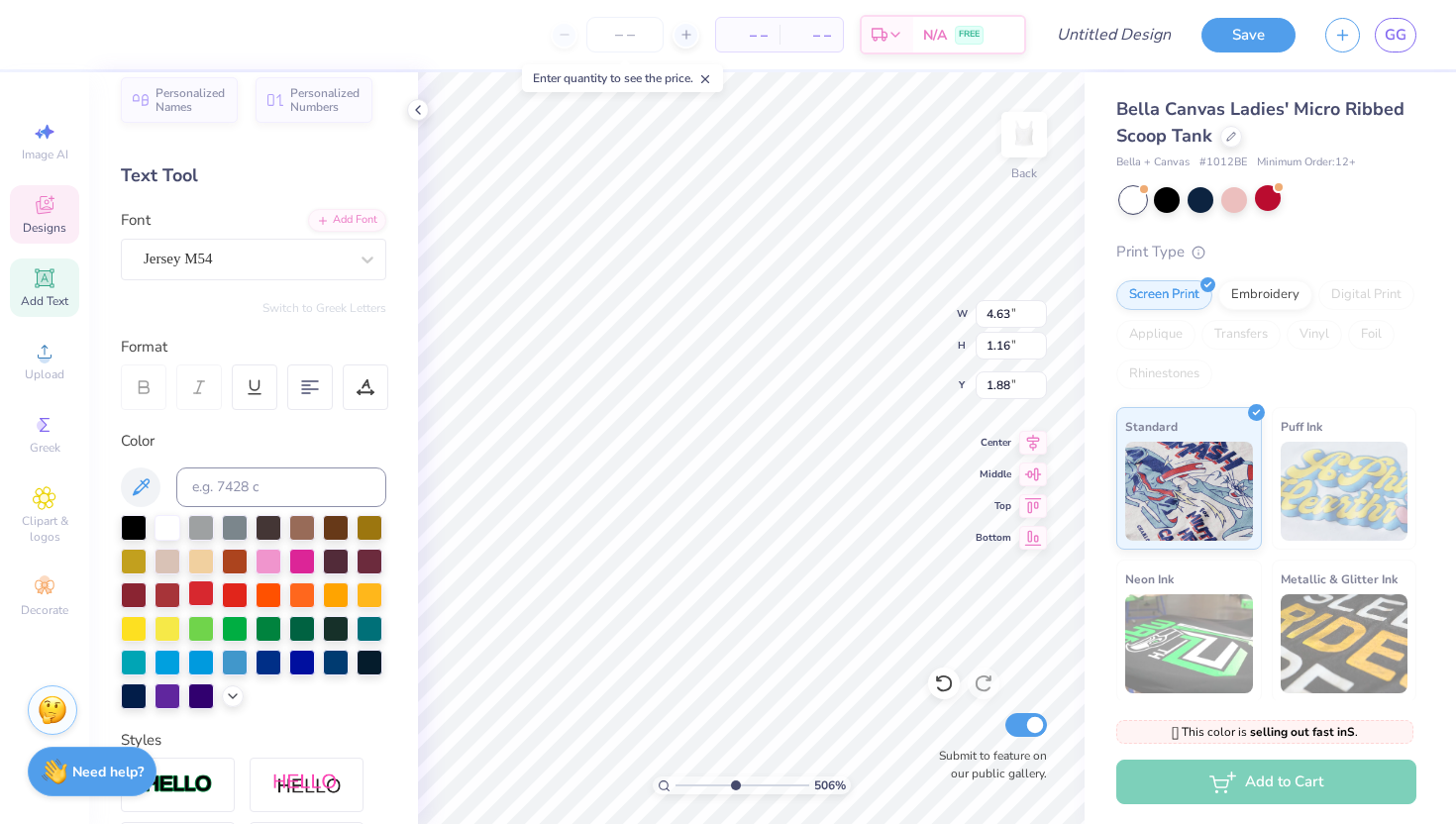 click at bounding box center [201, 593] 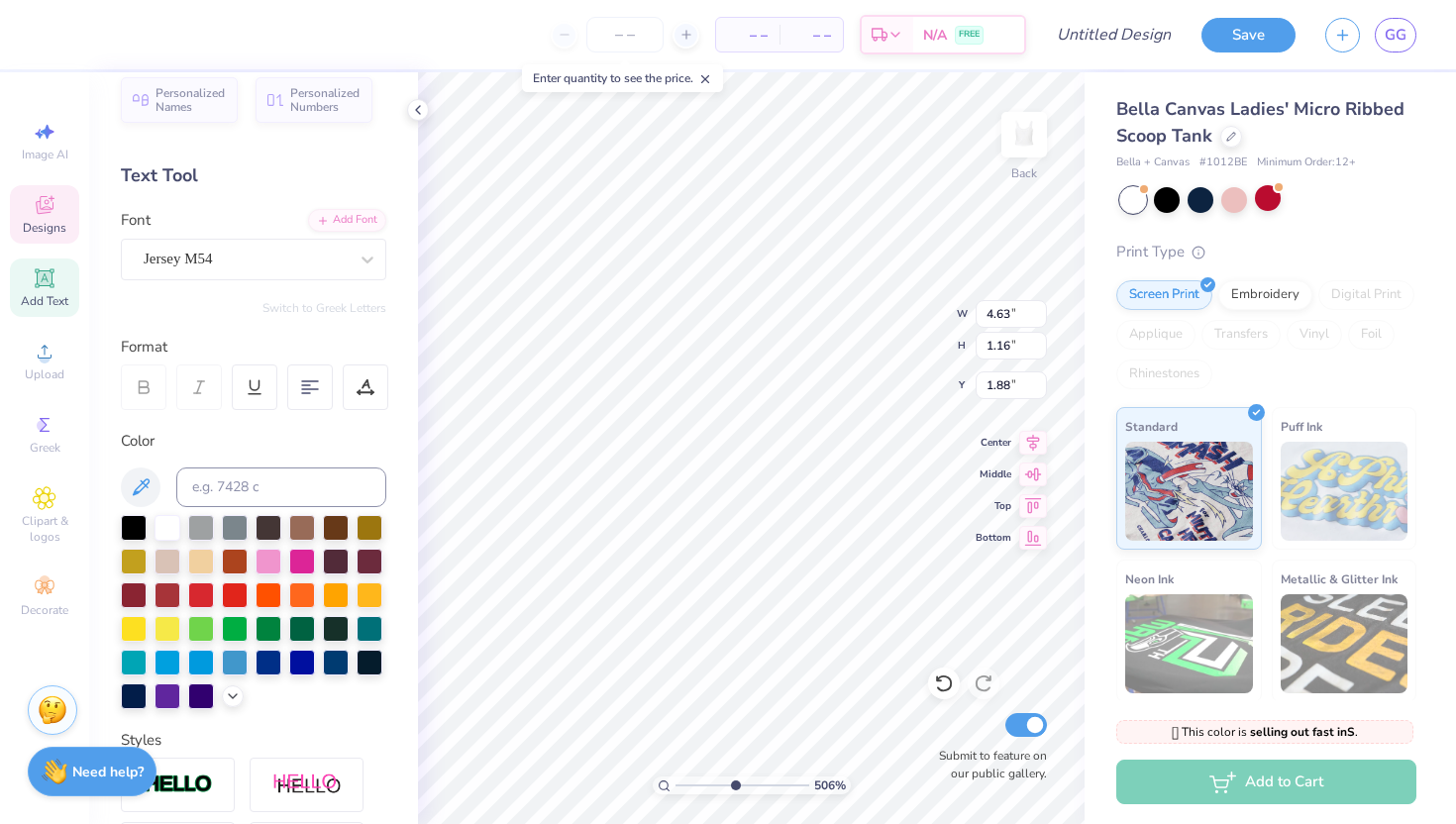 type on "3.26" 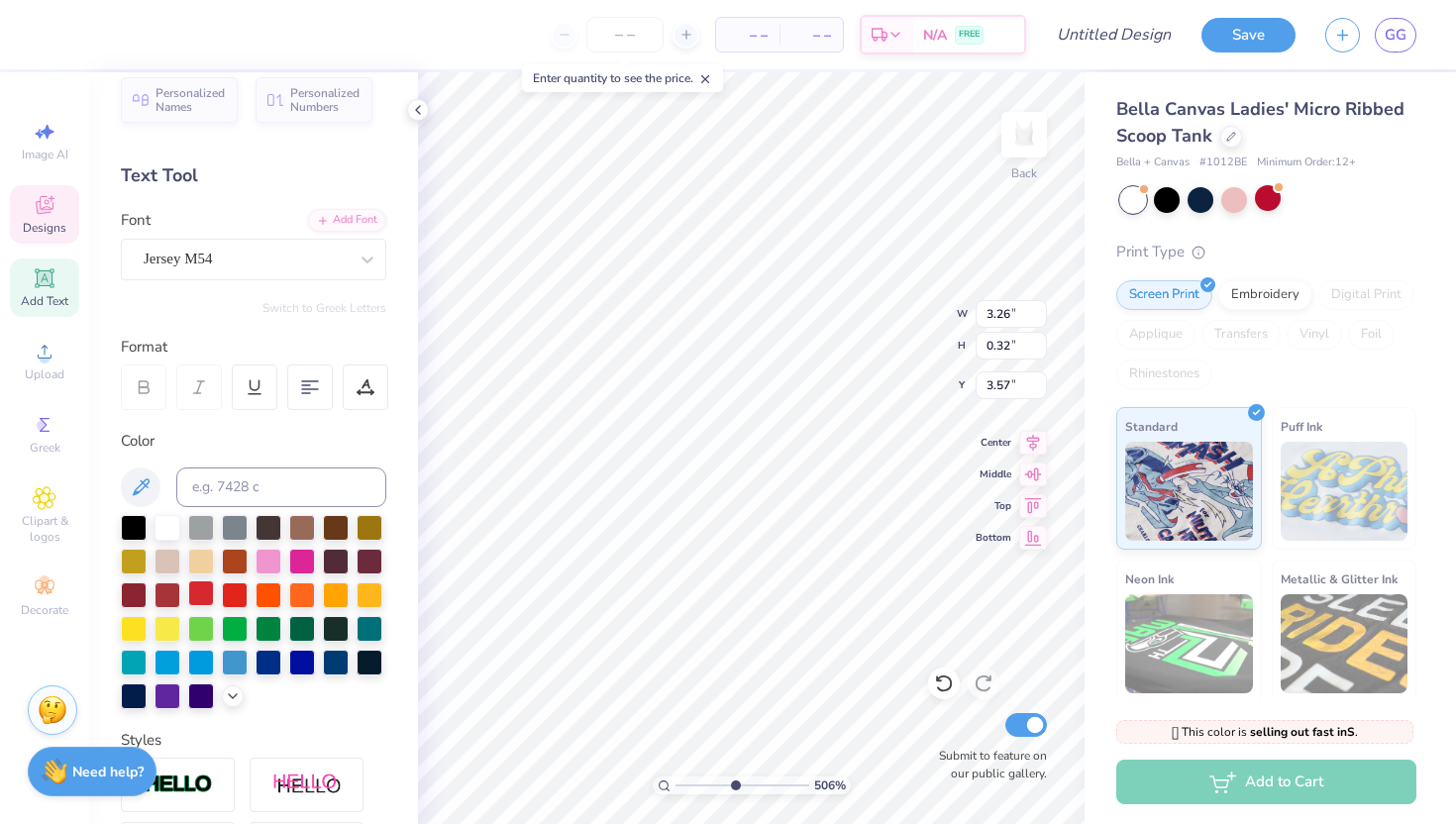 click at bounding box center [201, 593] 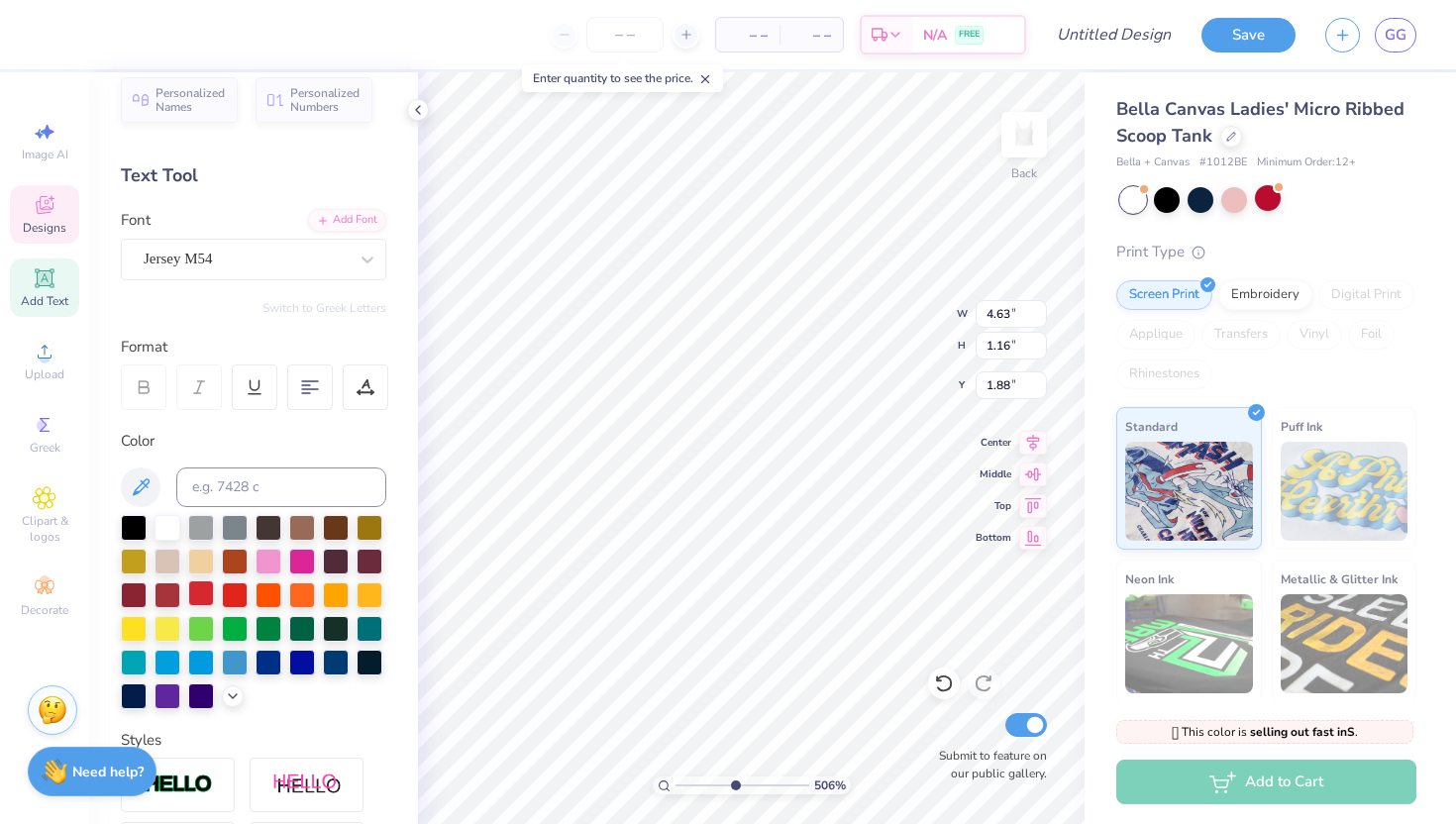 type on "0.75" 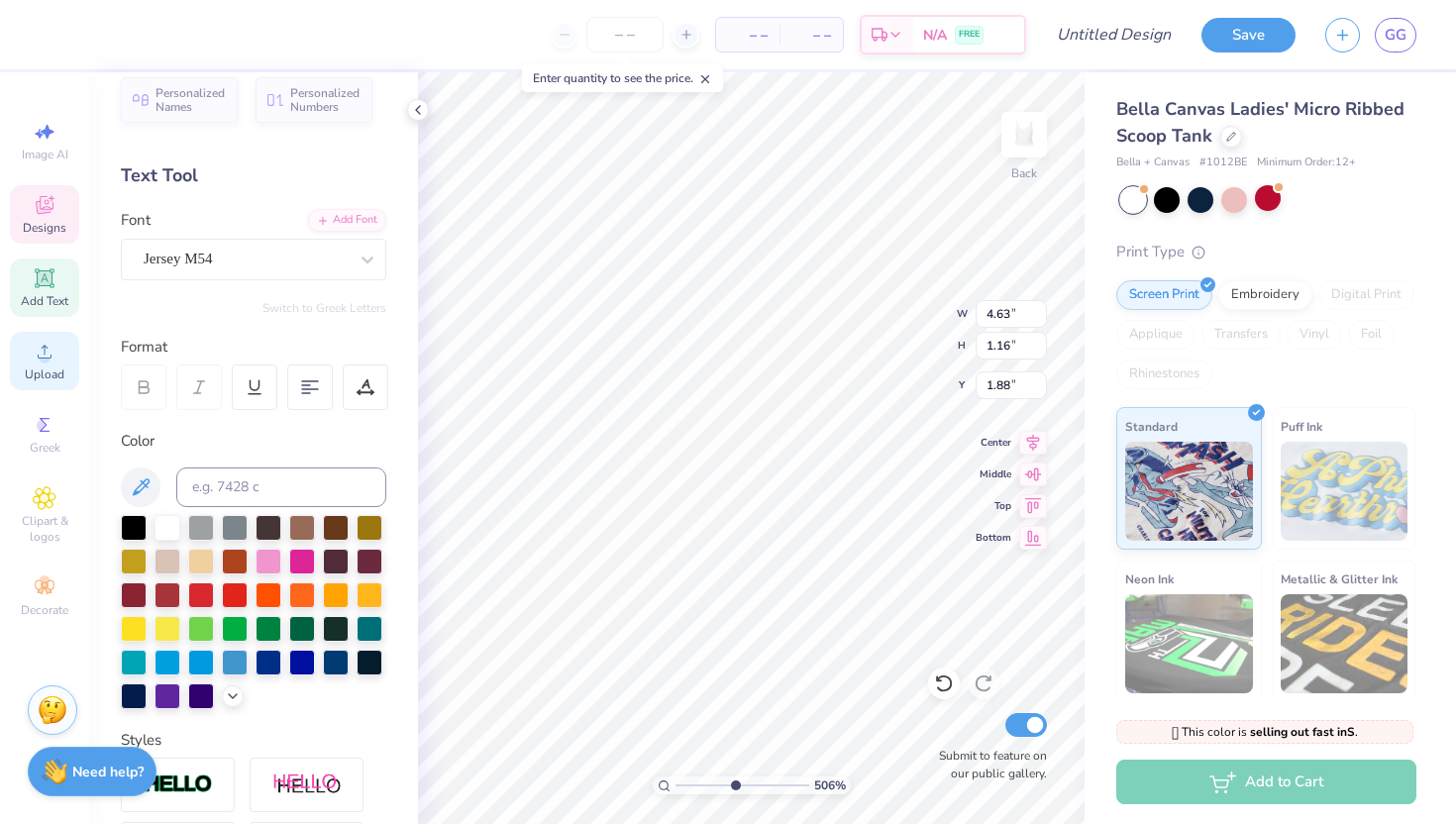 click on "Upload" at bounding box center [45, 374] 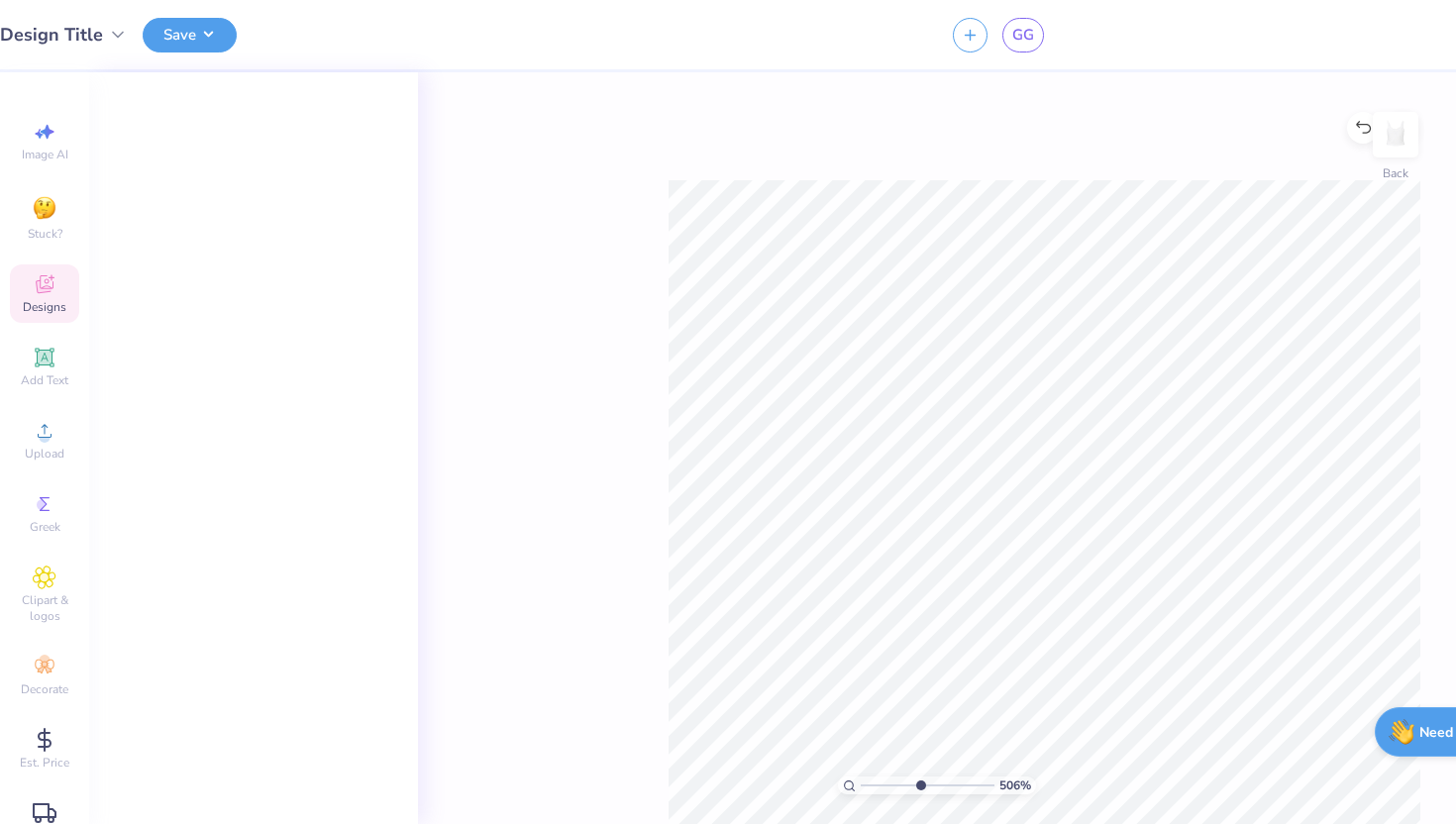 type on "1" 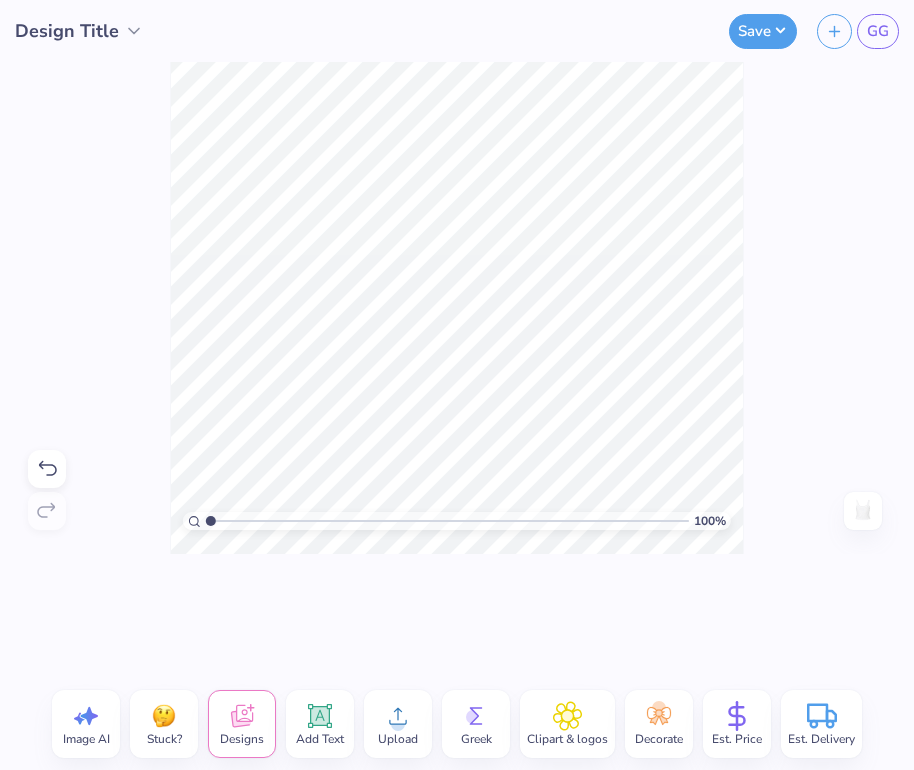 click on "Upload" at bounding box center [398, 724] 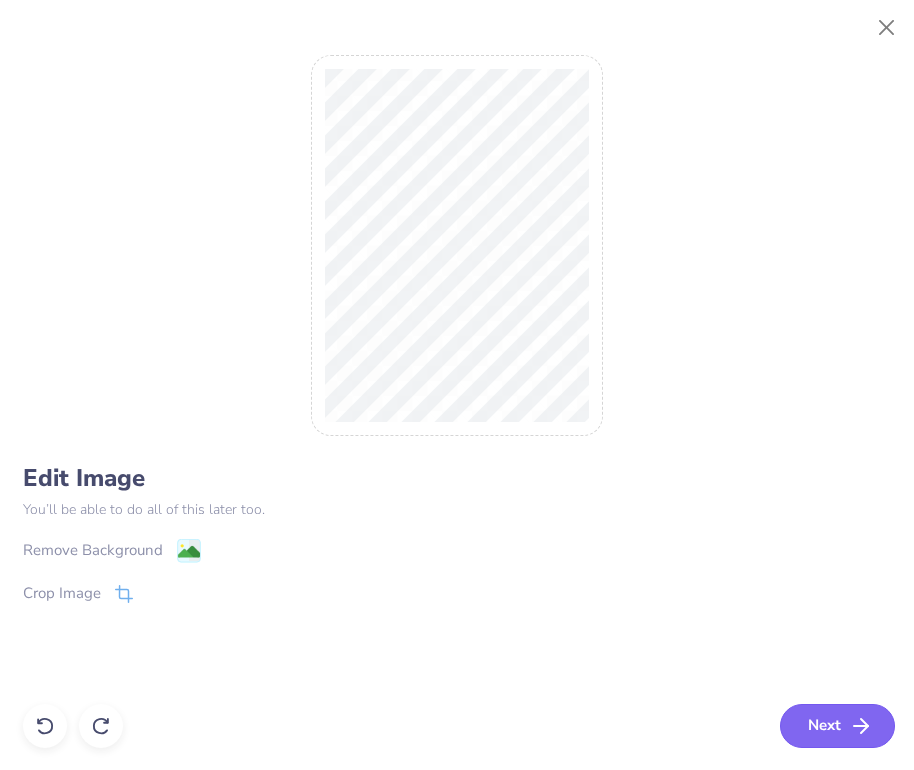 click on "Next" at bounding box center [837, 726] 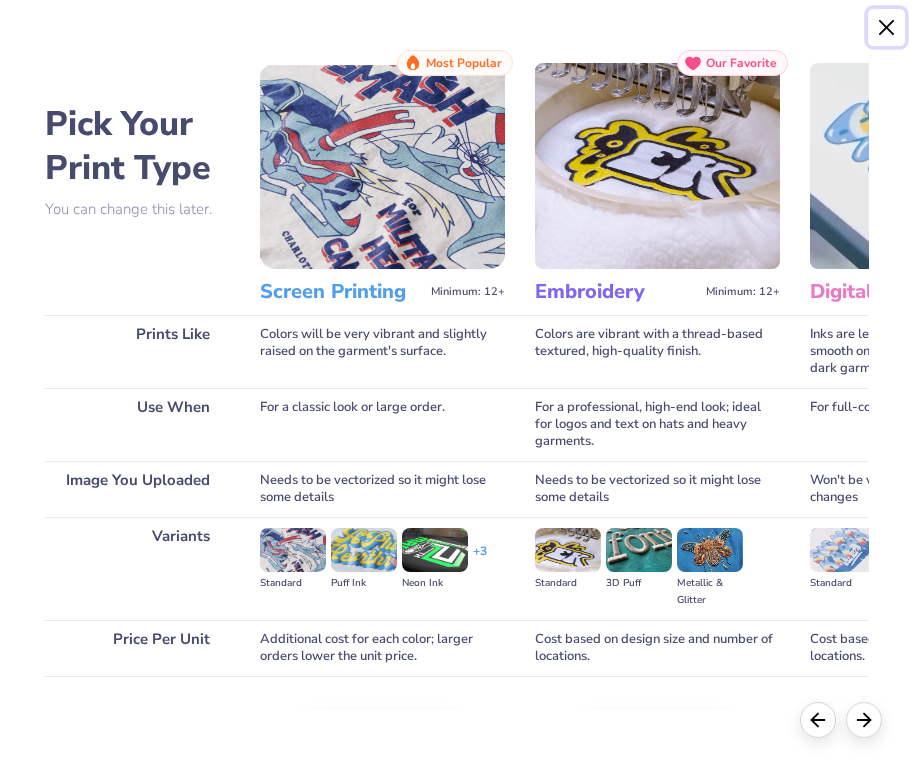 click at bounding box center (887, 28) 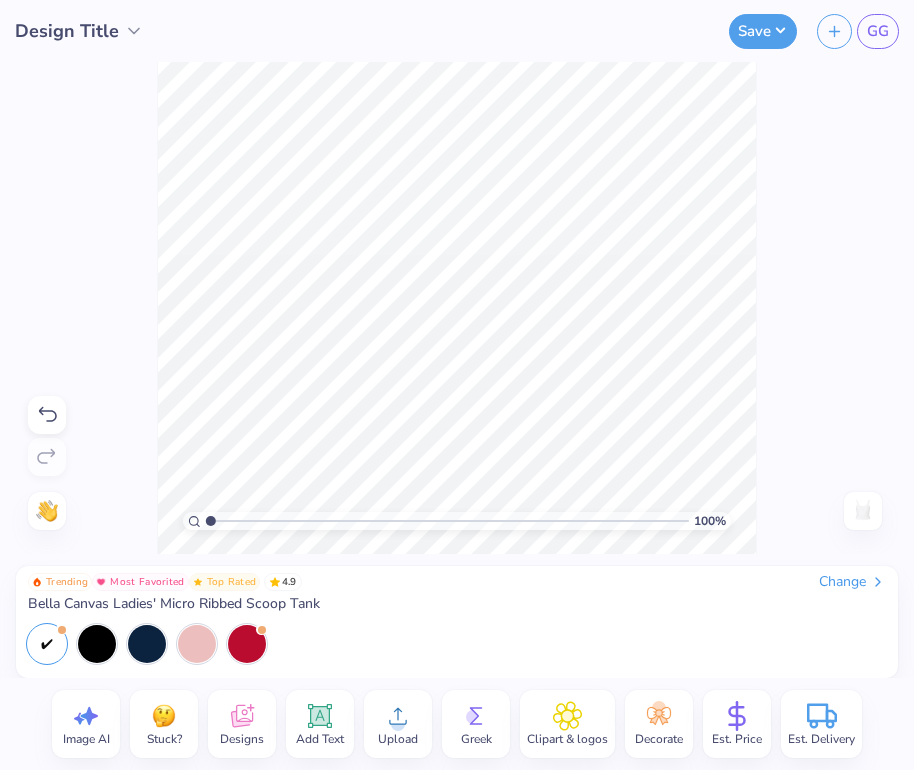 click on "Upload" at bounding box center (398, 724) 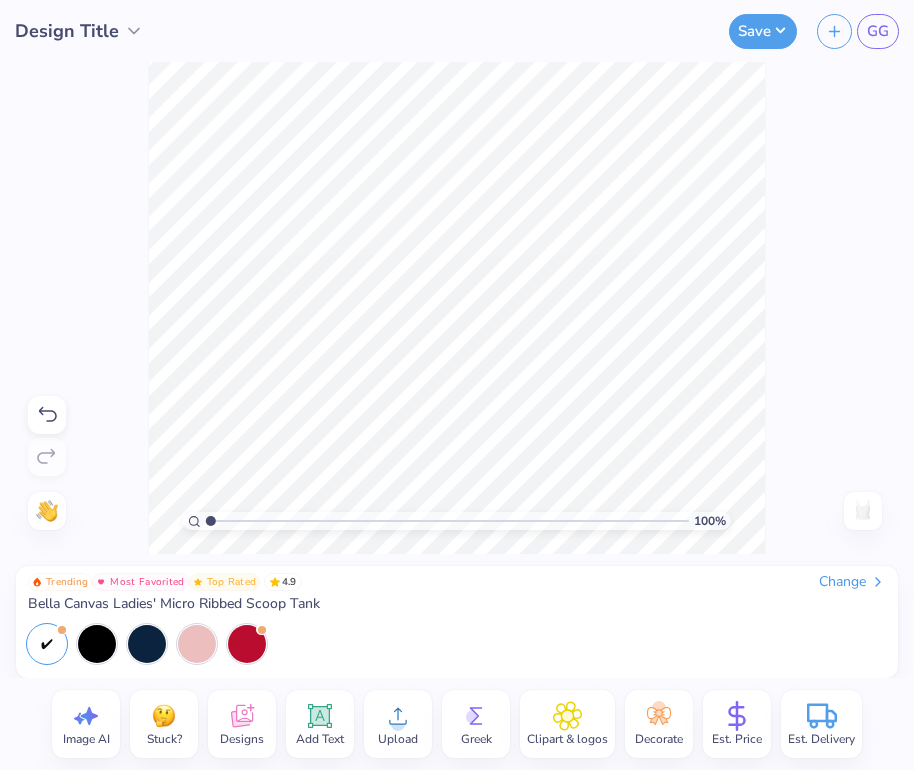 click 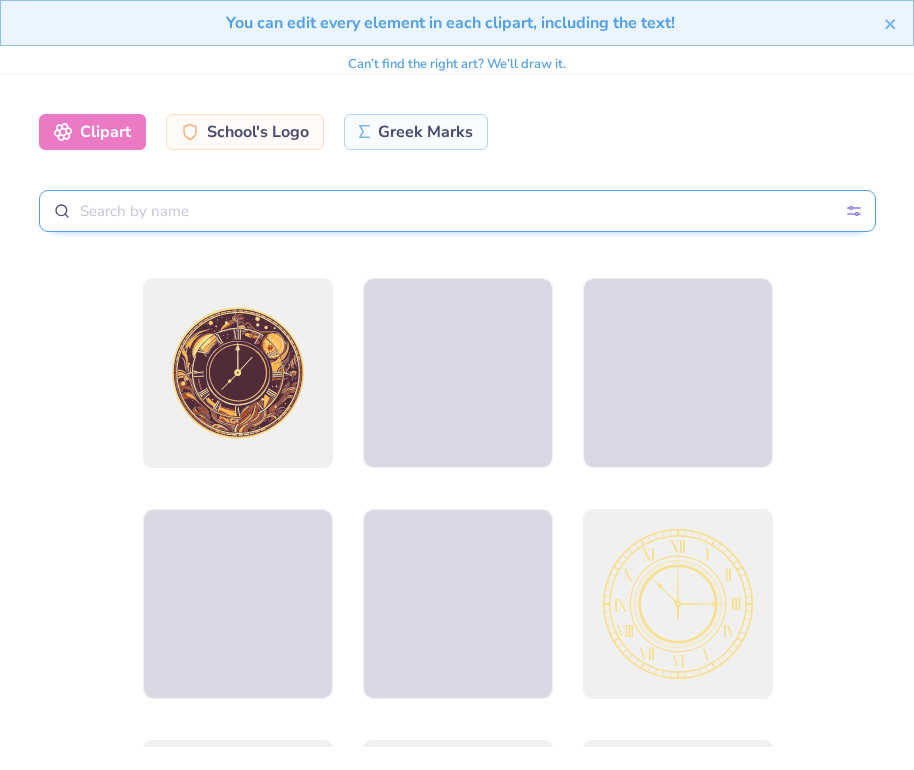 click at bounding box center (457, 211) 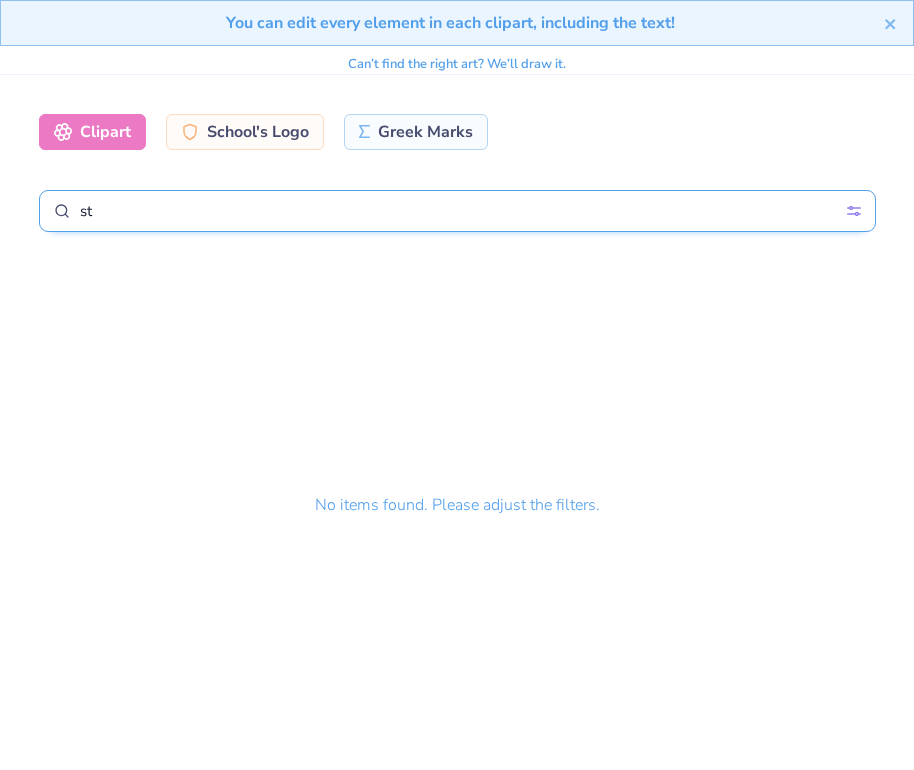 type on "s" 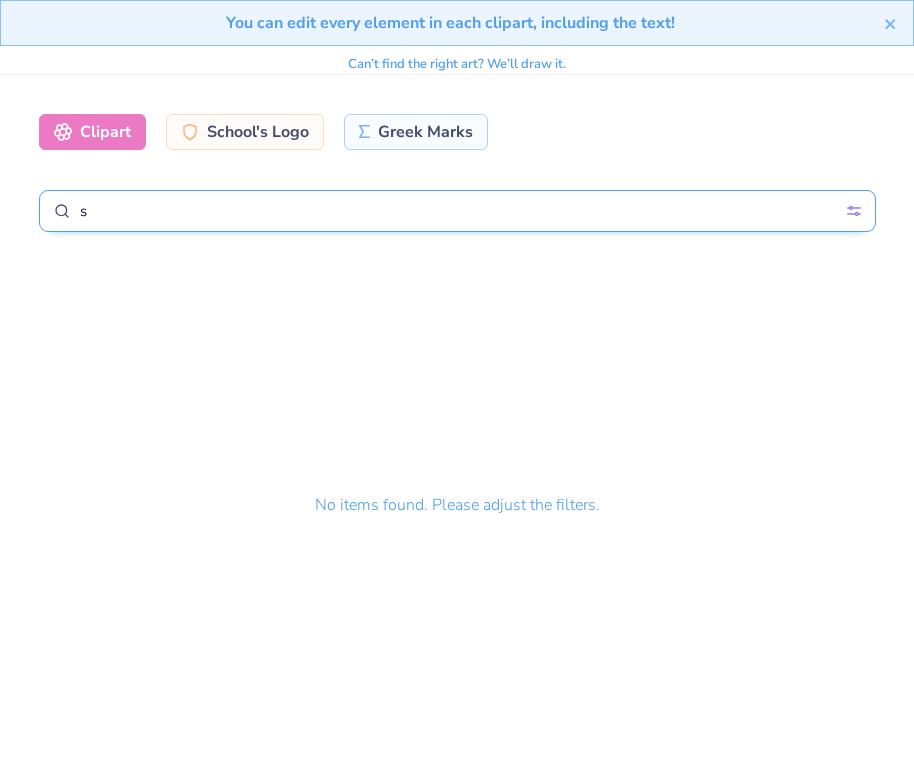 type 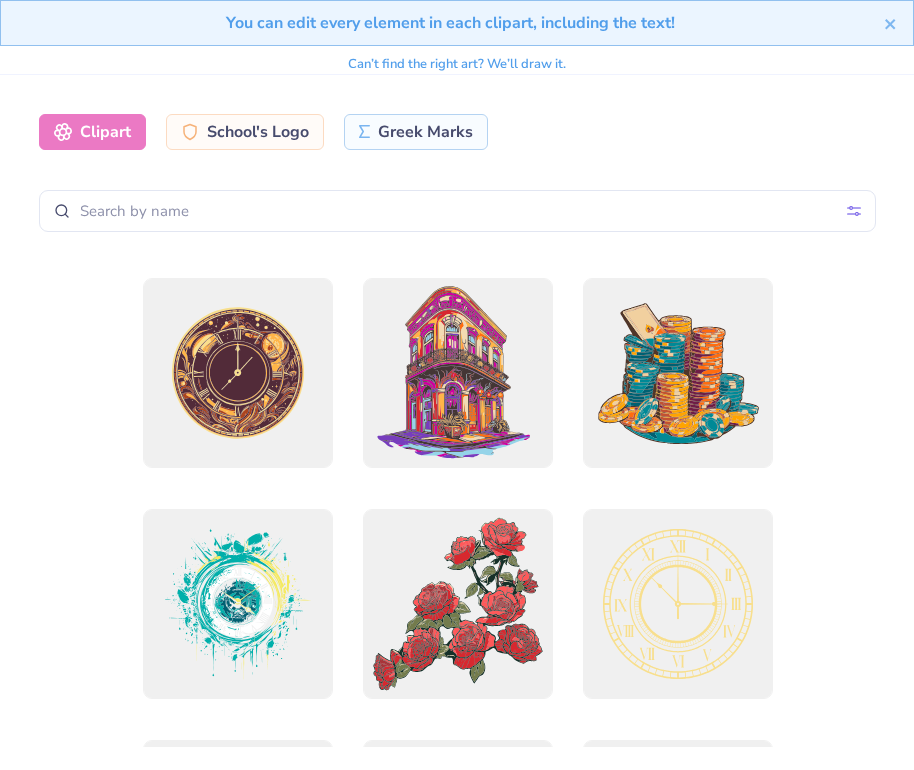 click on "You can edit every element in each clipart, including the text!" at bounding box center (457, 23) 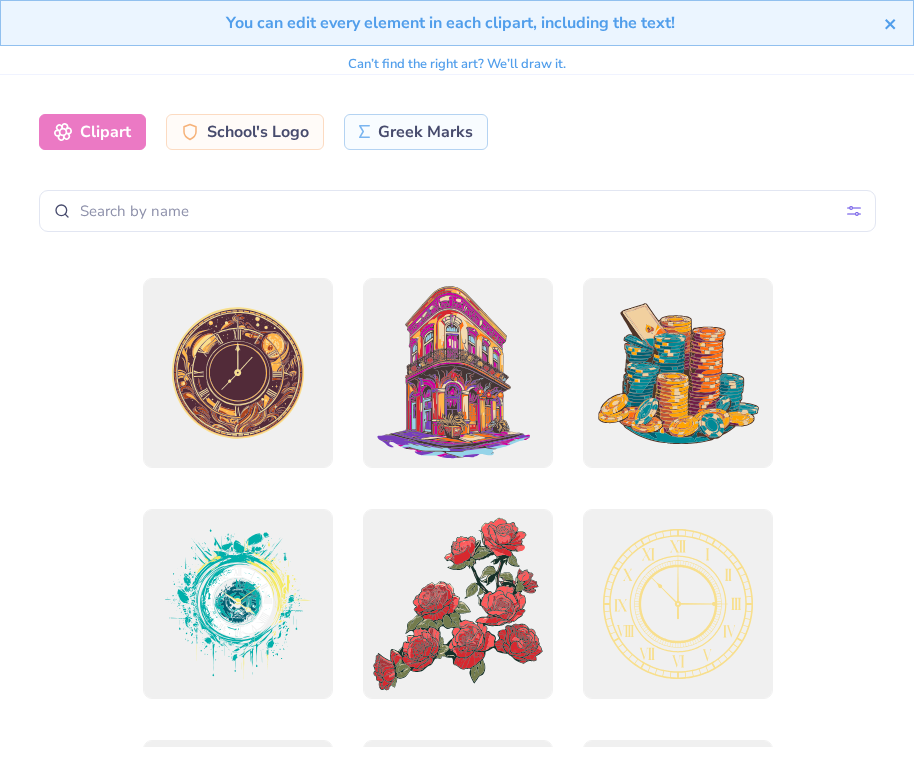 click 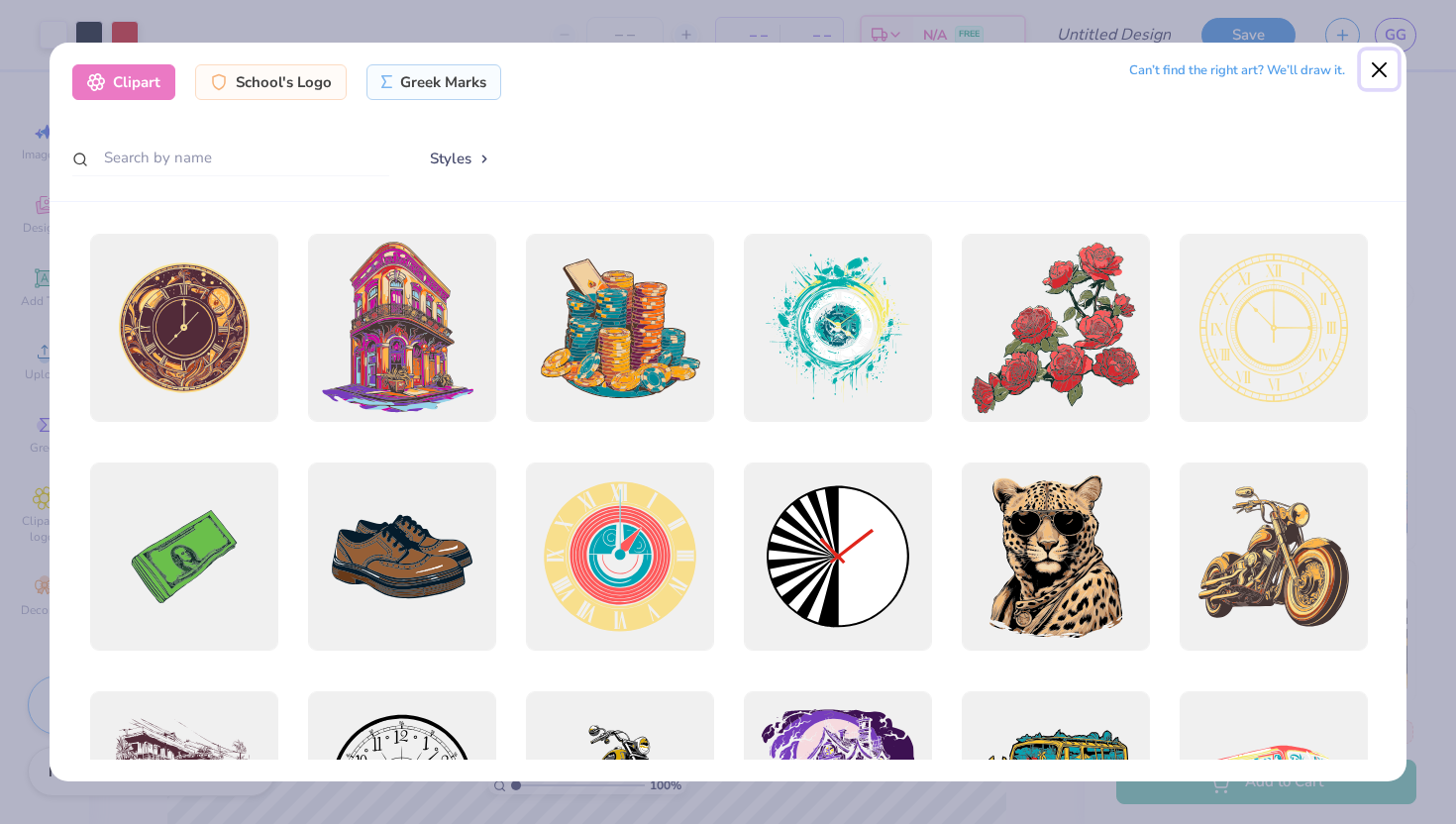click at bounding box center [1380, 69] 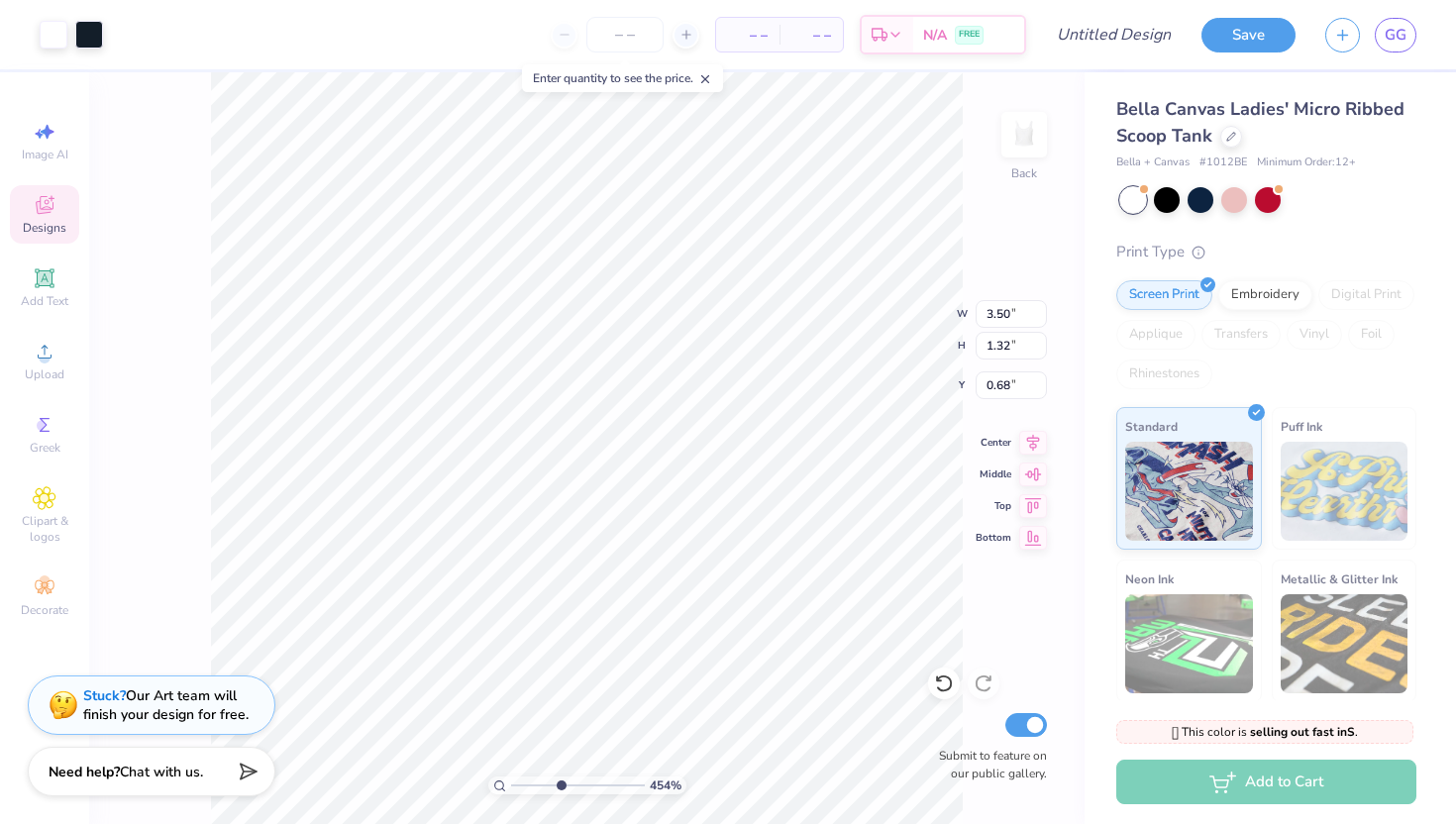 drag, startPoint x: 512, startPoint y: 782, endPoint x: 558, endPoint y: 788, distance: 46.389654 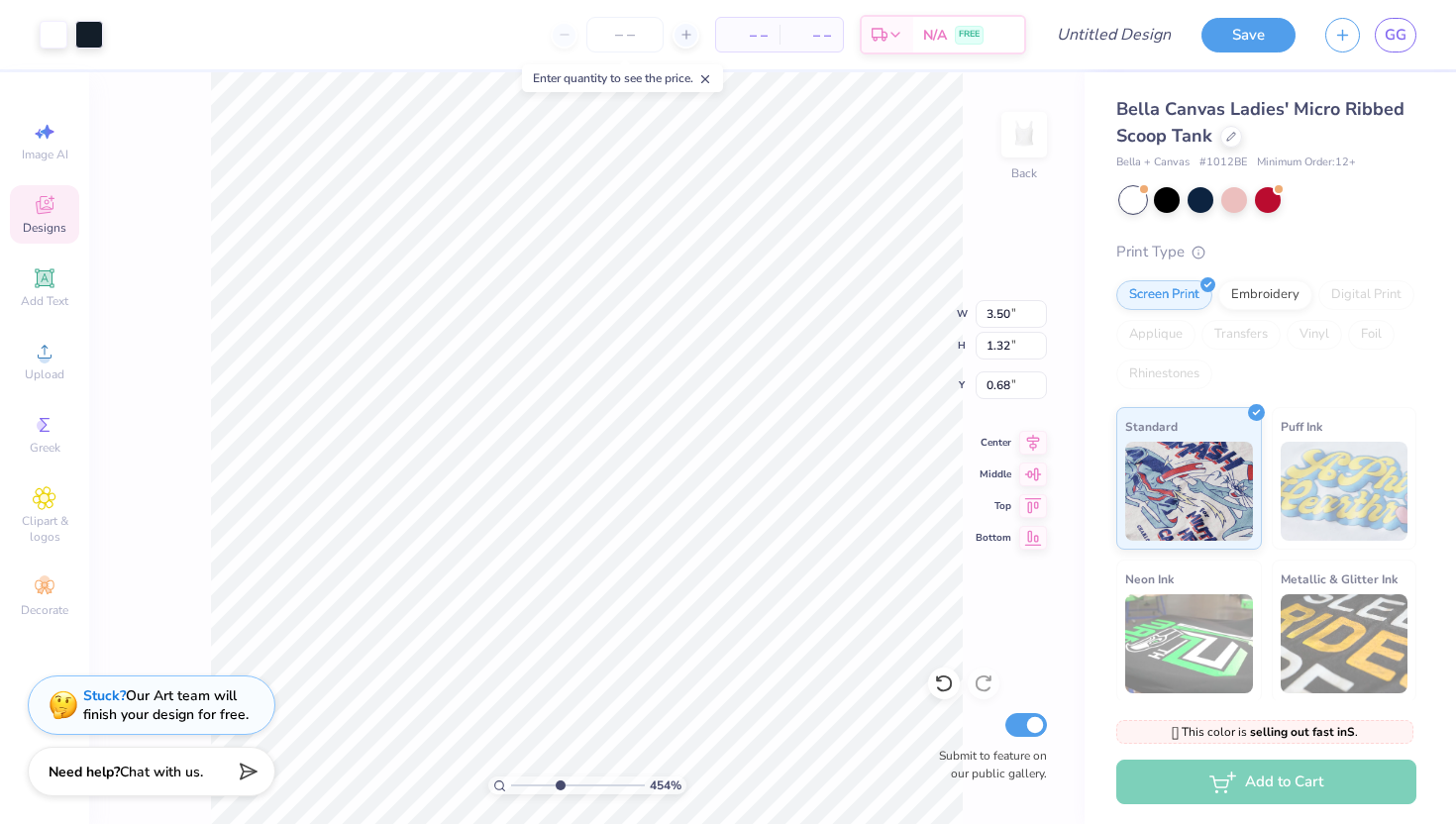 click at bounding box center [577, 785] 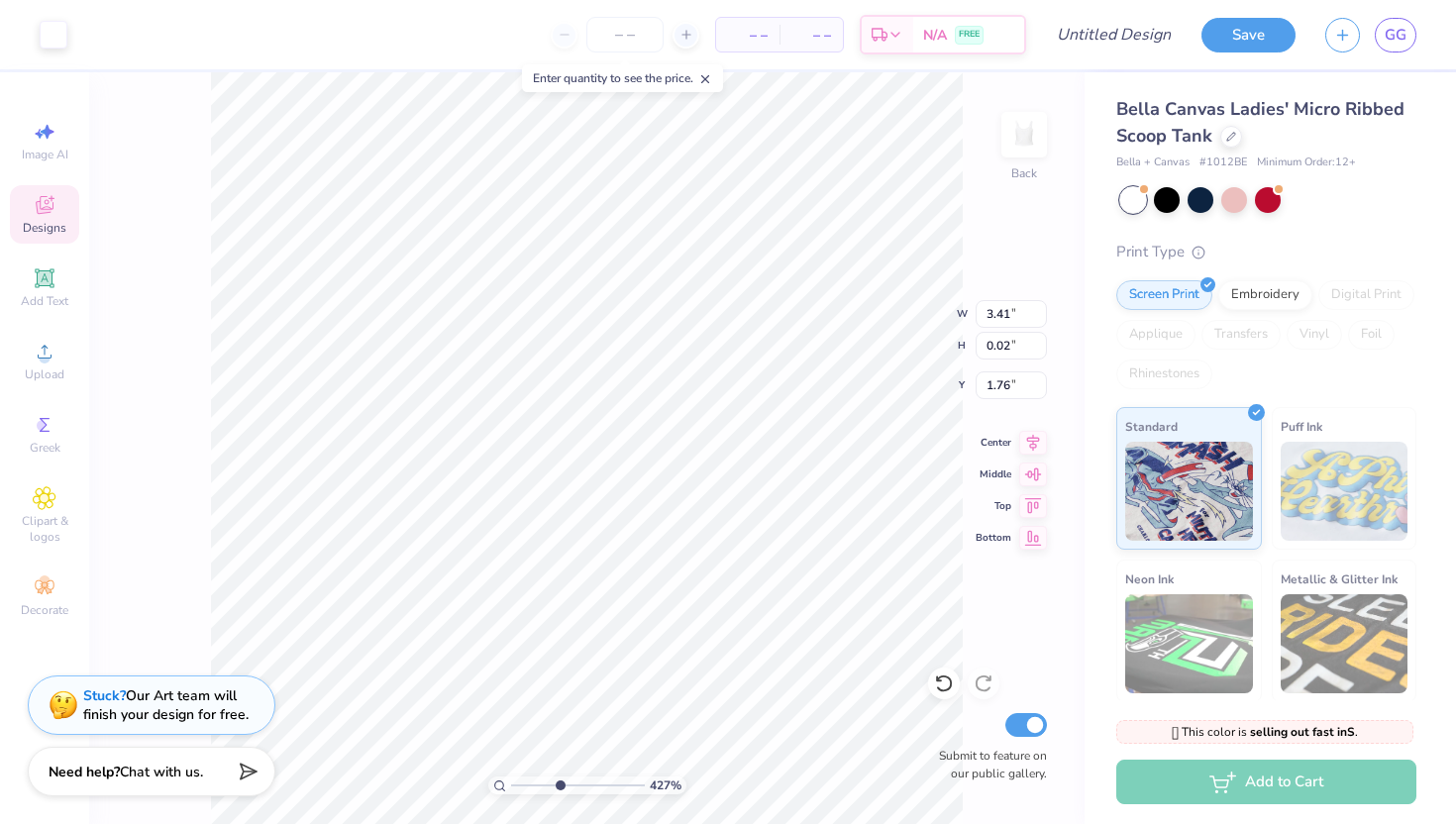 type on "3.41" 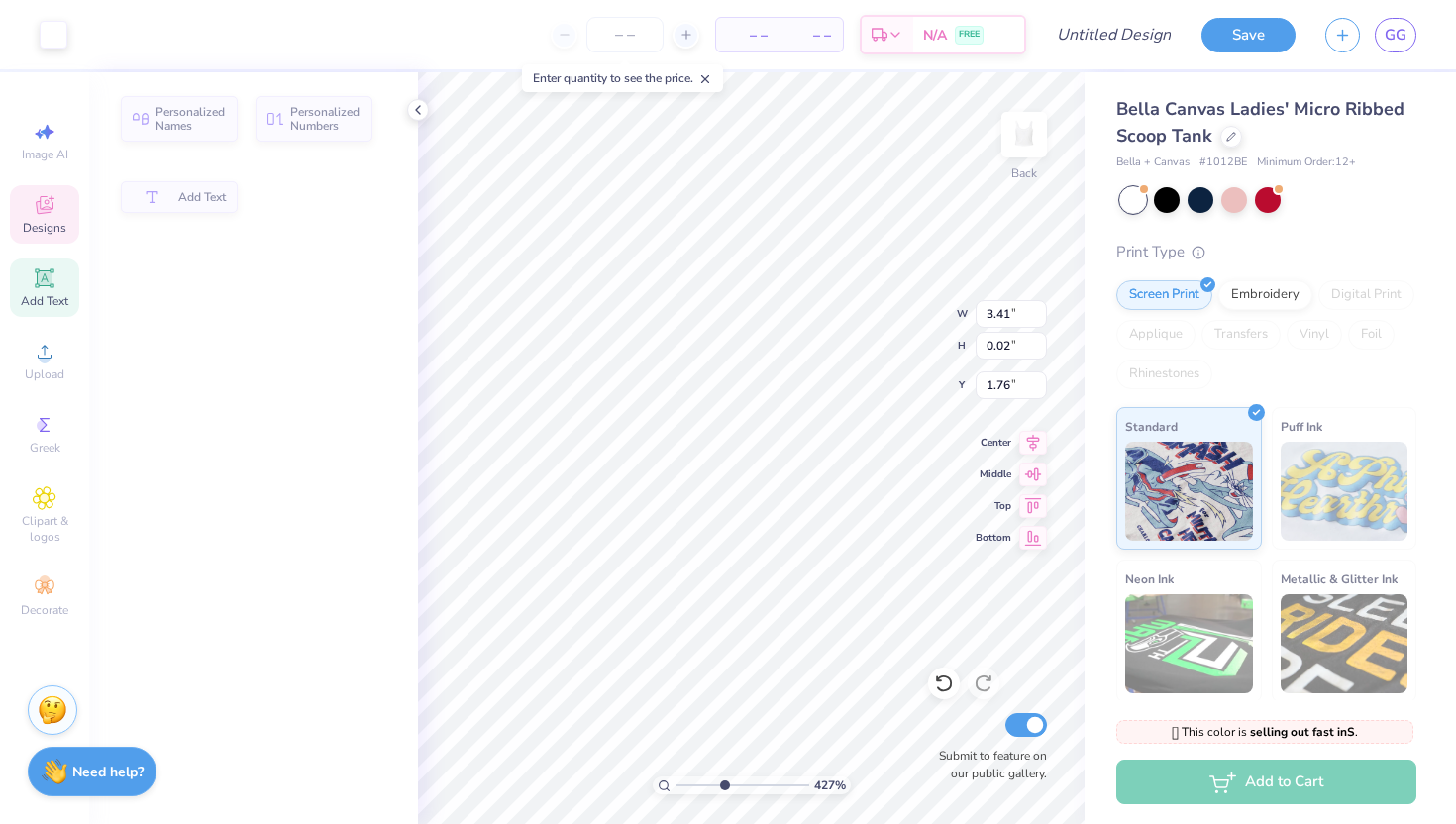 type on "3.45" 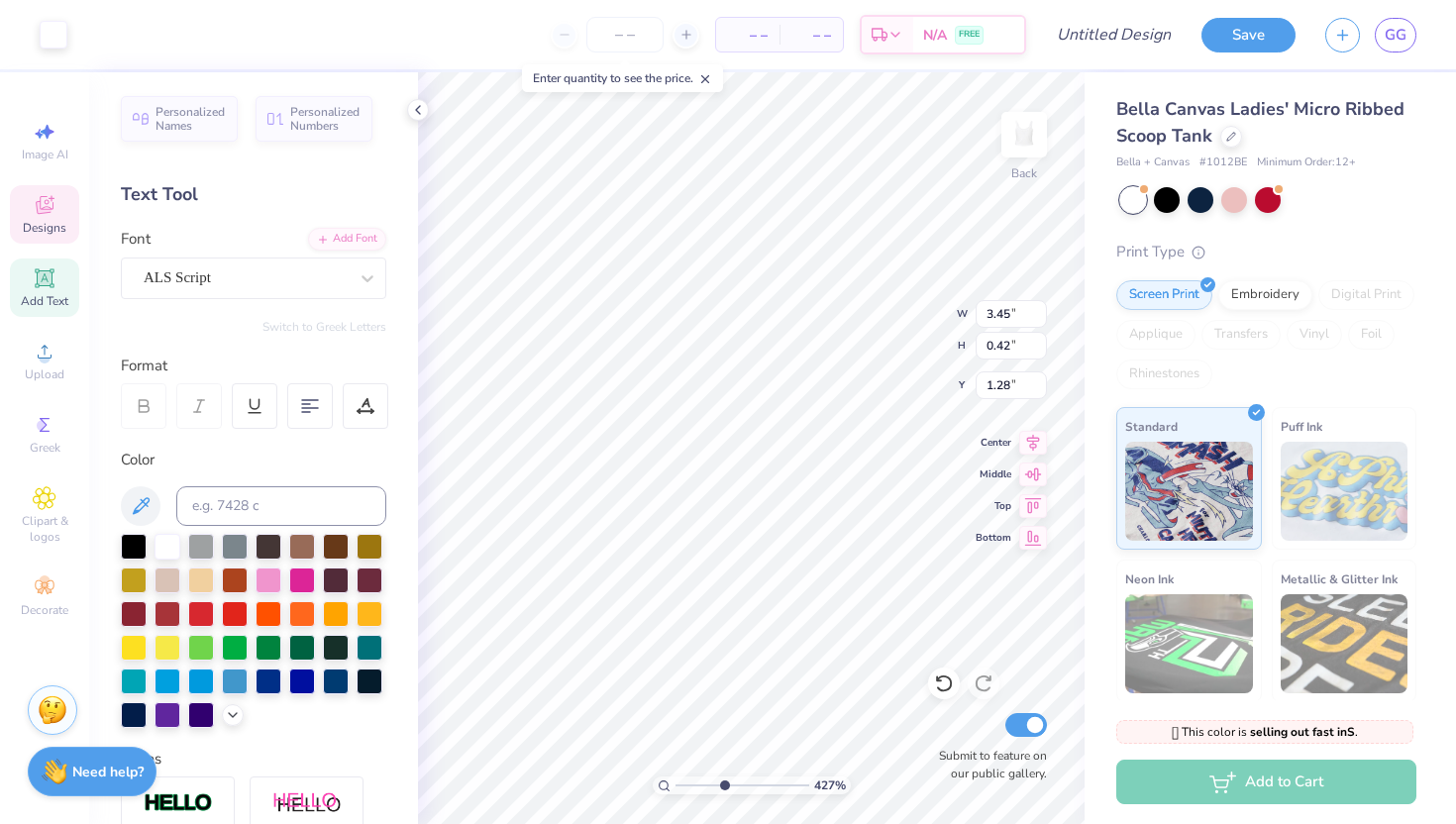 type on "1.20" 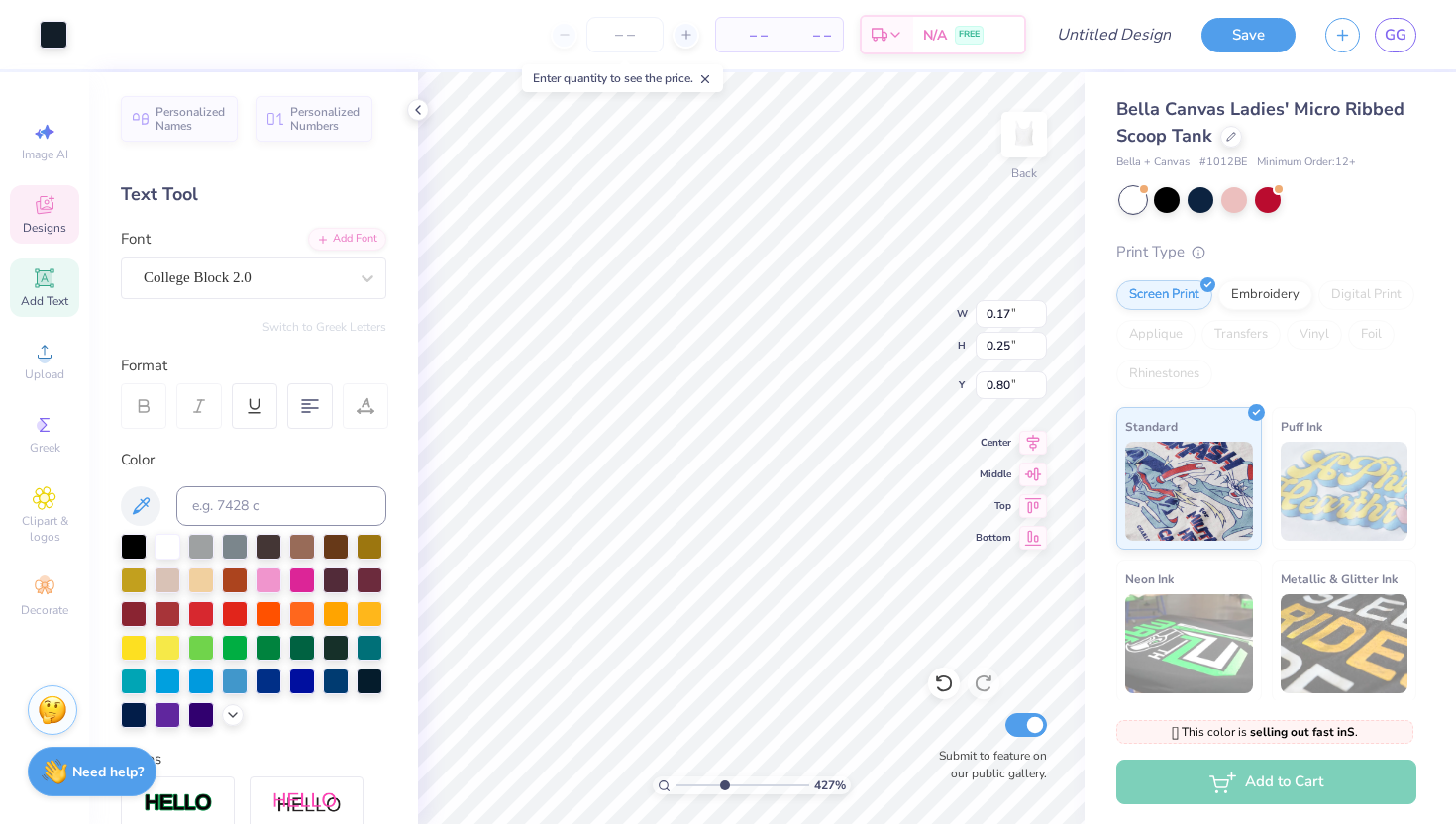 type on "0.79" 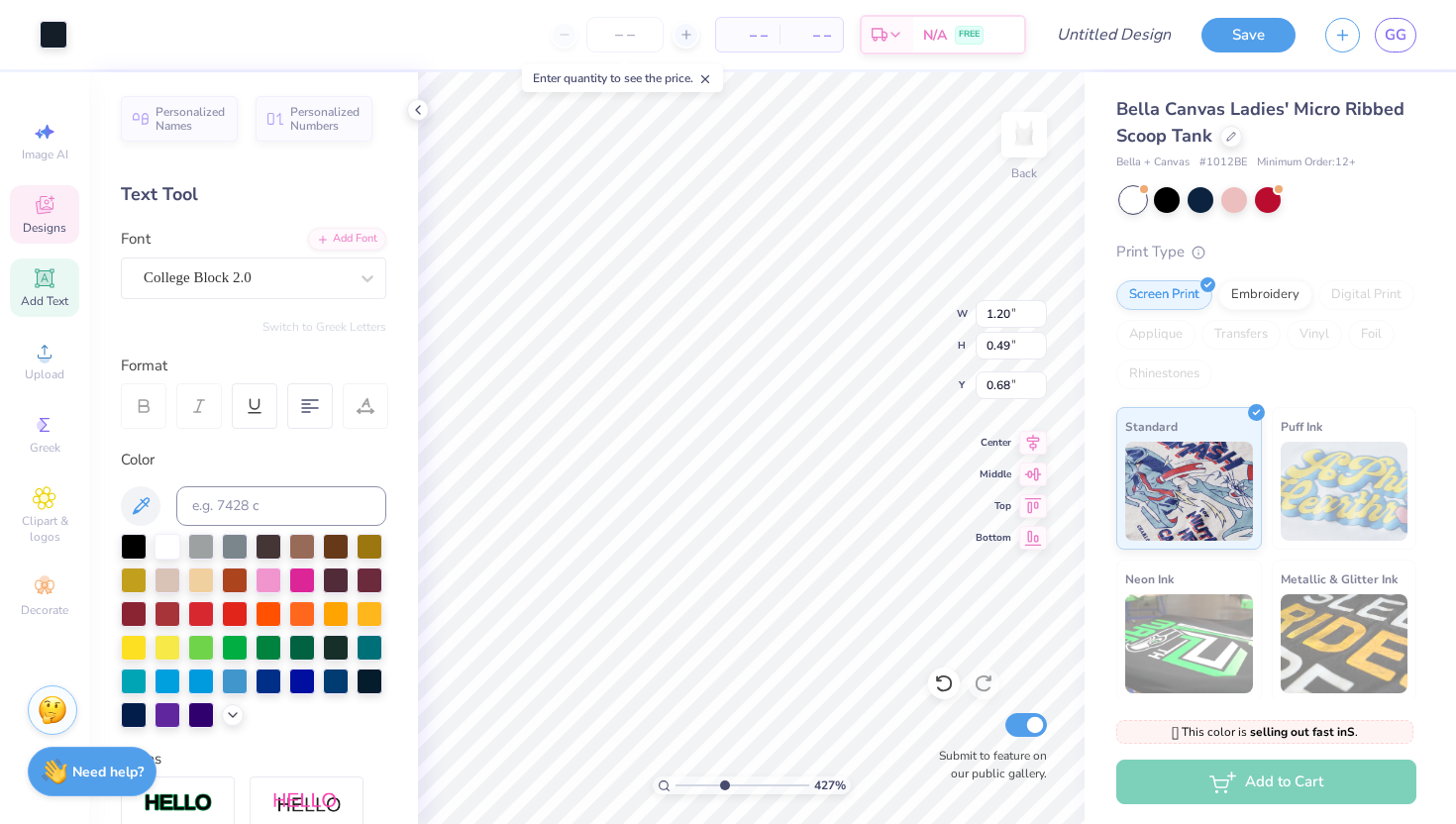 type on "0.20" 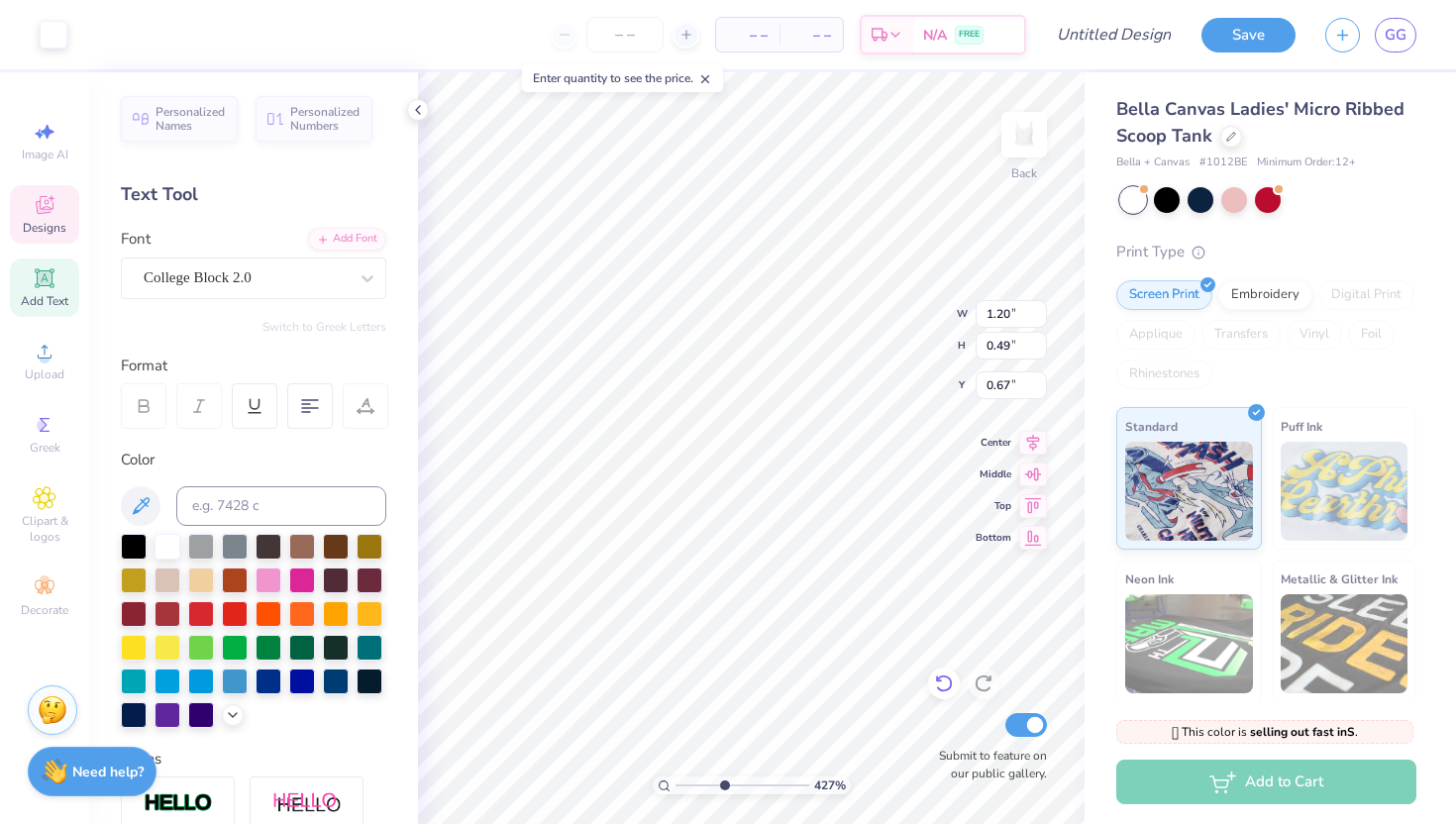click 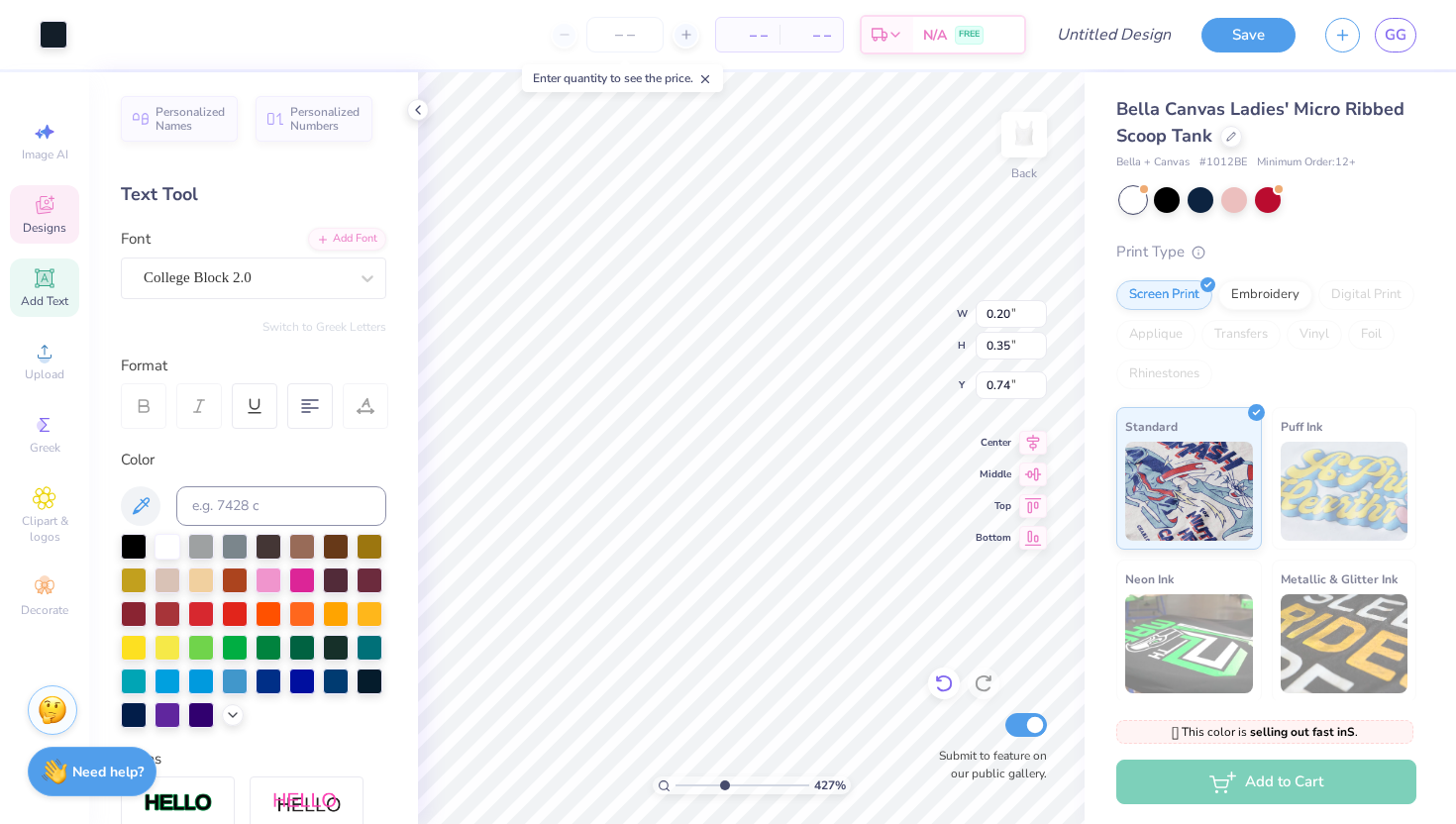 type on "0.20" 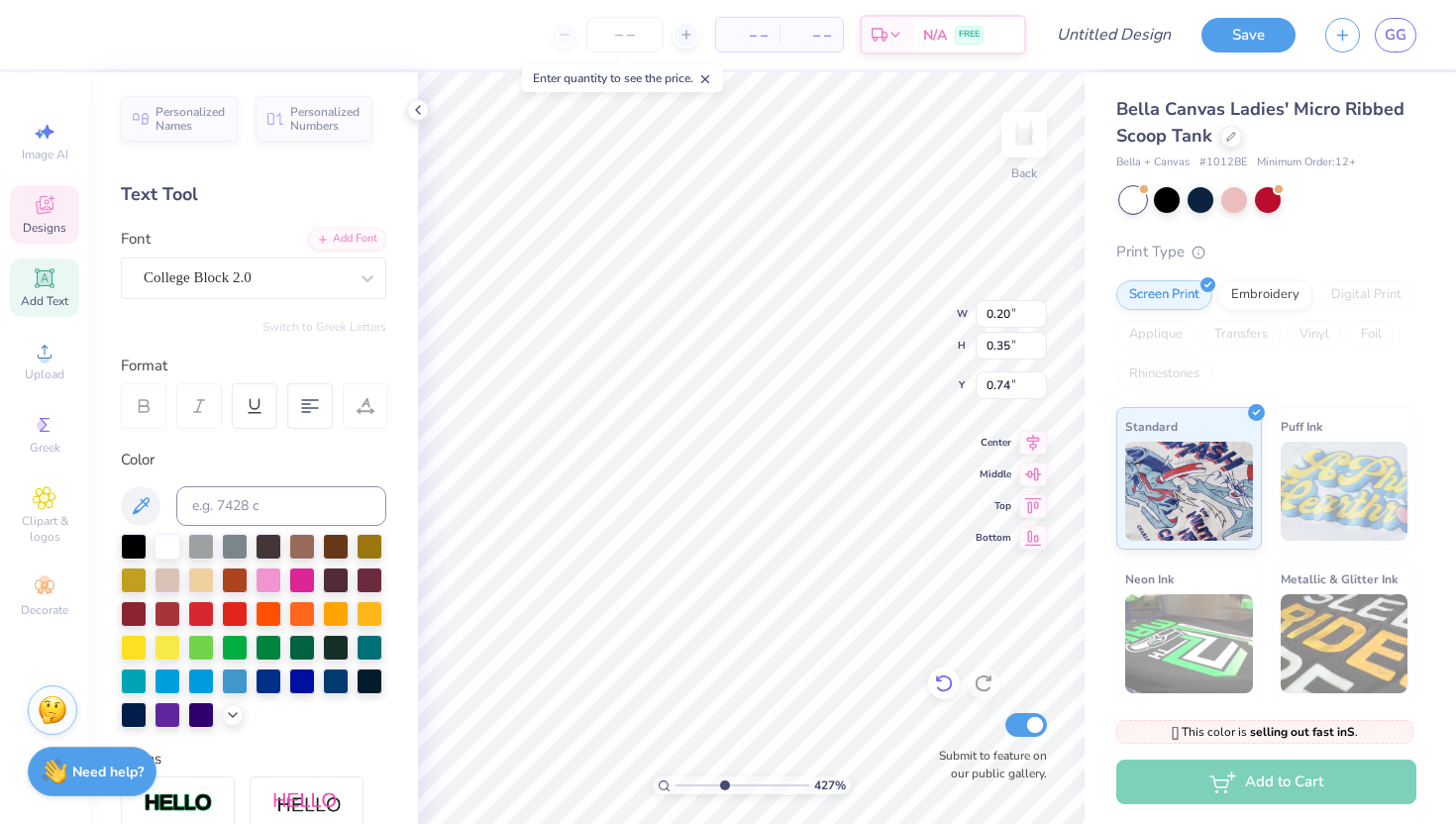 type on "D" 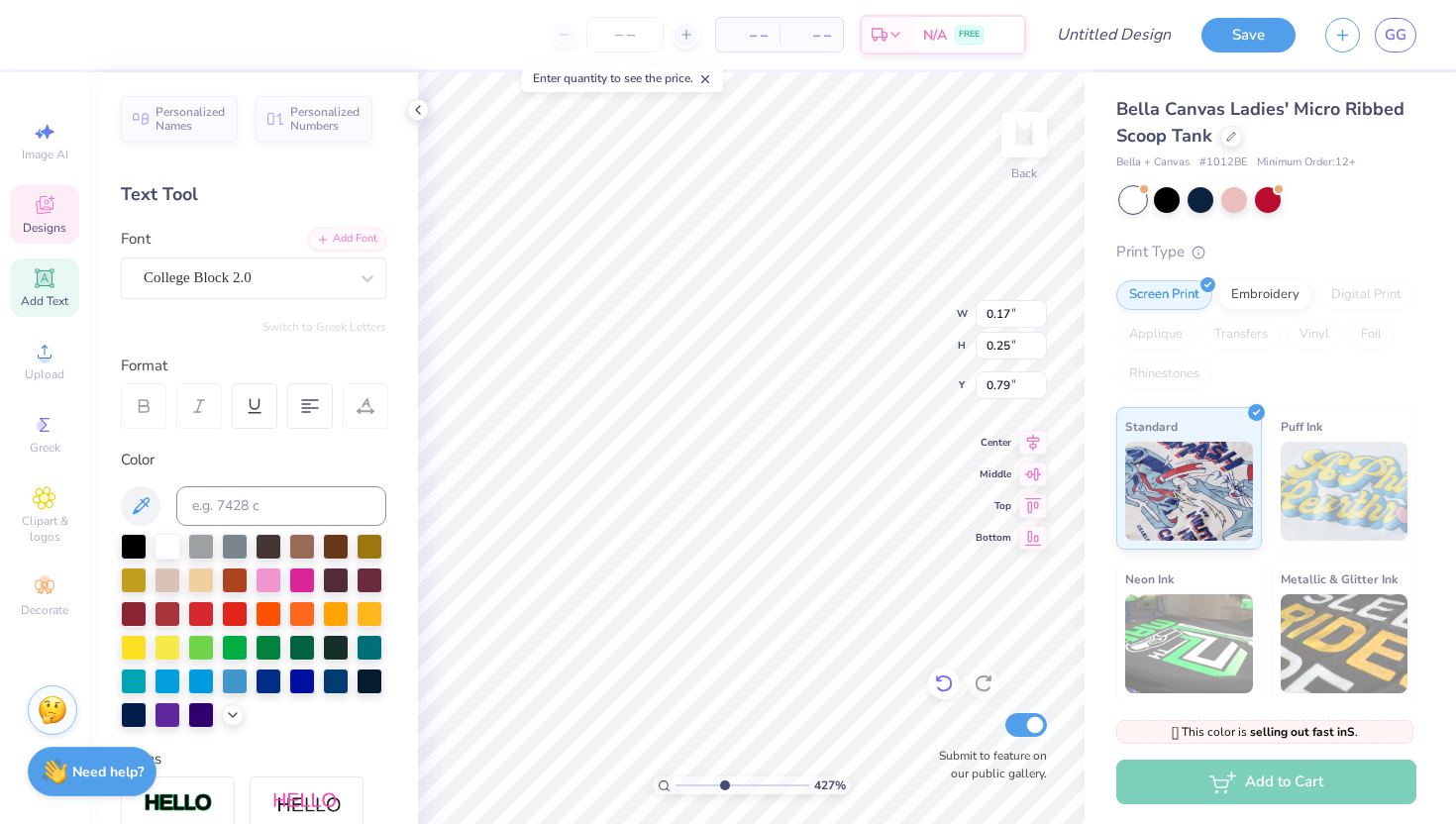 type on "D" 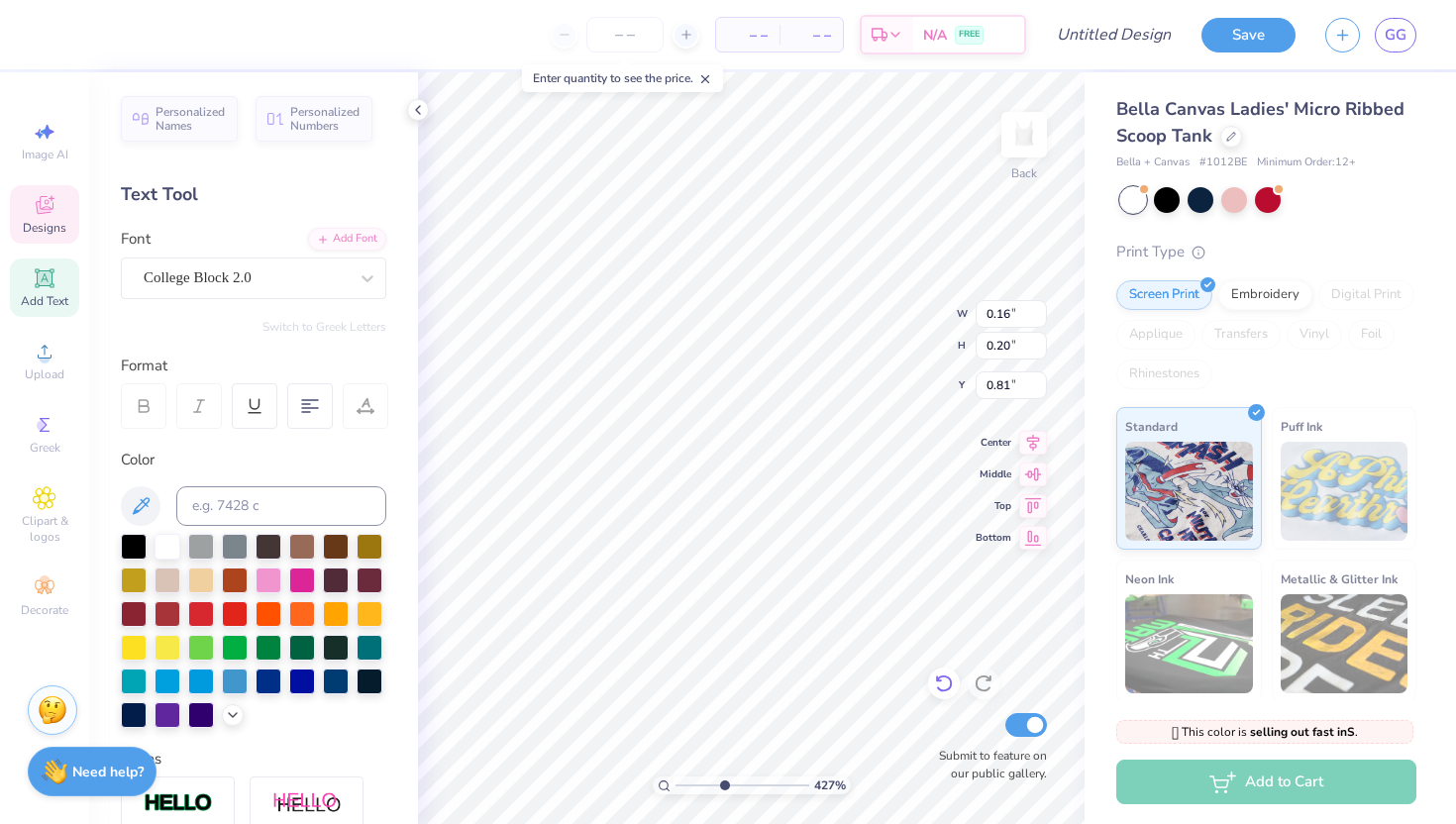 type on "D" 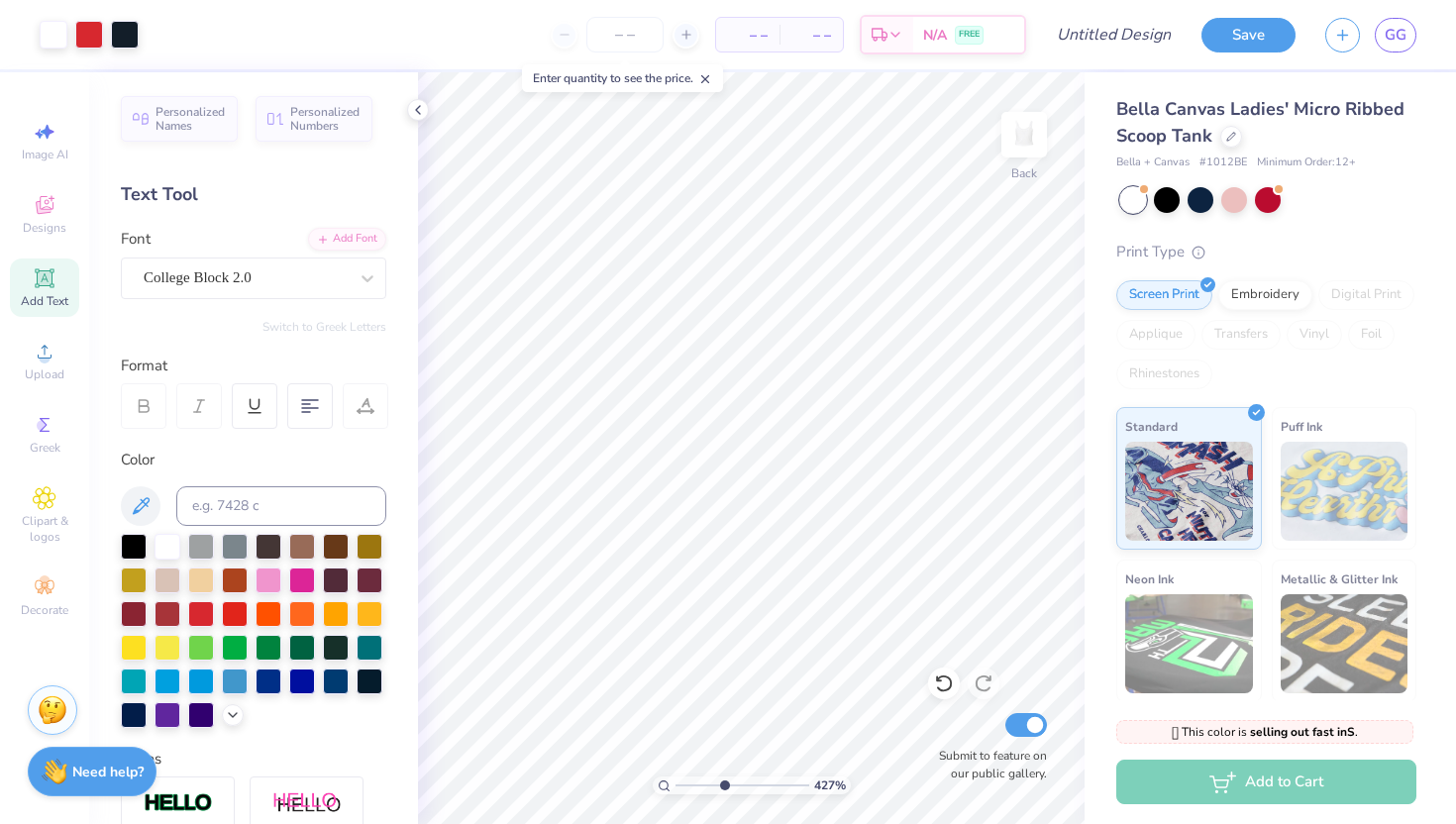 click on "Add Text" at bounding box center [45, 301] 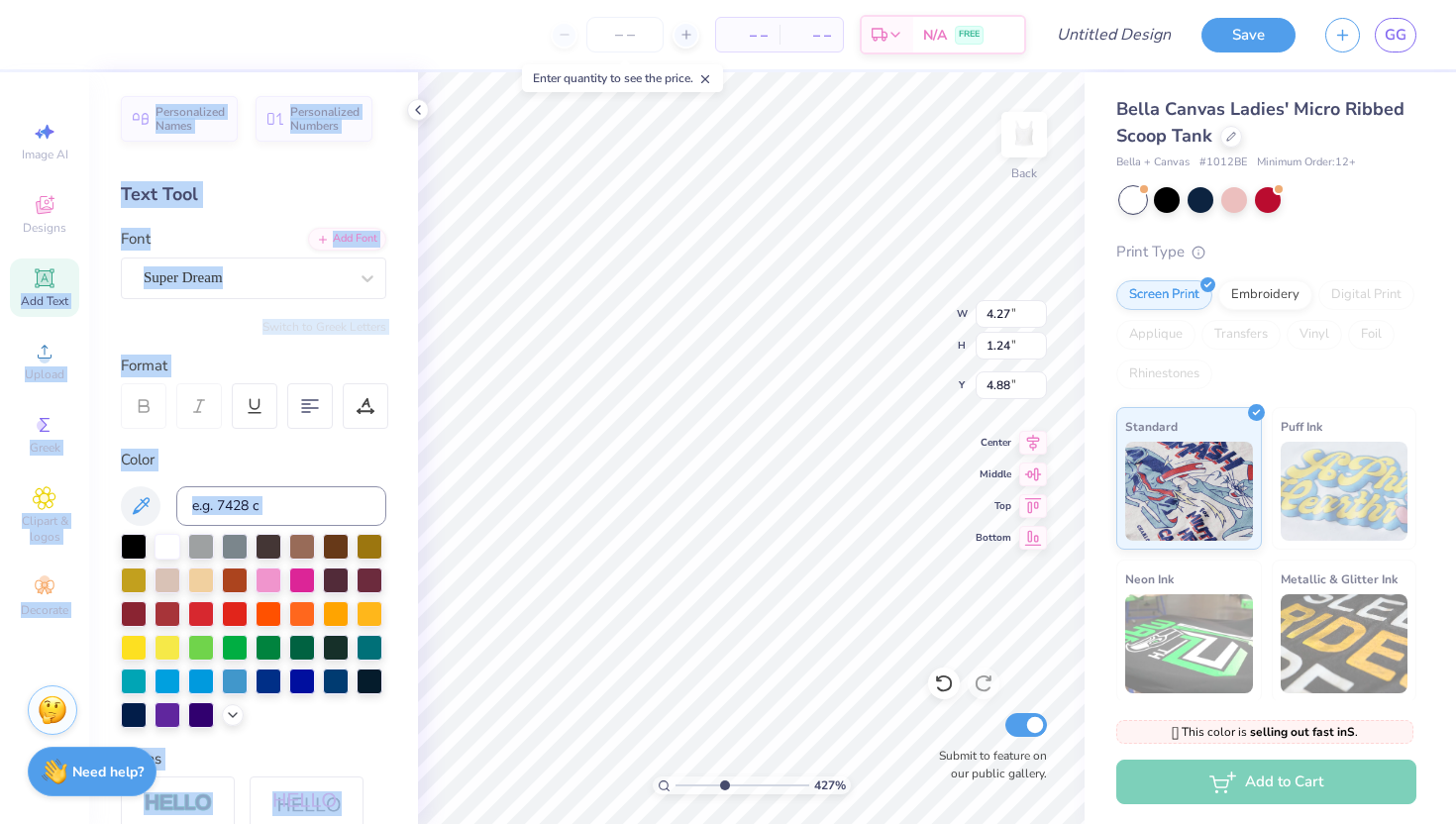 click on "– – Per Item – – Total Est.  Delivery N/A FREE Design Title Save GG Image AI Designs Add Text Upload Greek Clipart & logos Decorate Personalized Names Personalized Numbers Text Tool  Add Font Font Super Dream Switch to Greek Letters Format Color Styles Text Shape 427  % Back W 4.27 4.27 " H 1.24 1.24 " Y 4.88 4.88 " Center Middle Top Bottom Submit to feature on our public gallery. Bella Canvas Ladies' Micro Ribbed Scoop Tank Bella + Canvas # 1012BE Minimum Order:  12 +   Print Type Screen Print Embroidery Digital Print Applique Transfers Vinyl Foil Rhinestones Standard Puff Ink Neon Ink Metallic & Glitter Ink Glow in the Dark Ink Water based Ink 🫣   This color is   selling out fast in  S . 🫣   There are only  327 Ss  left of this color. Order now before that's gone. Not ready to order yet? Switch to a color with stock Switch to a similar product with stock Add to Cart Stuck?  Our Art team will finish your design for free. Need help?  Chat with us." at bounding box center [728, 412] 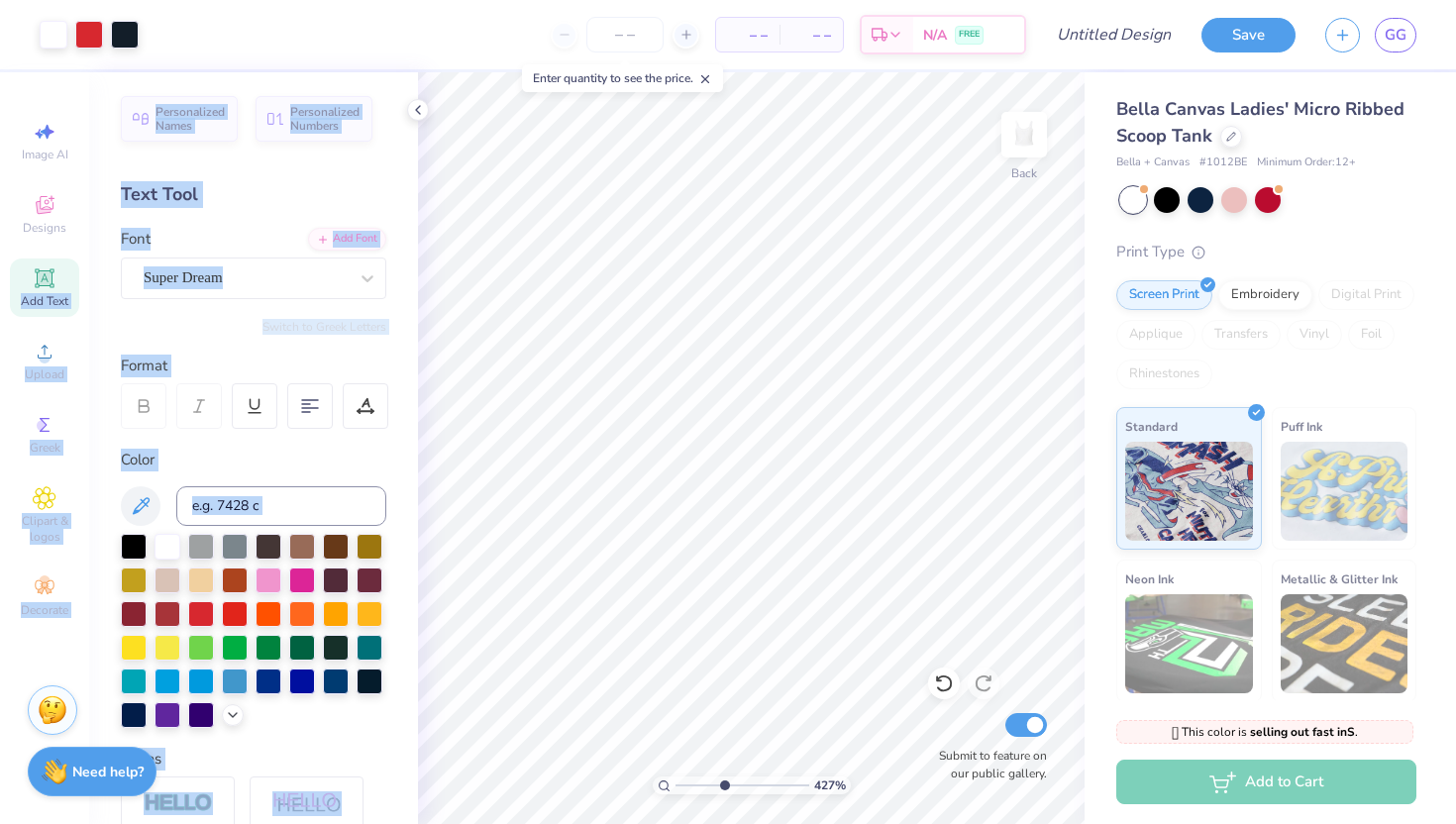 drag, startPoint x: 48, startPoint y: 285, endPoint x: 230, endPoint y: 337, distance: 189.2829 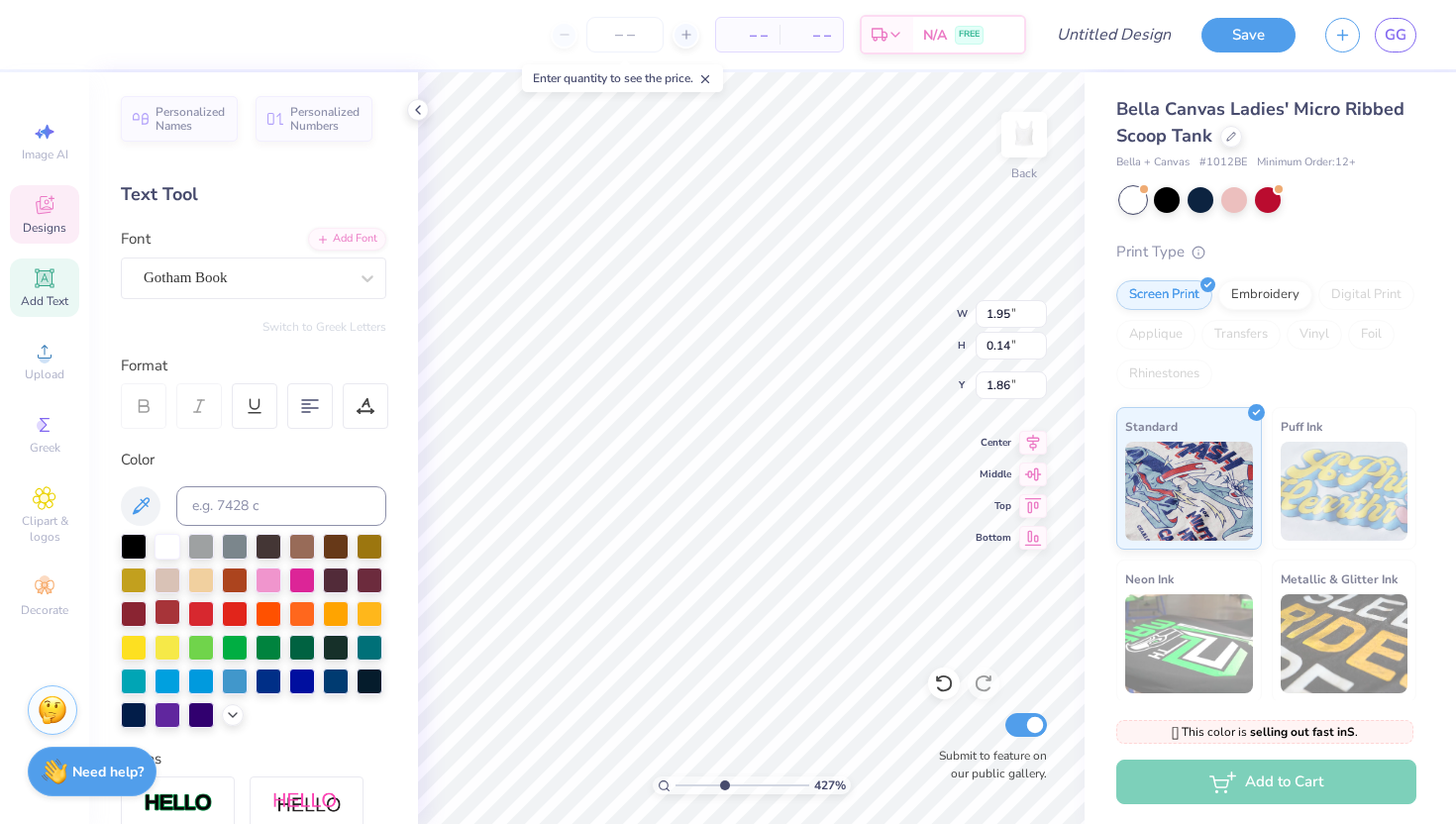 click at bounding box center (167, 612) 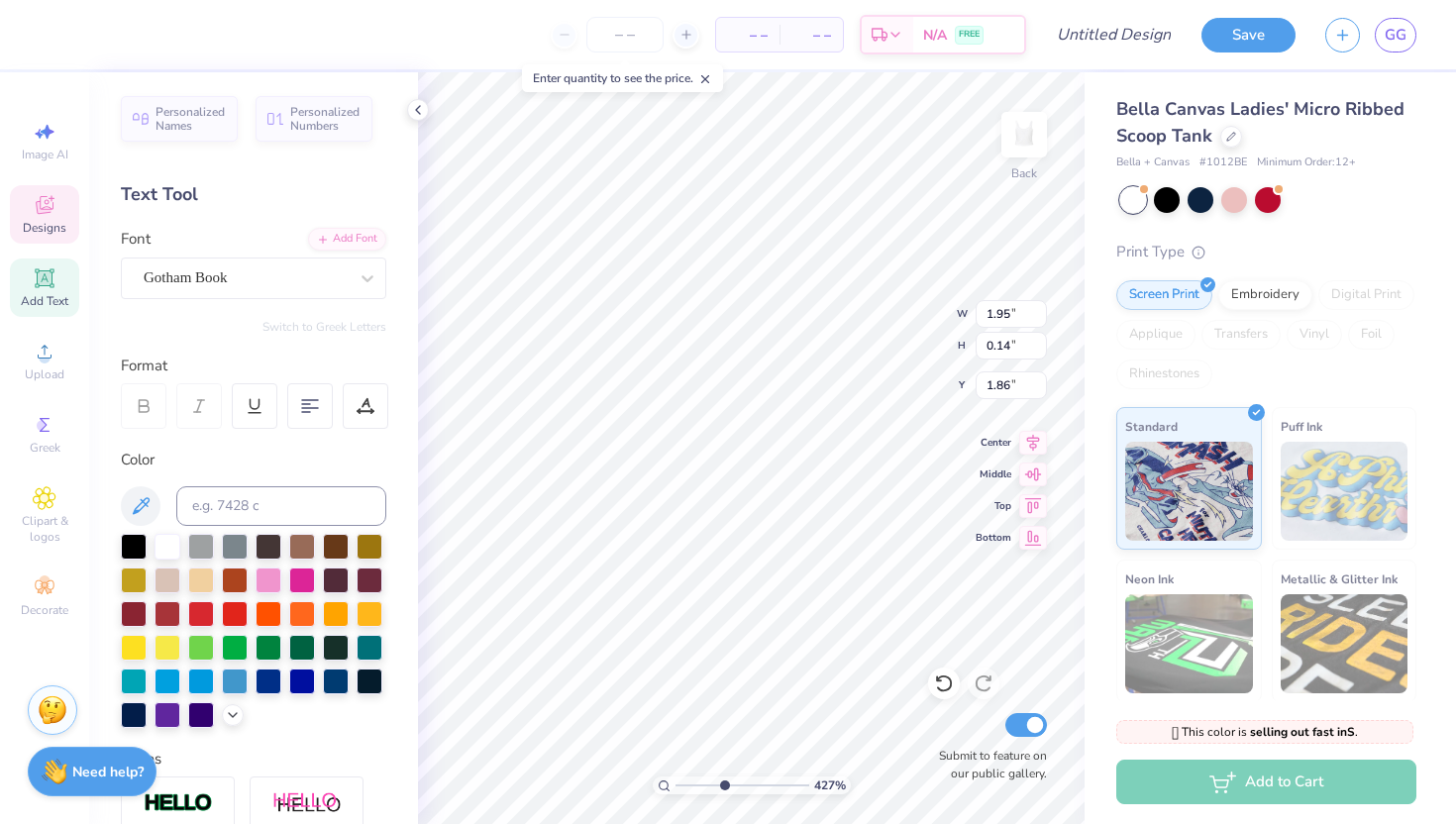 click 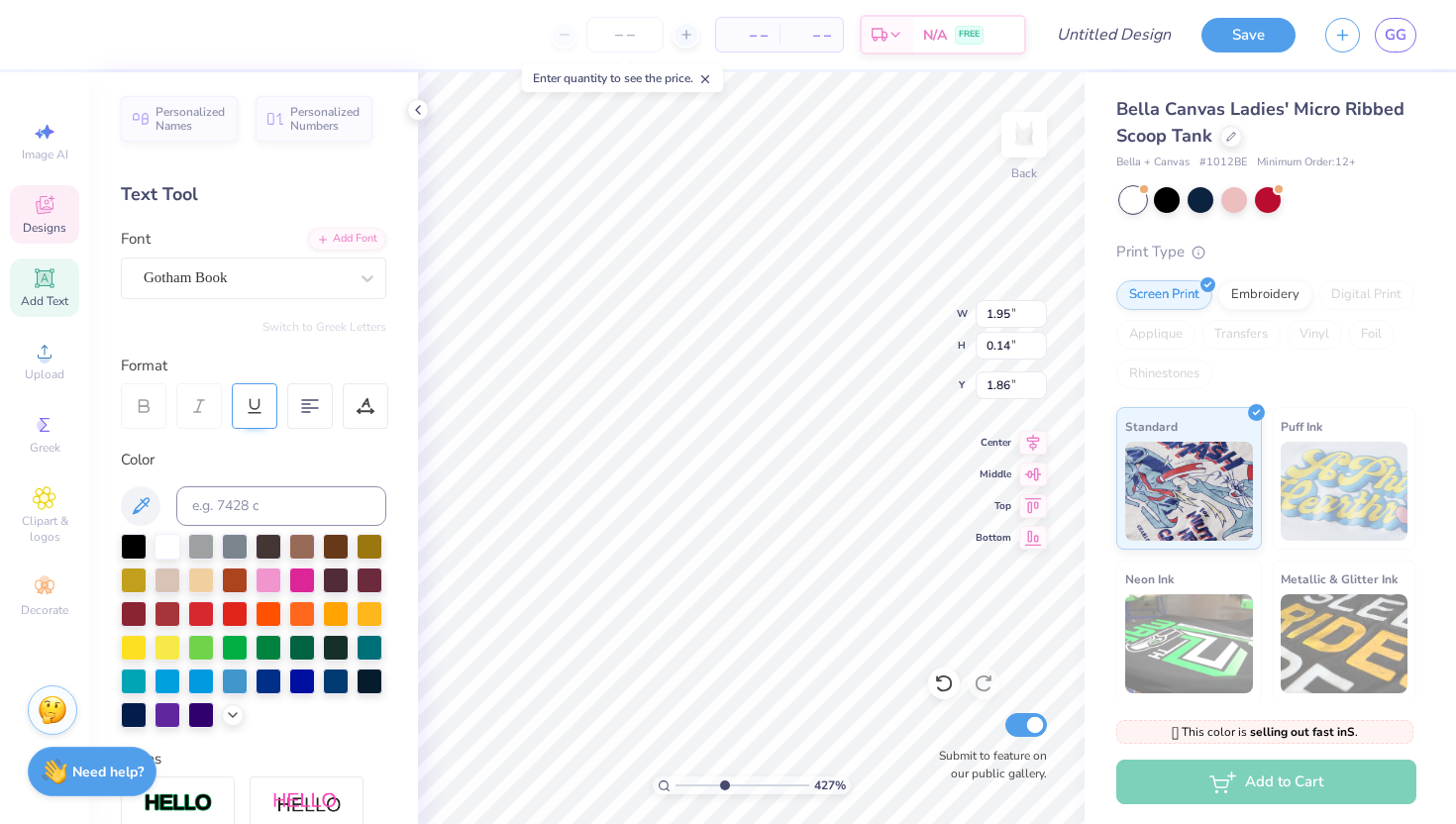 scroll, scrollTop: 0, scrollLeft: 7, axis: horizontal 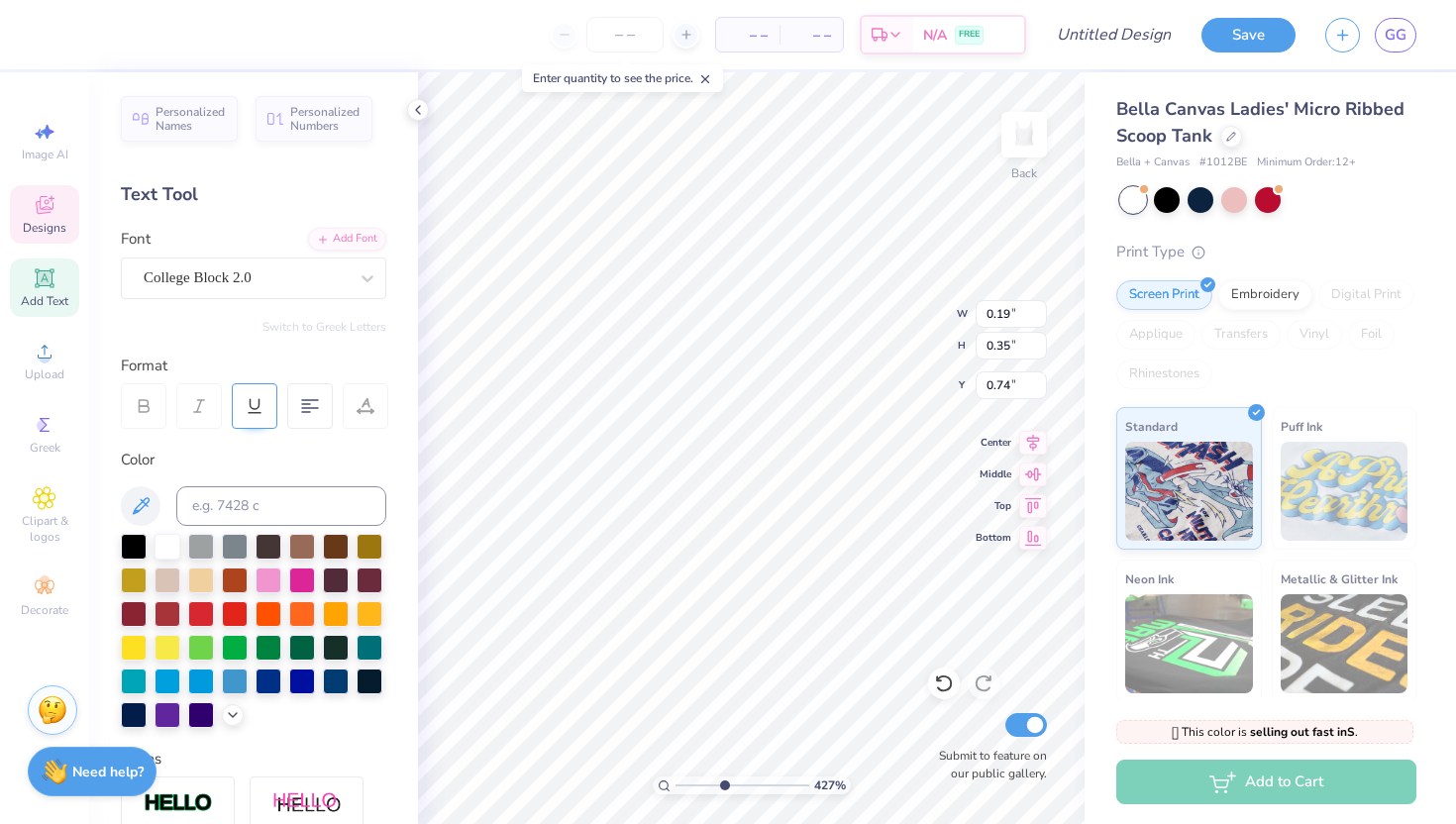 type on "0.19" 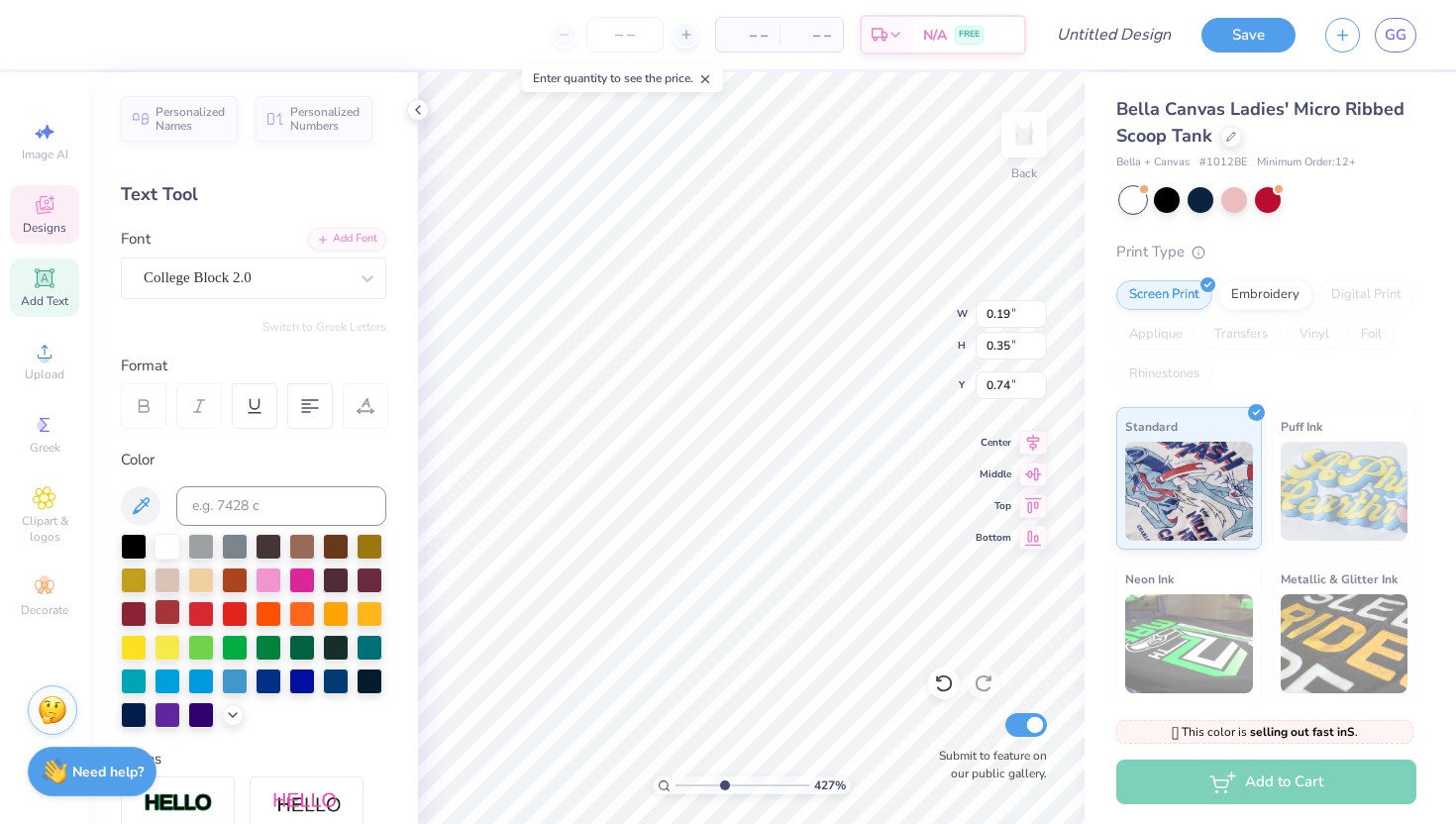 click at bounding box center [167, 612] 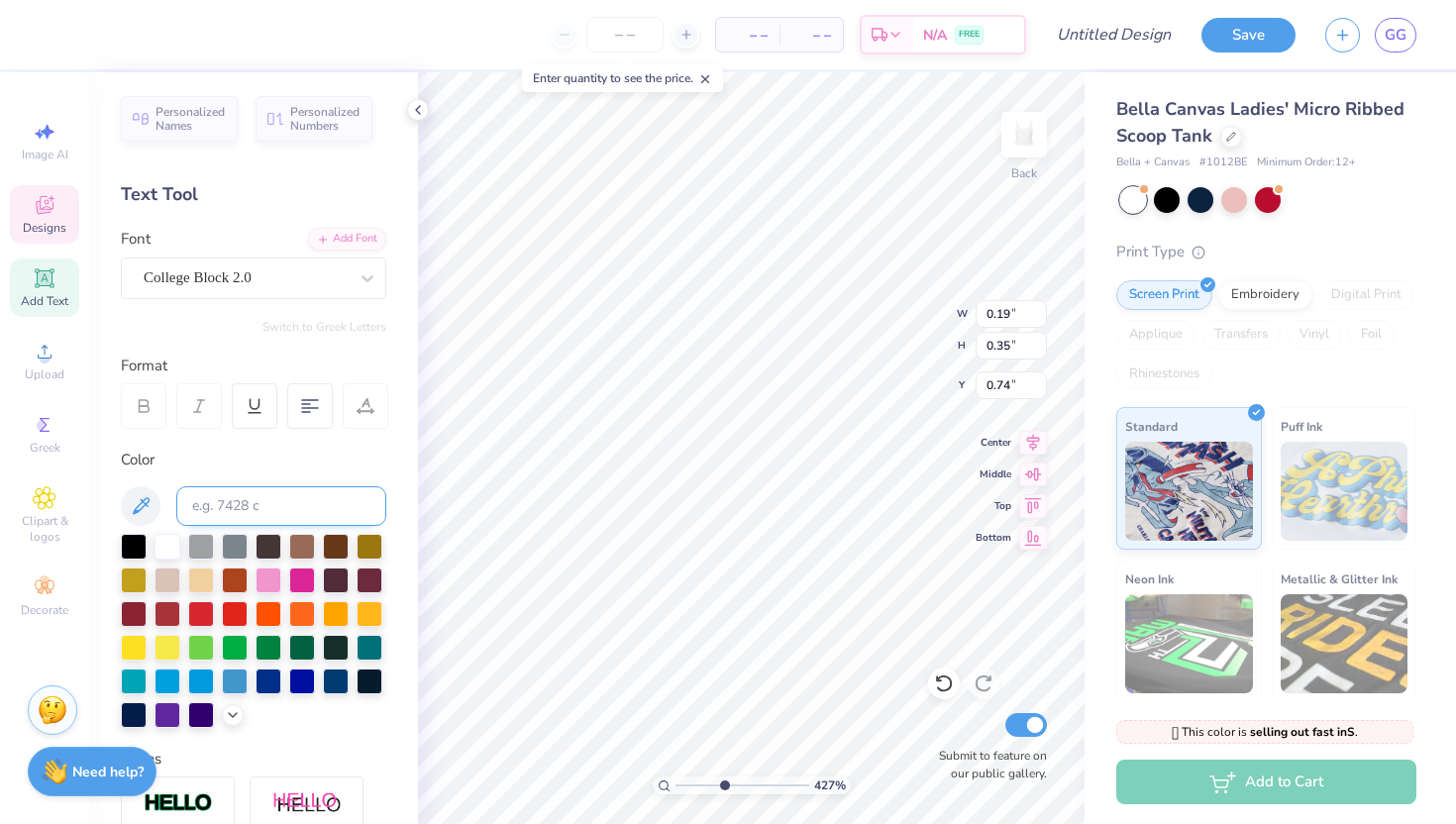 type on "0.16" 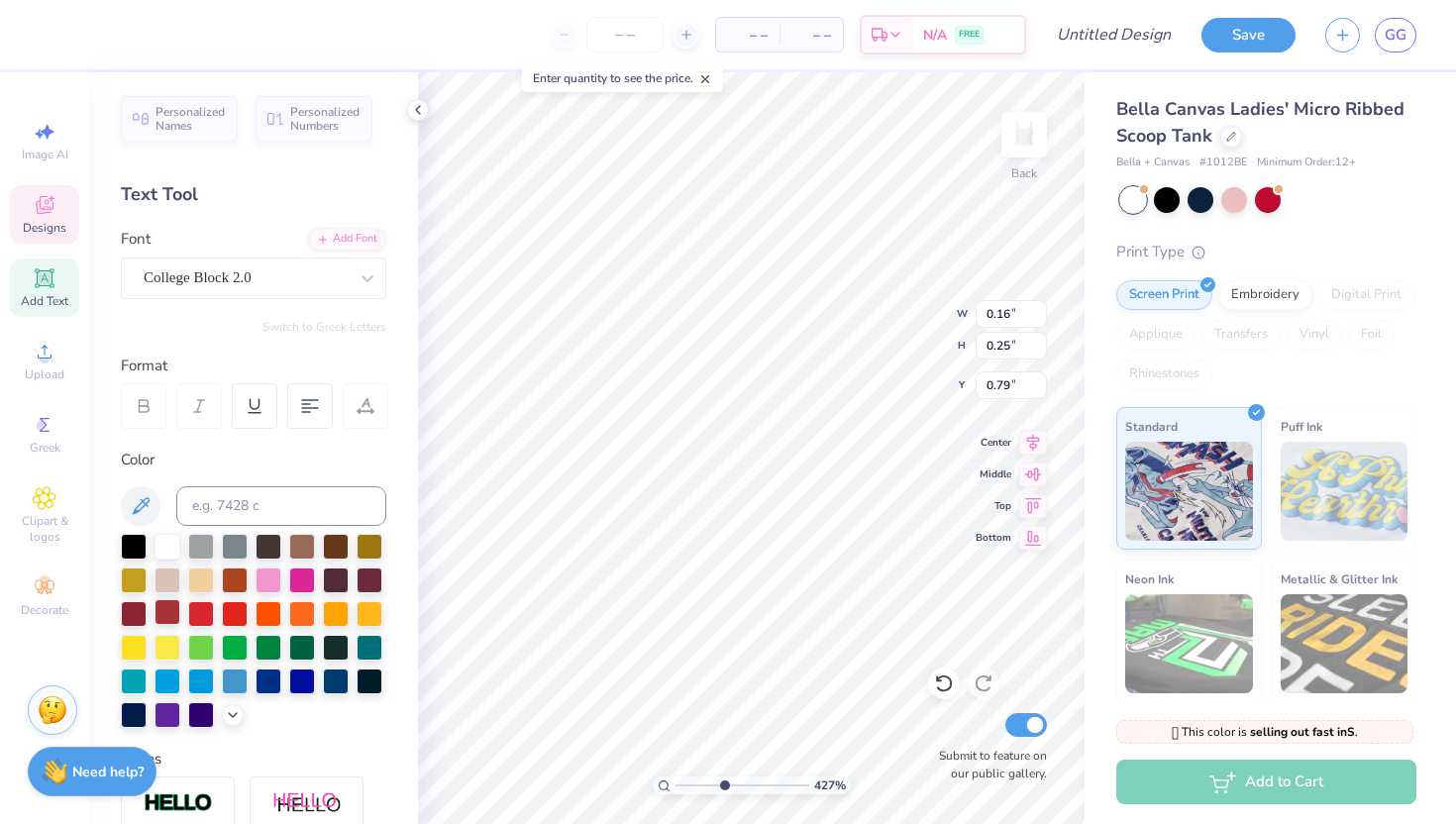 click at bounding box center (167, 612) 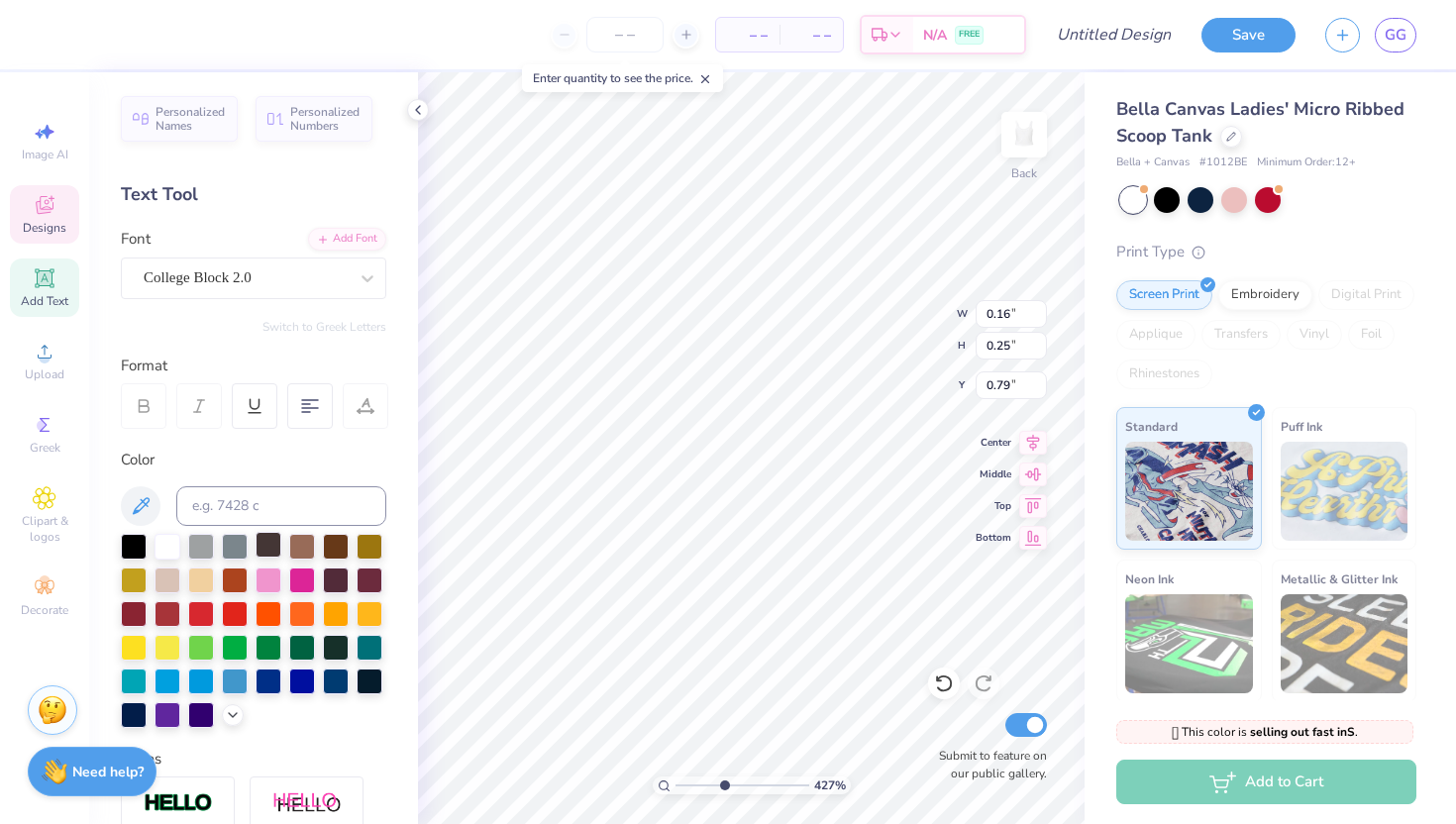 type on "0.20" 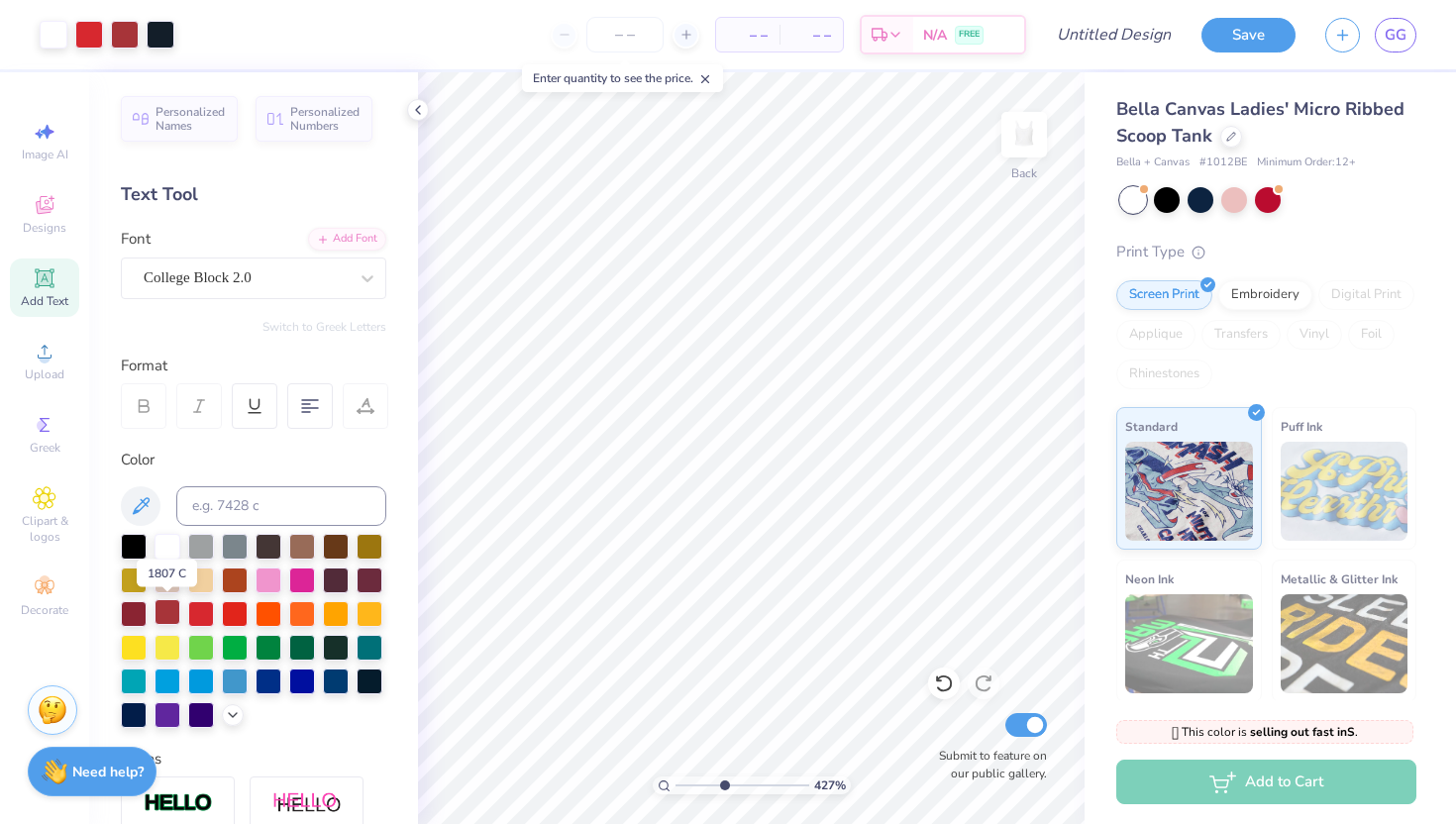 click at bounding box center [167, 612] 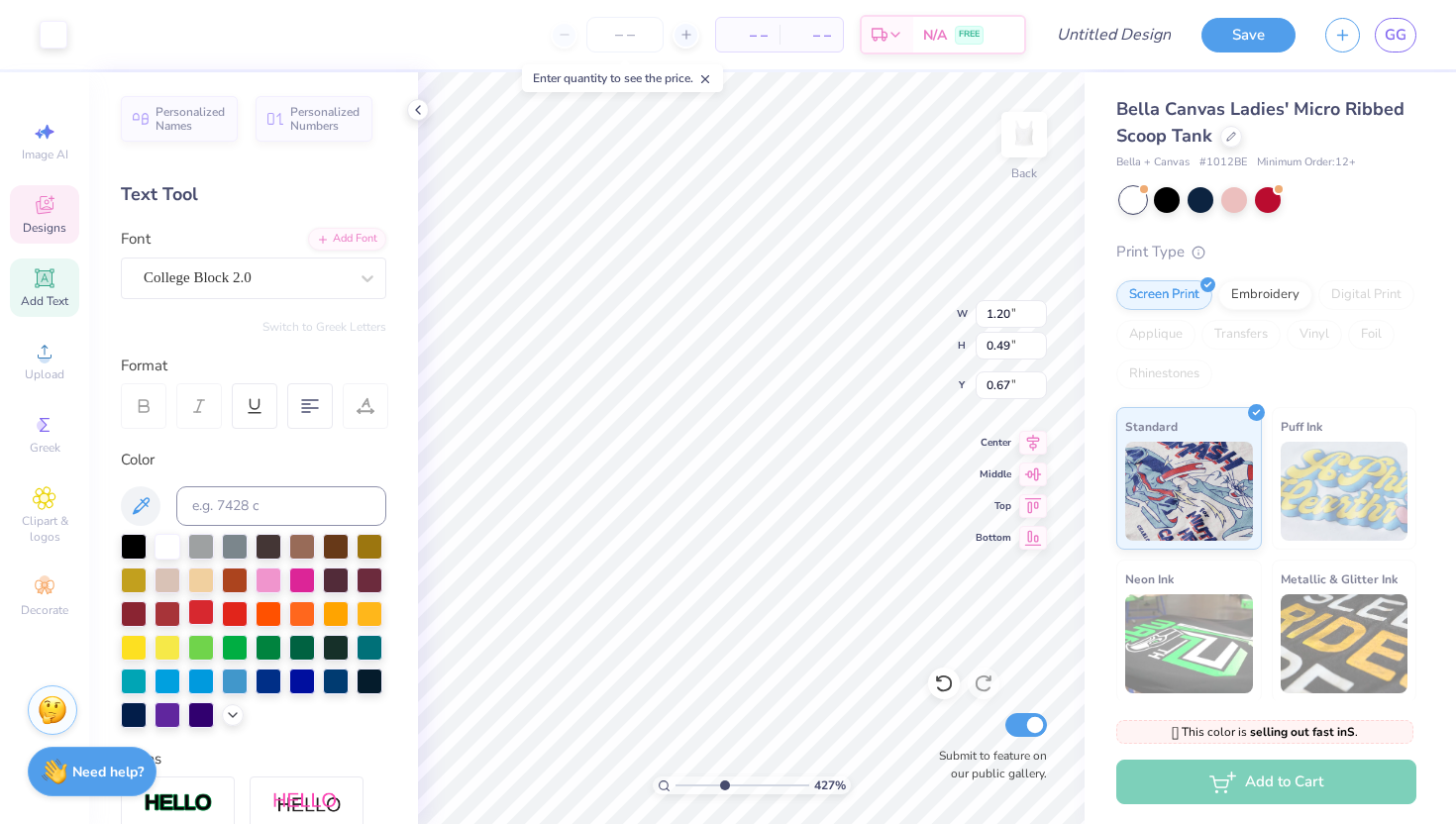 click at bounding box center [201, 612] 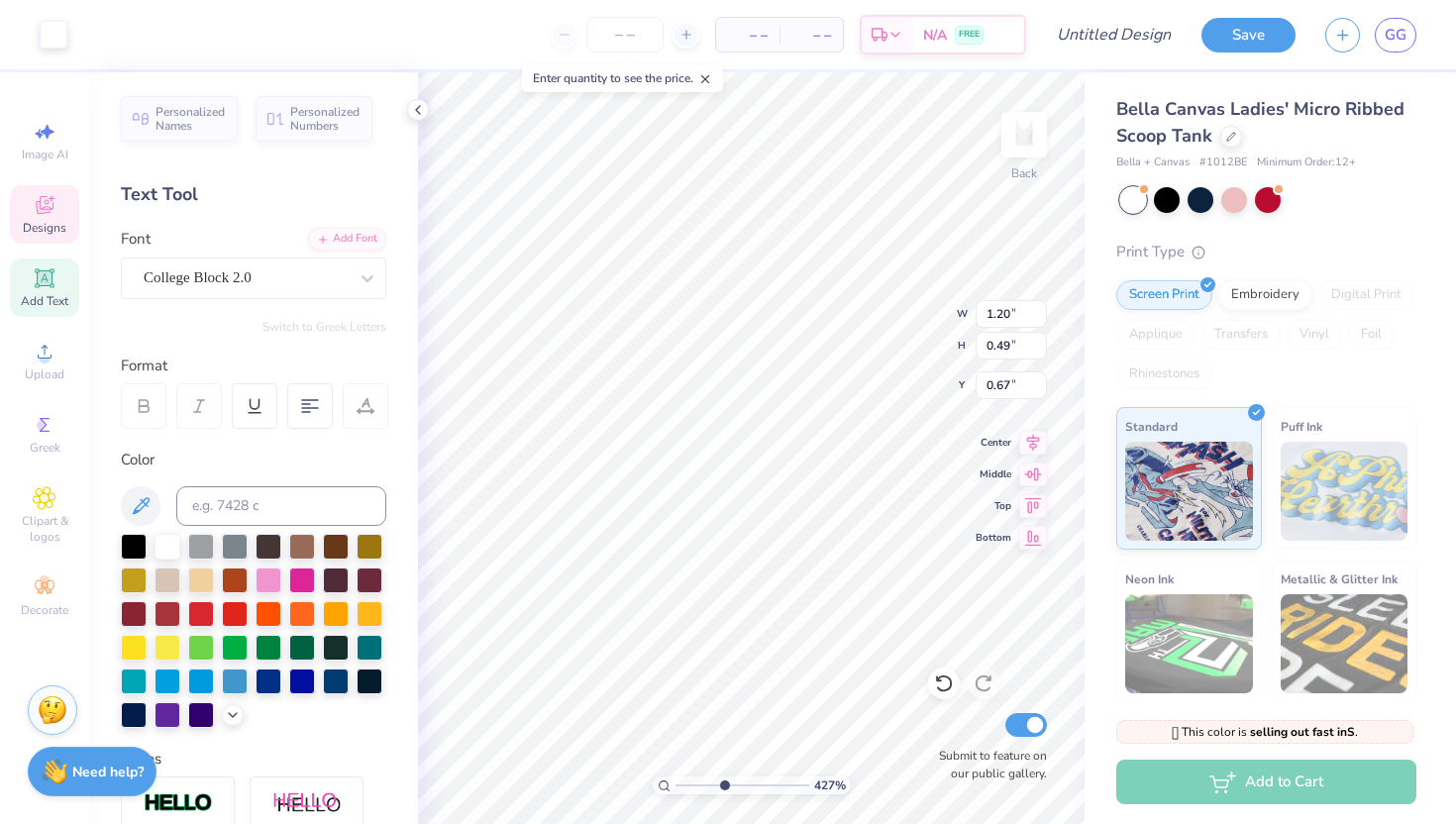 click at bounding box center [167, 614] 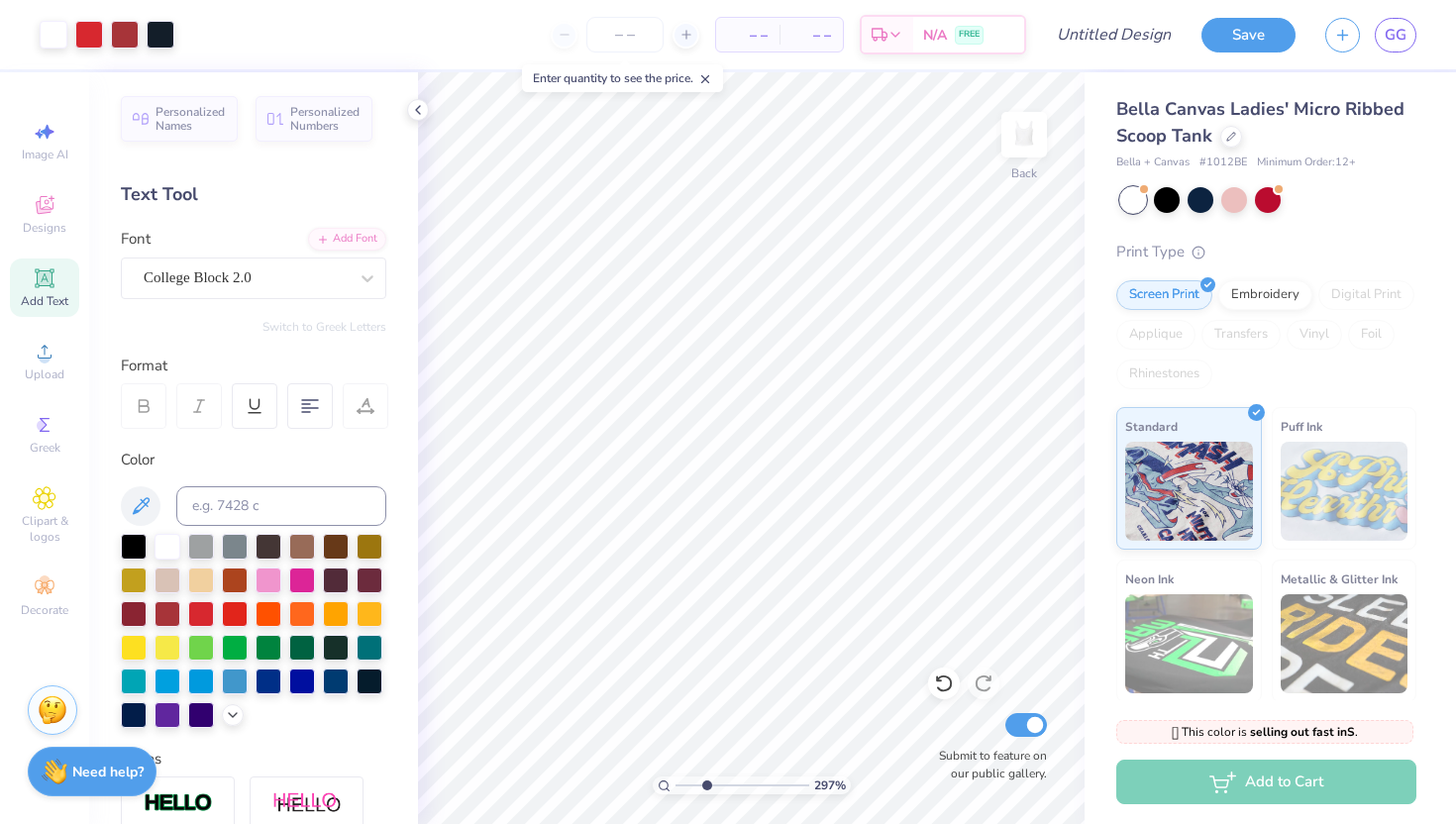 drag, startPoint x: 716, startPoint y: 785, endPoint x: 705, endPoint y: 783, distance: 11.18034 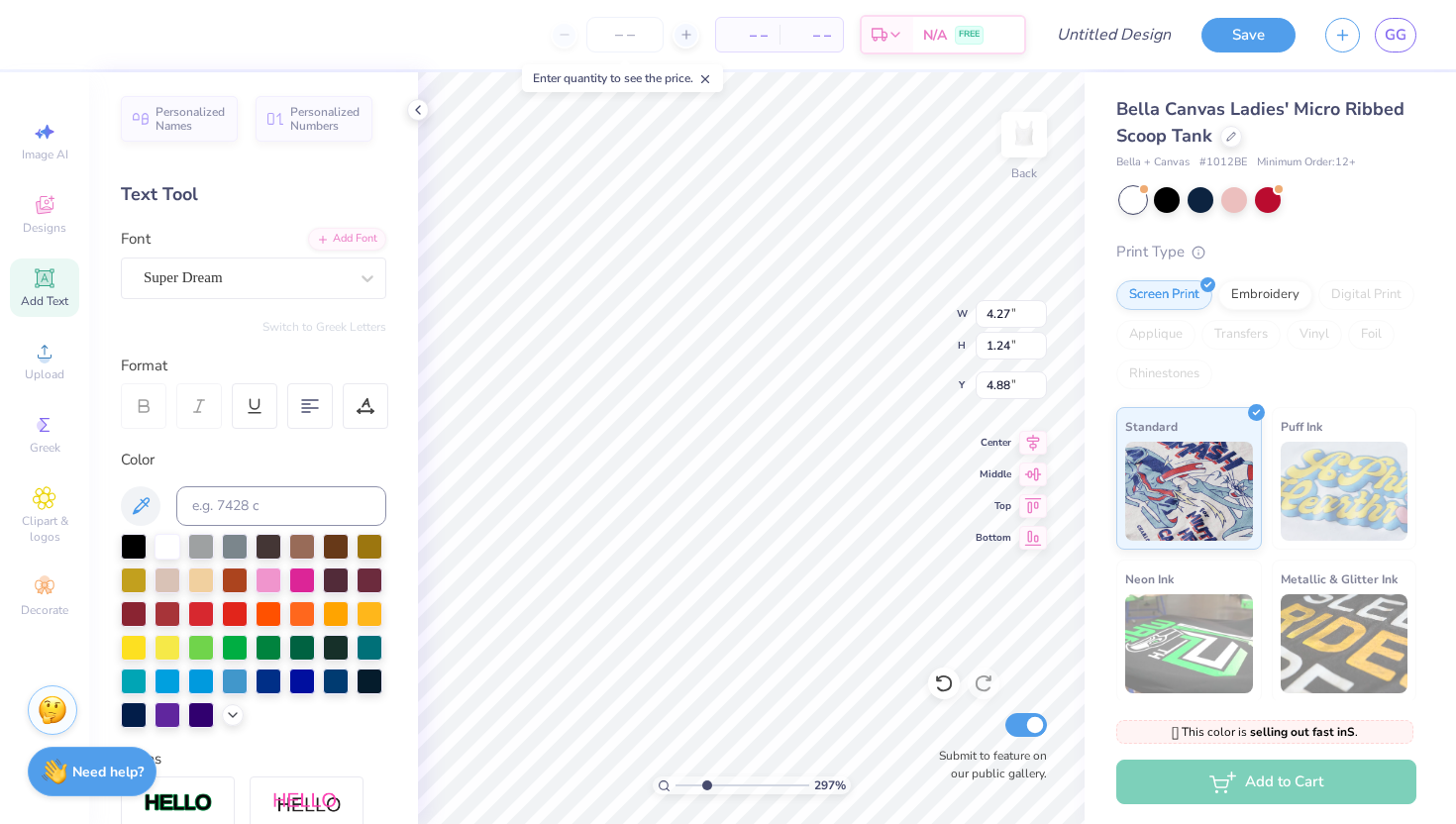 scroll, scrollTop: 0, scrollLeft: 0, axis: both 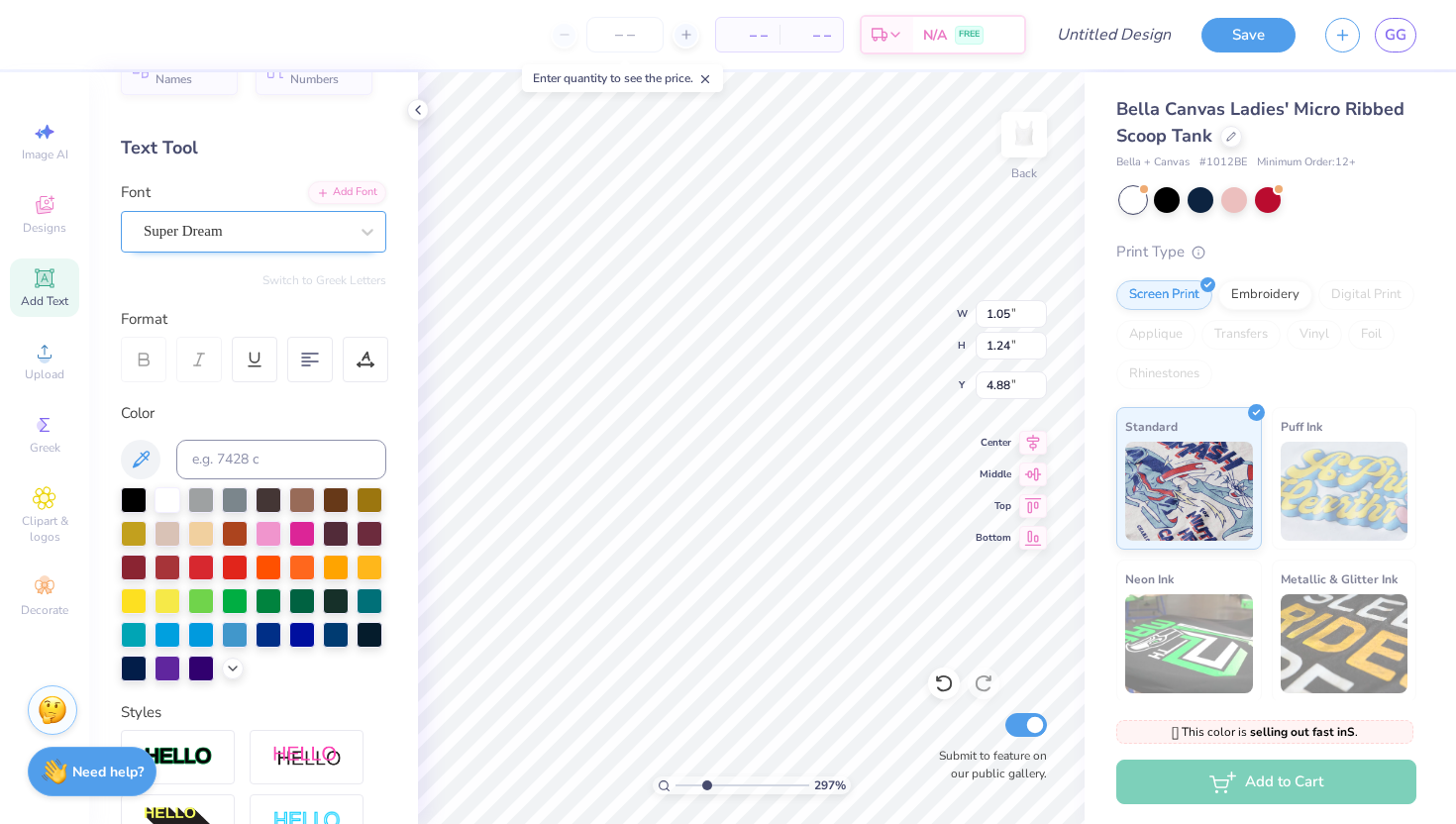 type on "DELTA DELTA DELTA" 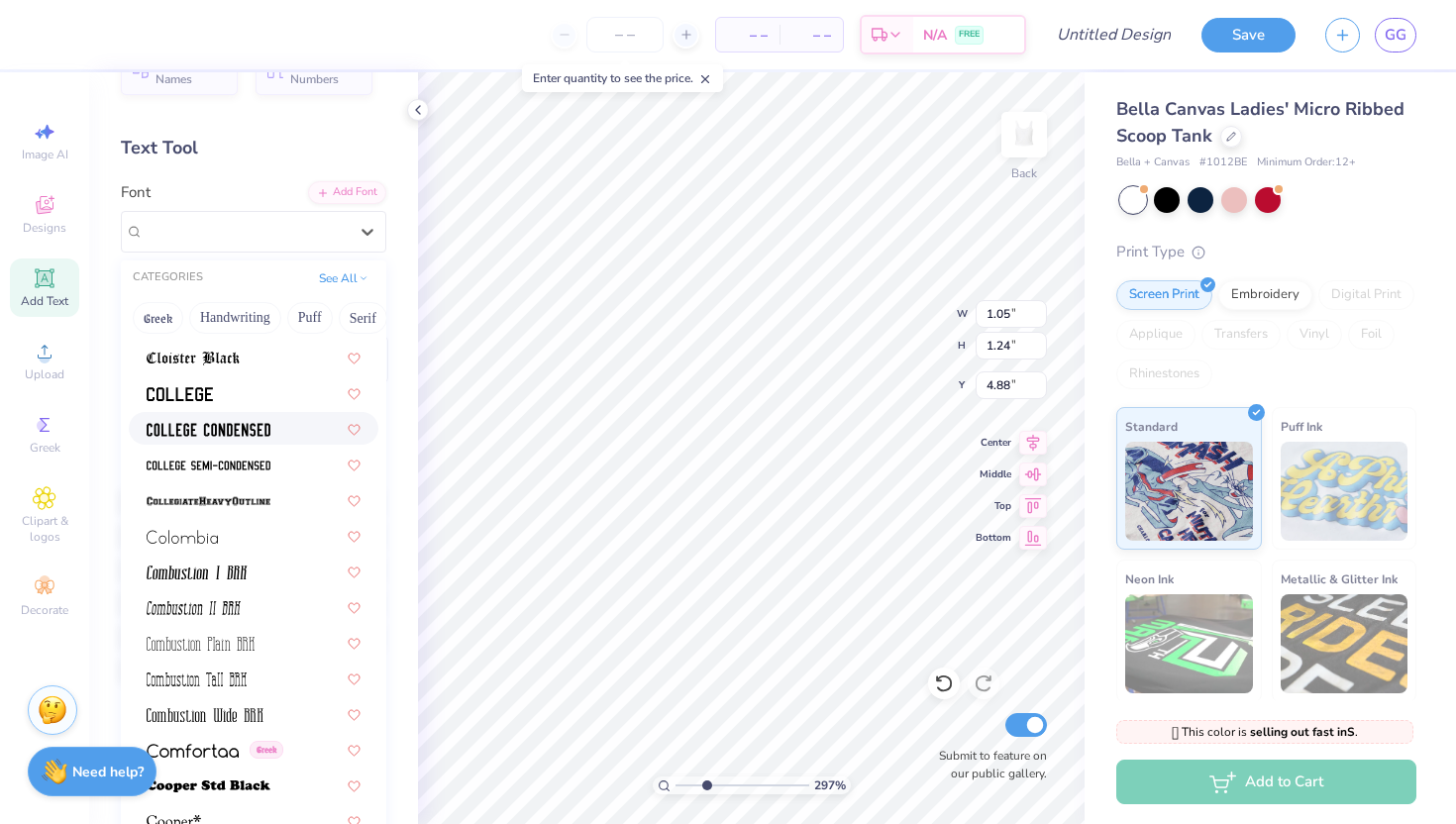 scroll, scrollTop: 2699, scrollLeft: 0, axis: vertical 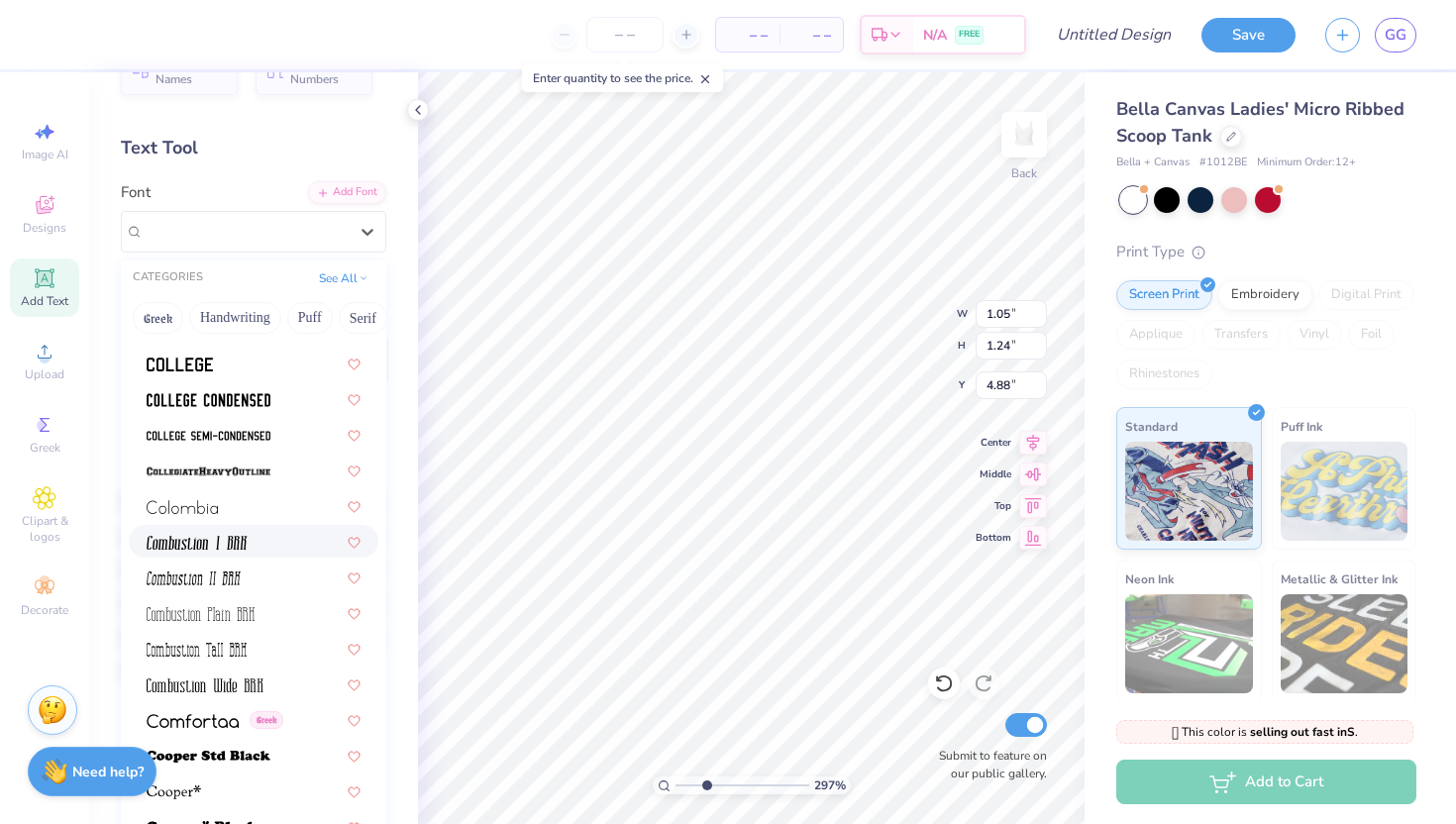 click at bounding box center (197, 543) 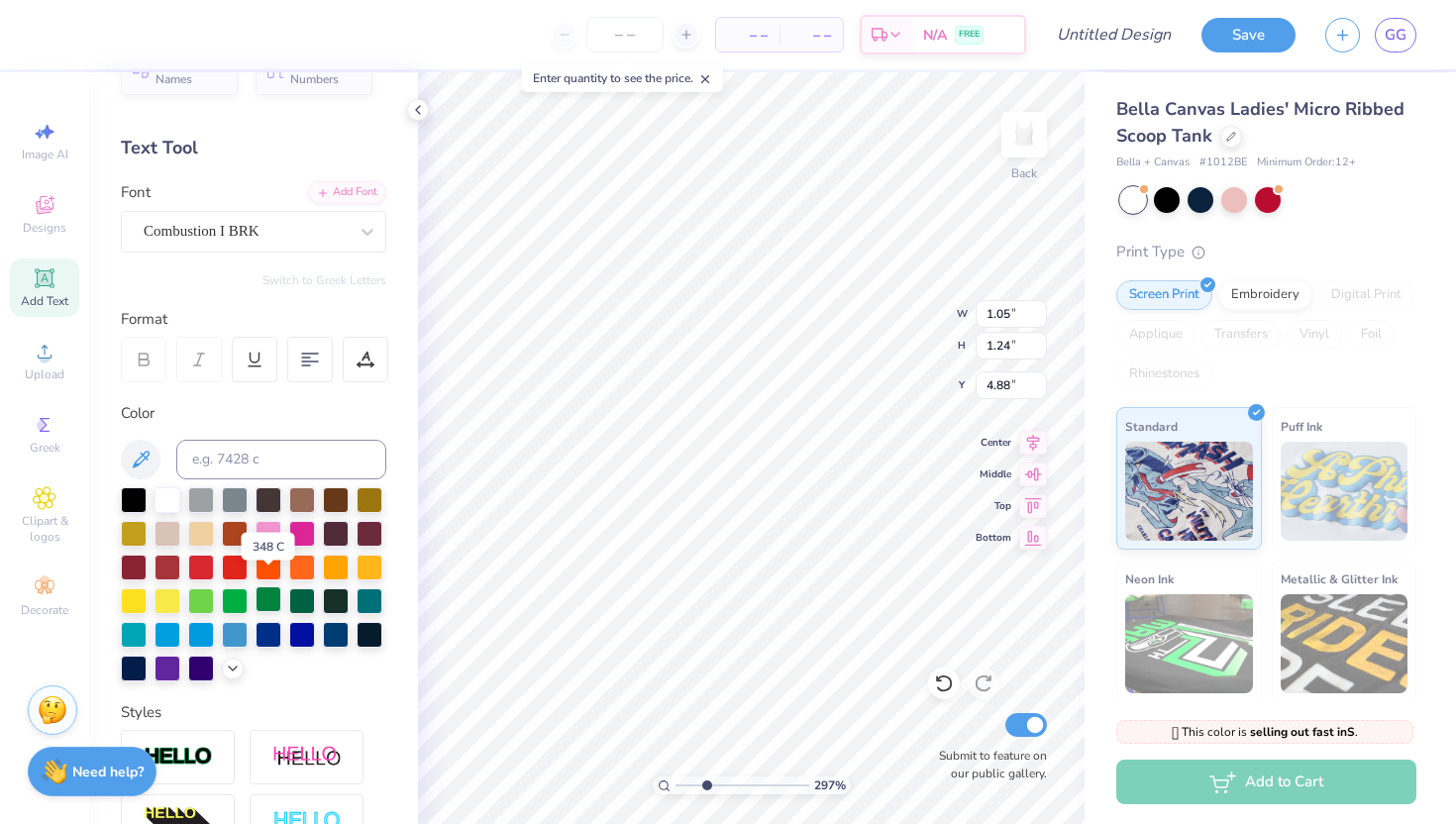 scroll, scrollTop: 62, scrollLeft: 0, axis: vertical 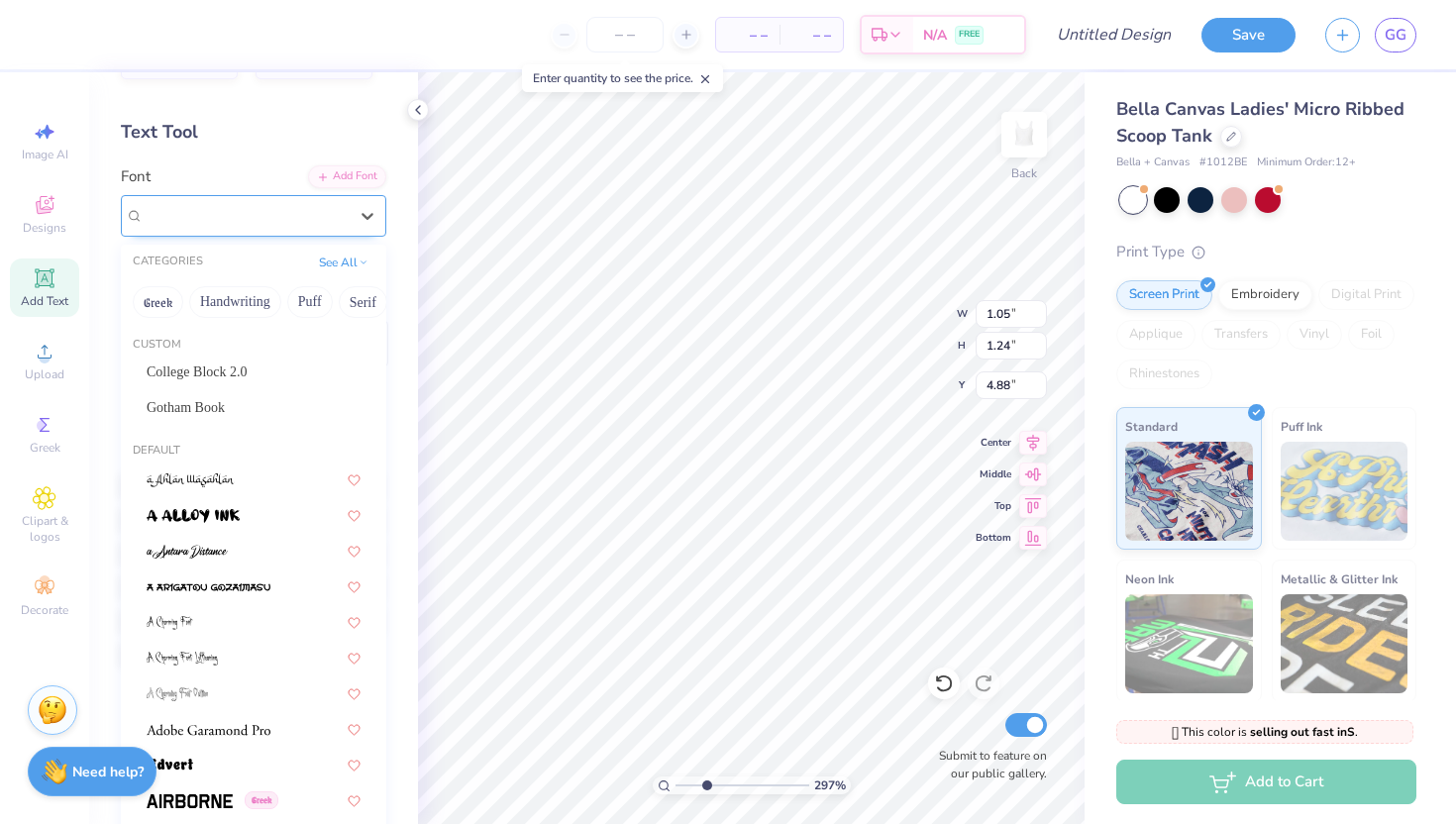 click at bounding box center [246, 215] 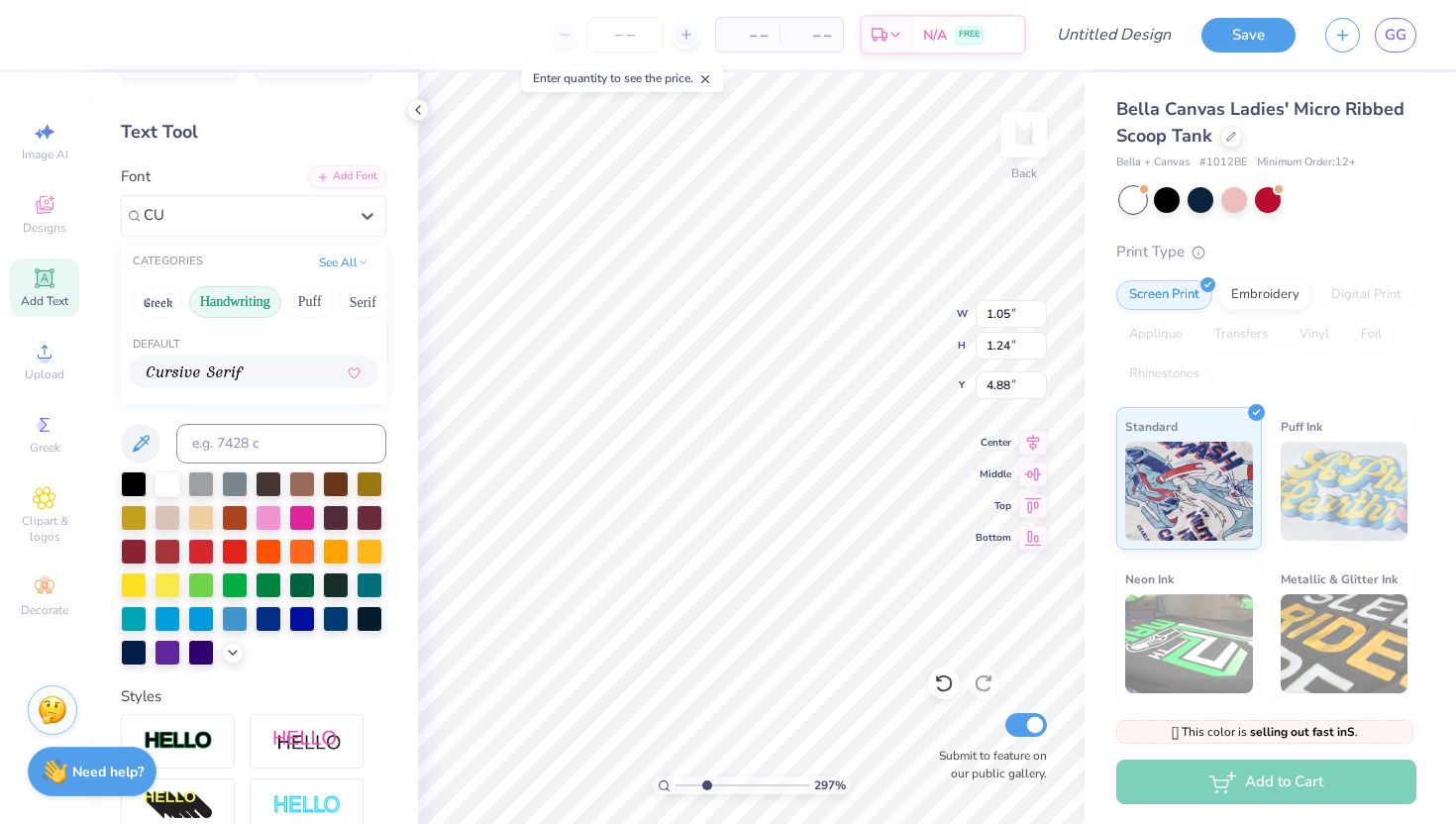 type on "C" 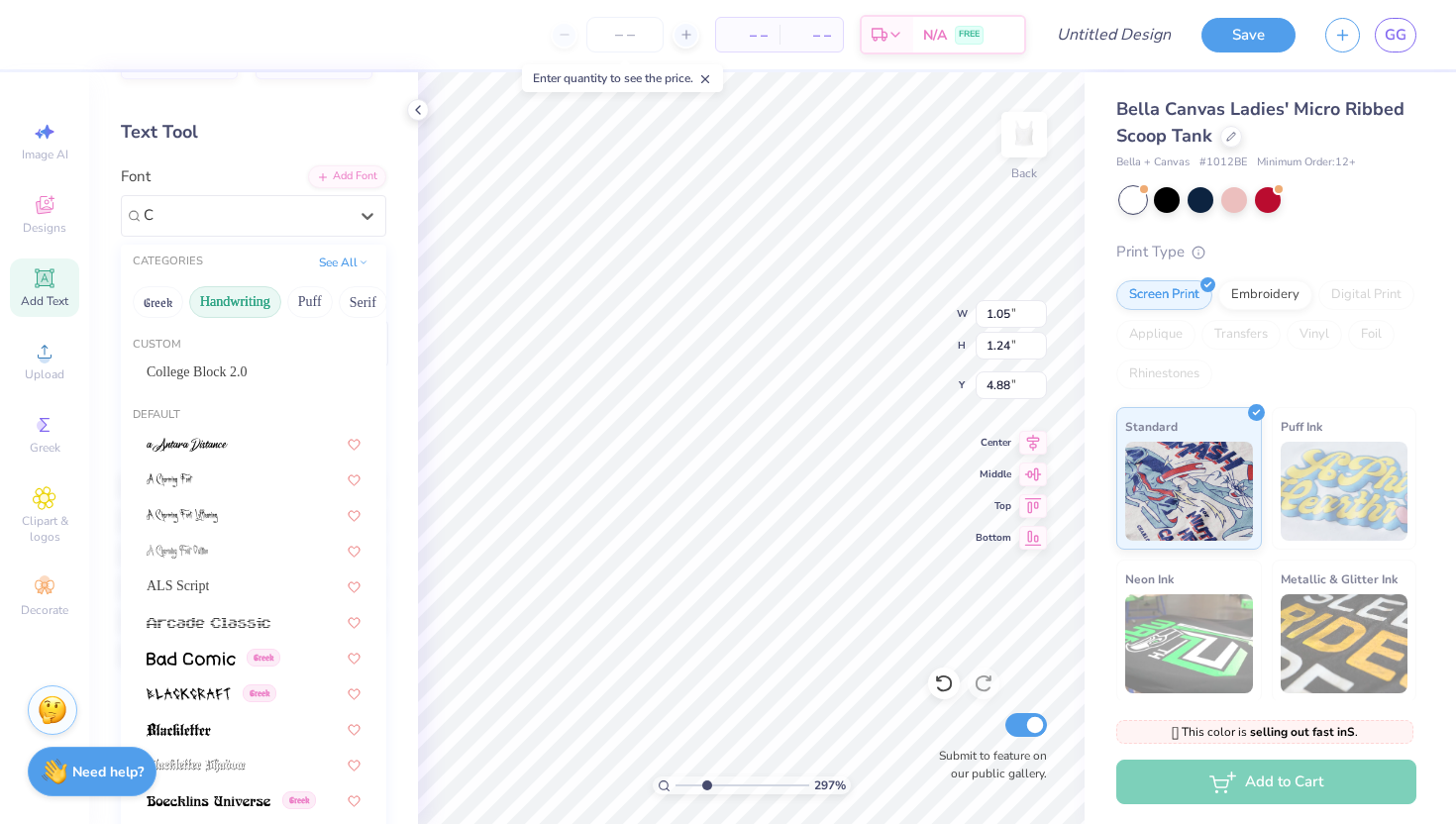 type 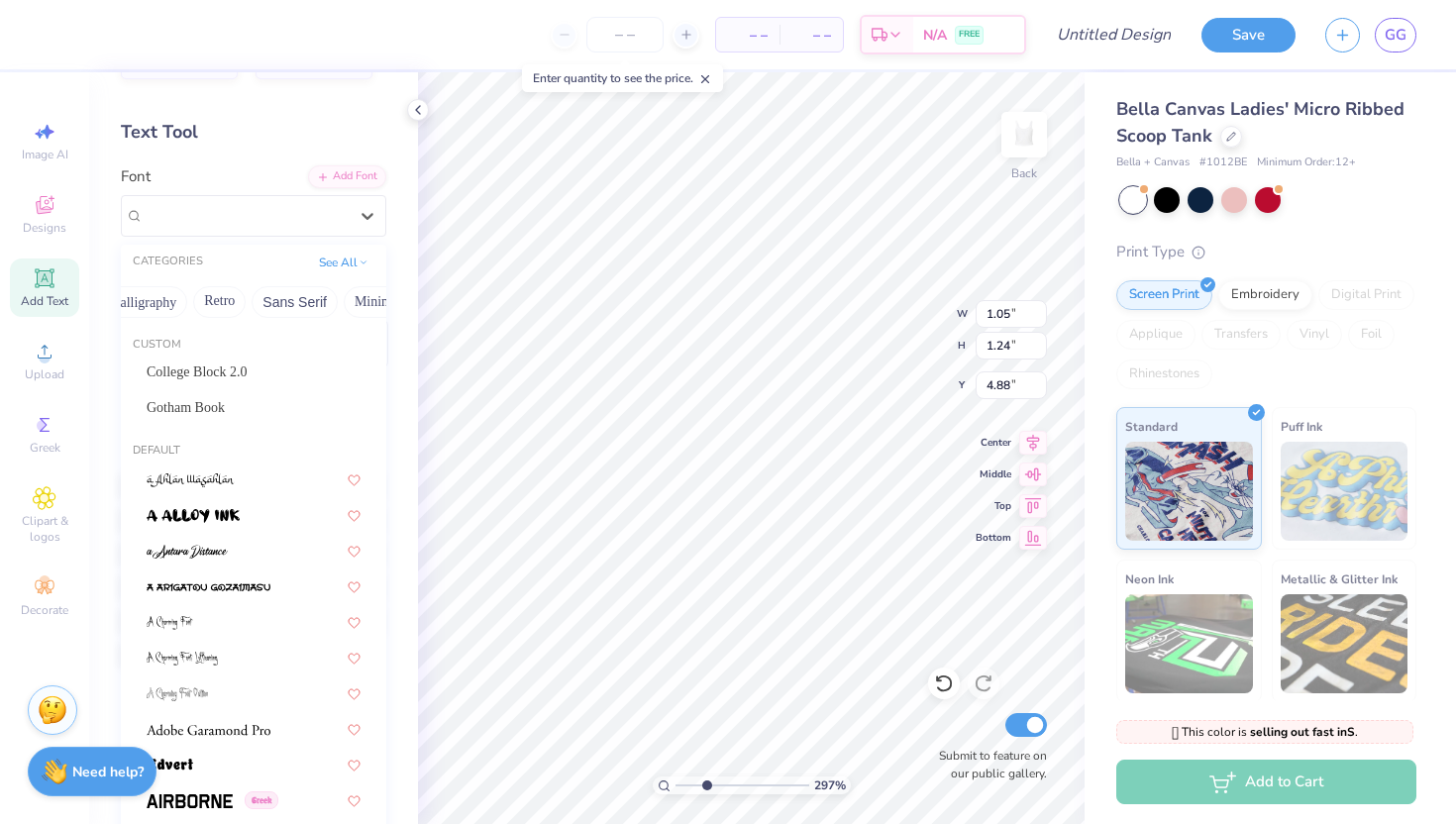 scroll, scrollTop: 0, scrollLeft: 308, axis: horizontal 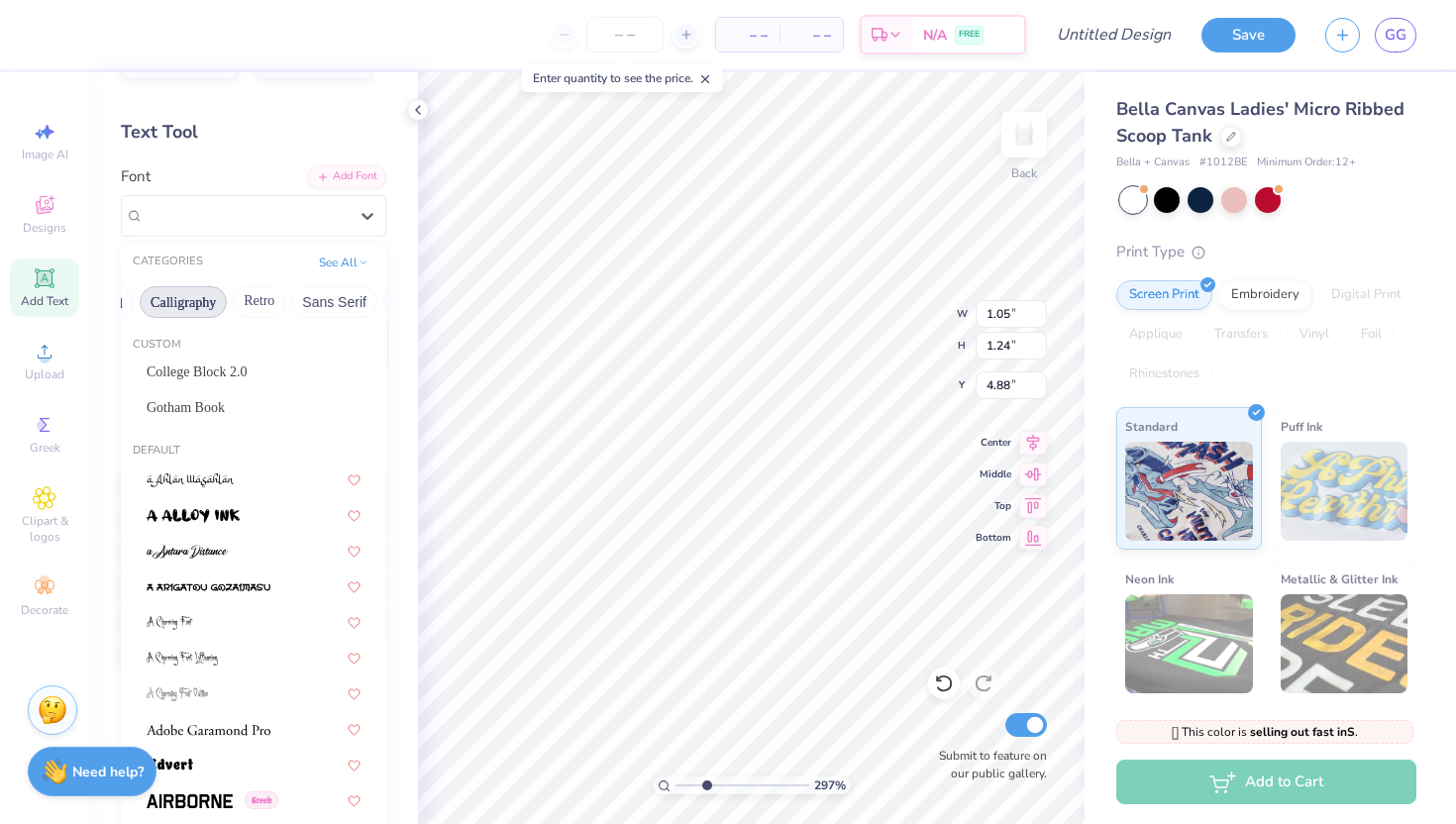 click on "Calligraphy" at bounding box center (183, 302) 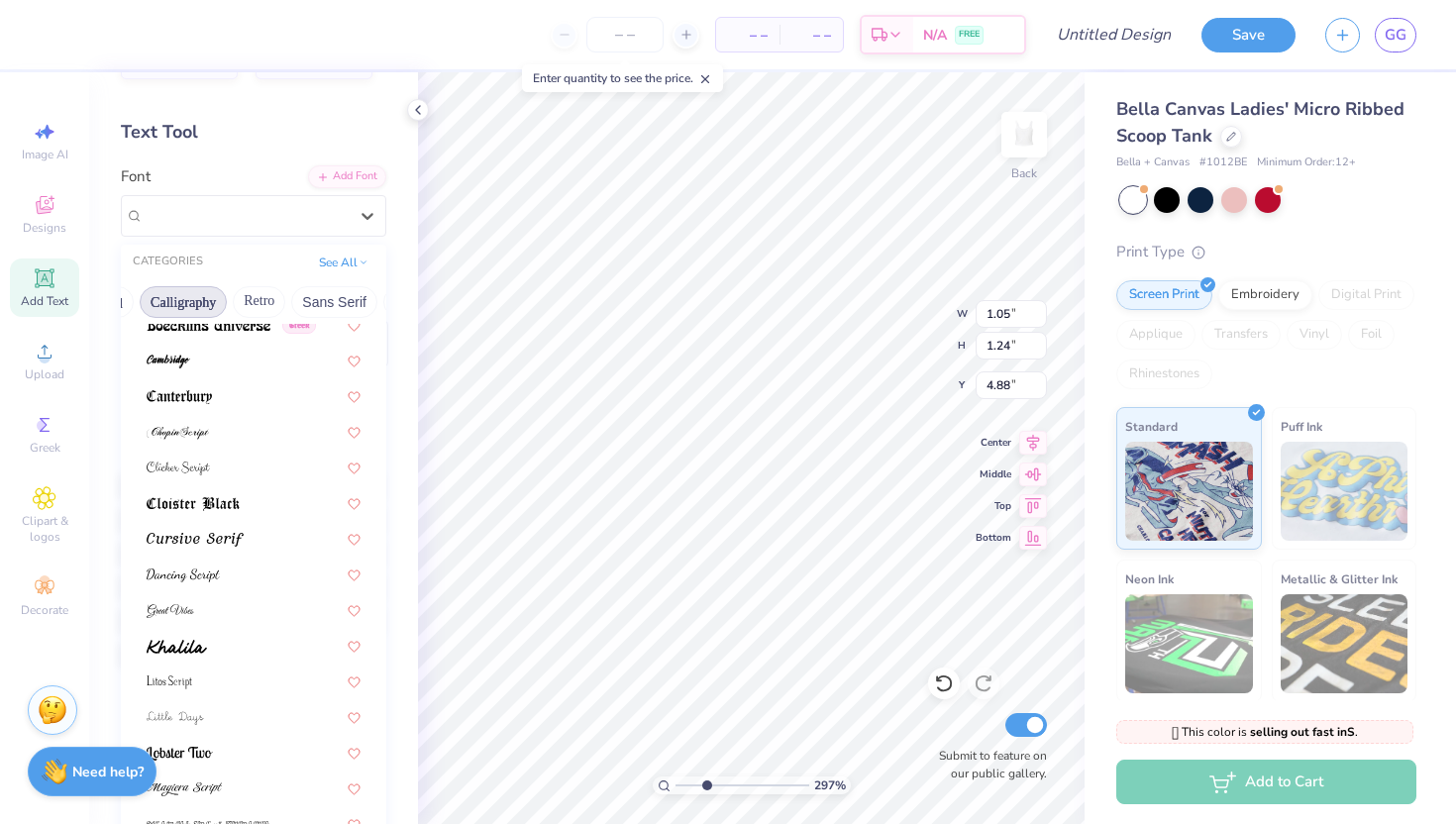 scroll, scrollTop: 266, scrollLeft: 0, axis: vertical 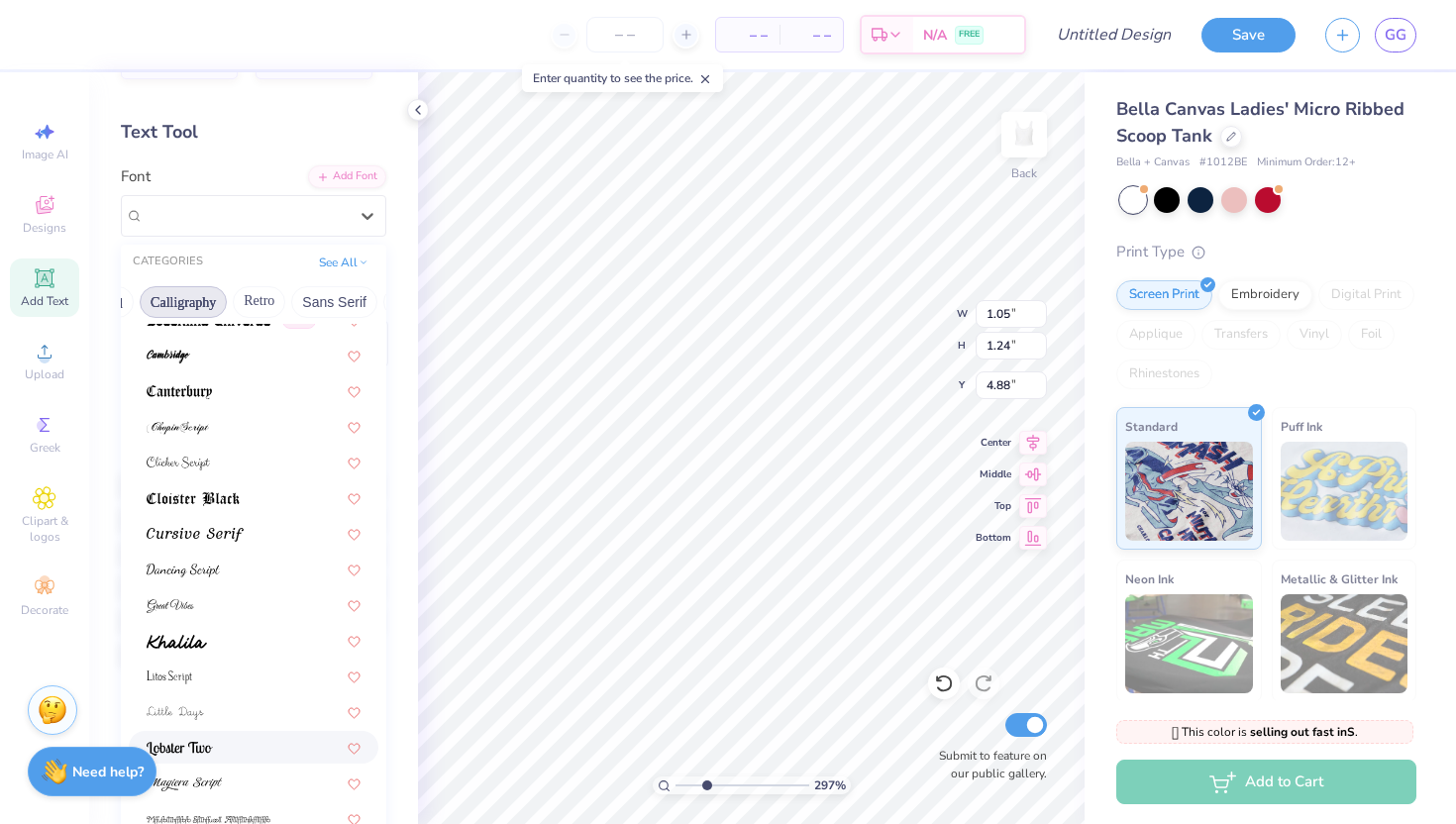 click at bounding box center (254, 747) 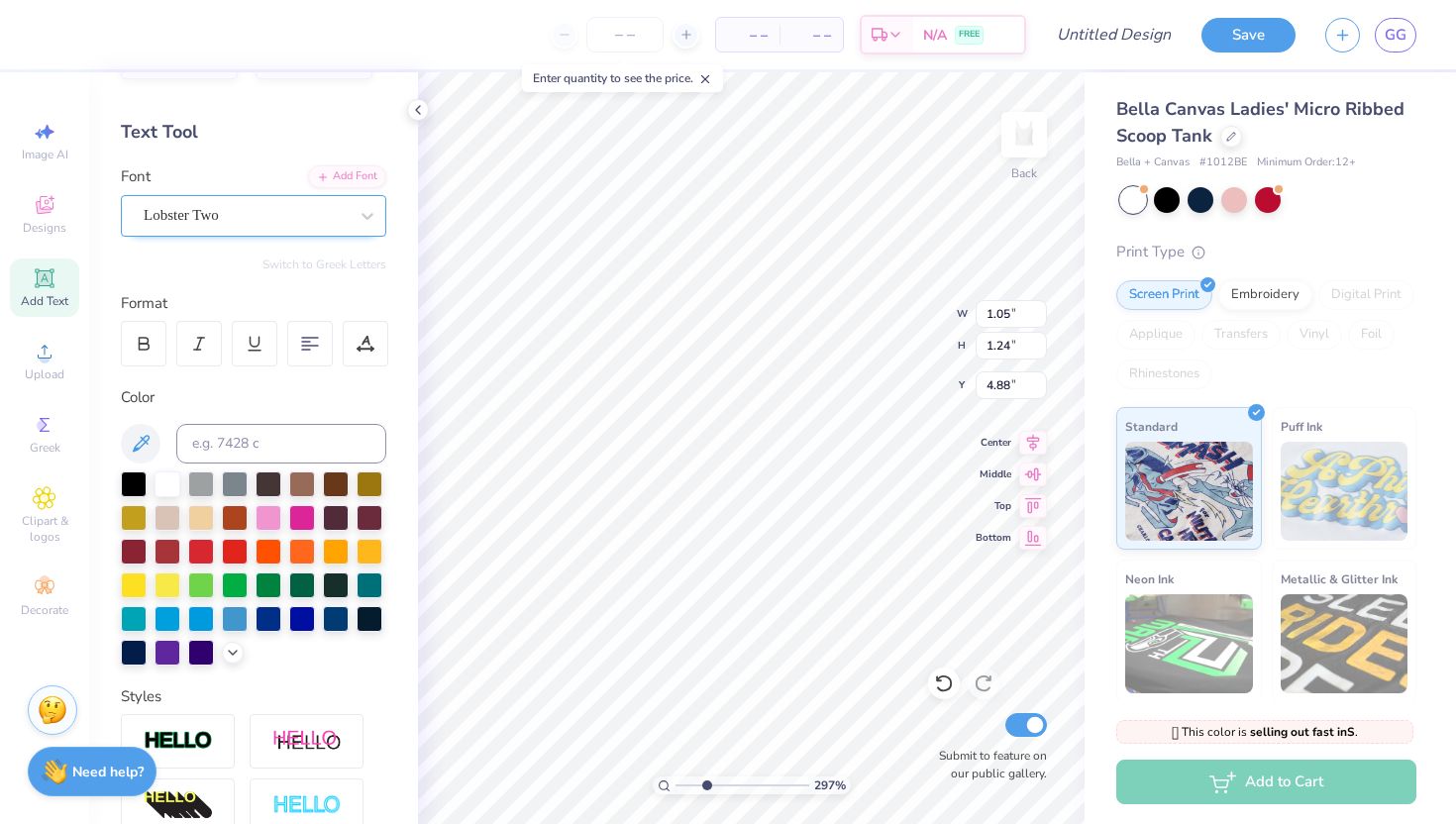 click on "Lobster Two" at bounding box center (254, 216) 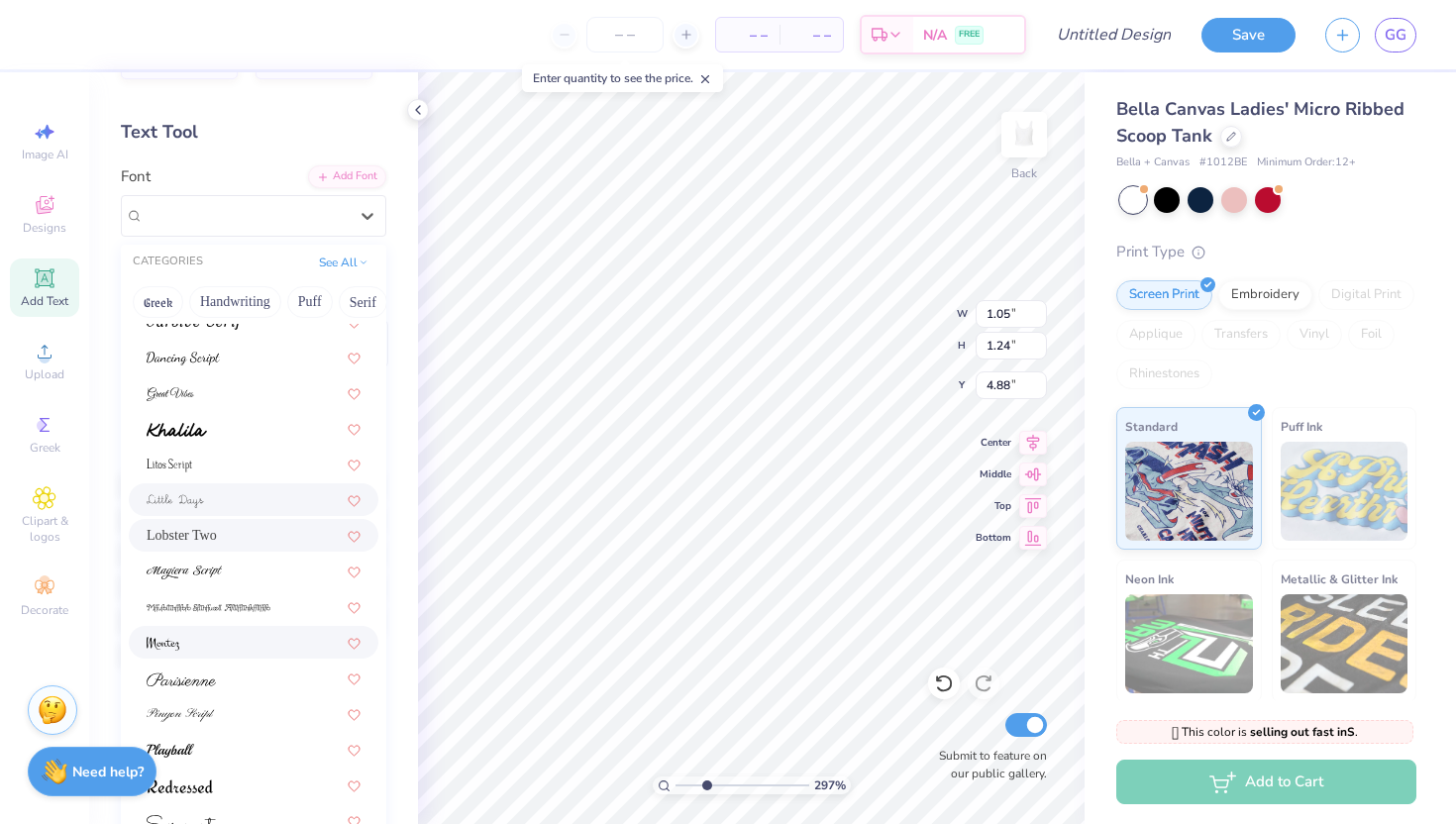 scroll, scrollTop: 485, scrollLeft: 0, axis: vertical 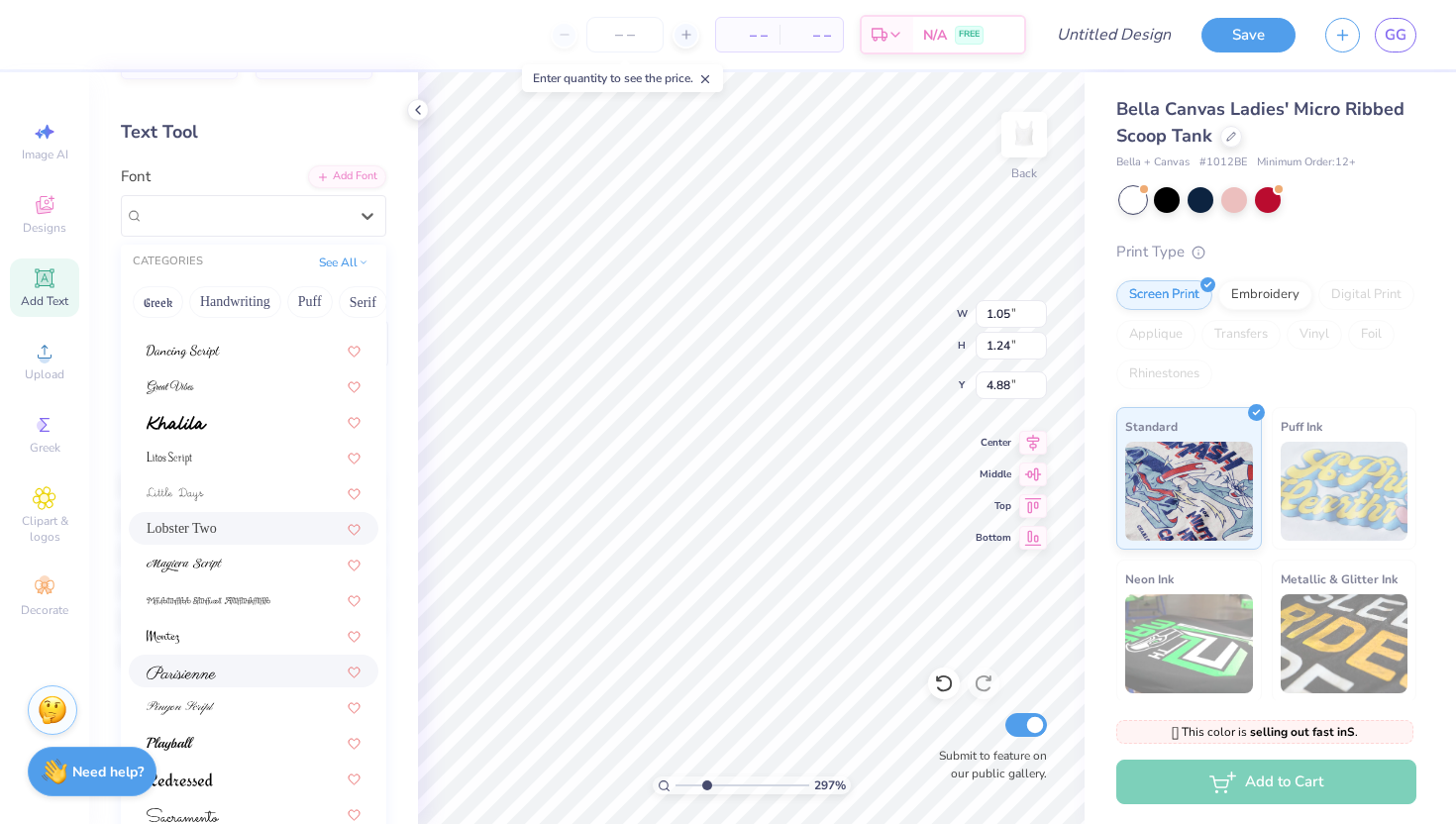 click at bounding box center (254, 670) 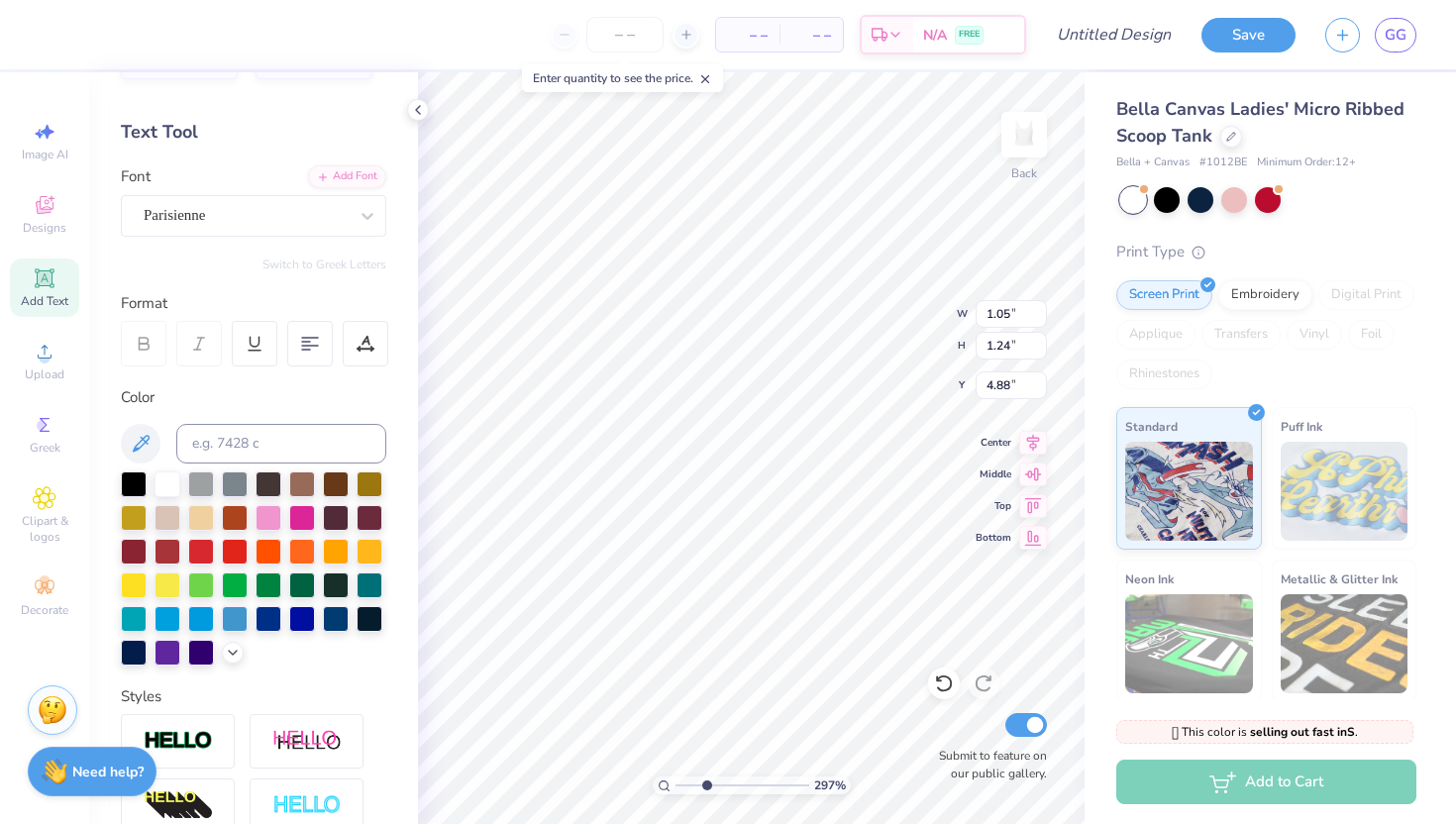 click on "Font Parisienne" at bounding box center [254, 201] 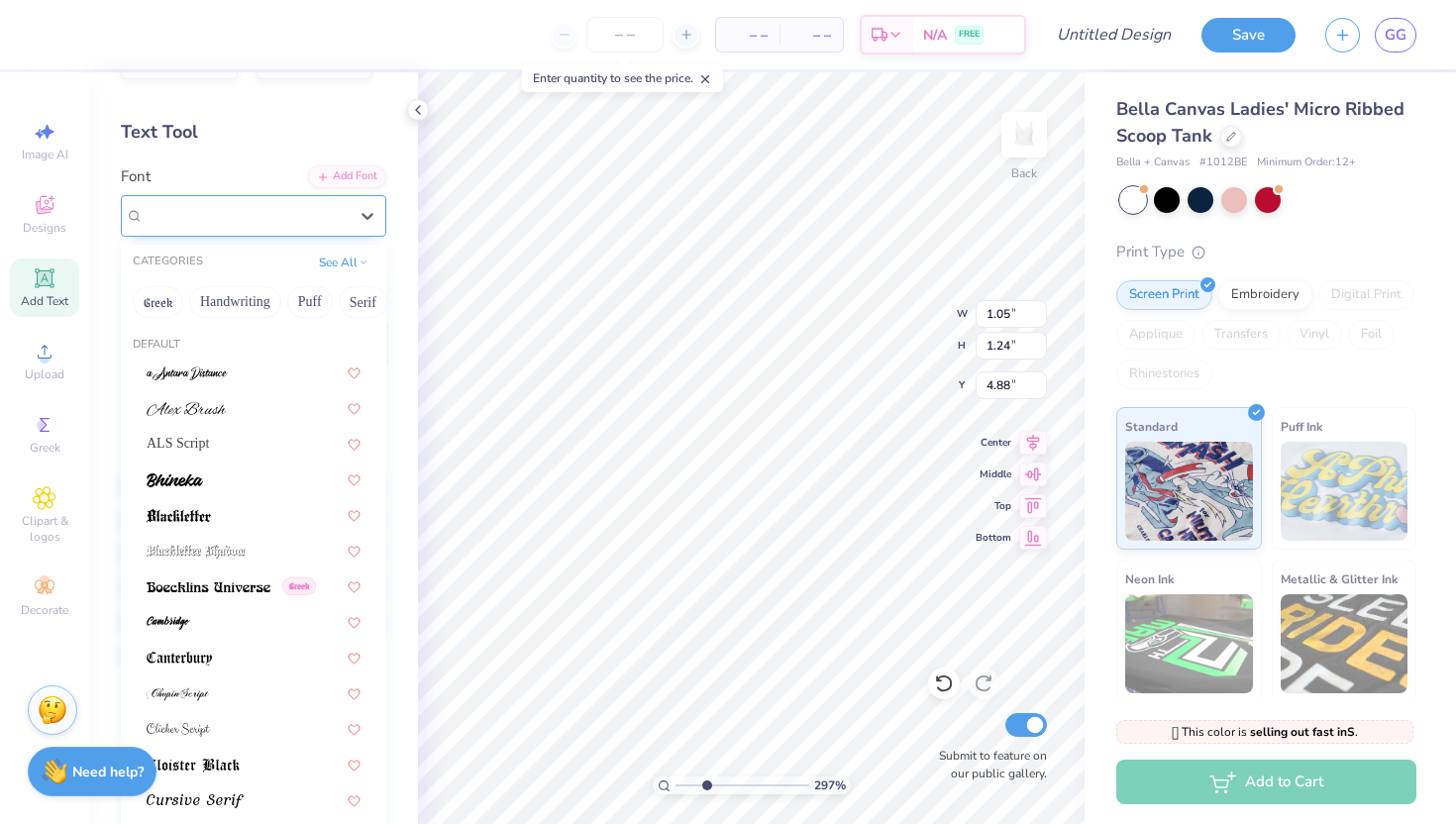 click on "Parisienne" at bounding box center [246, 215] 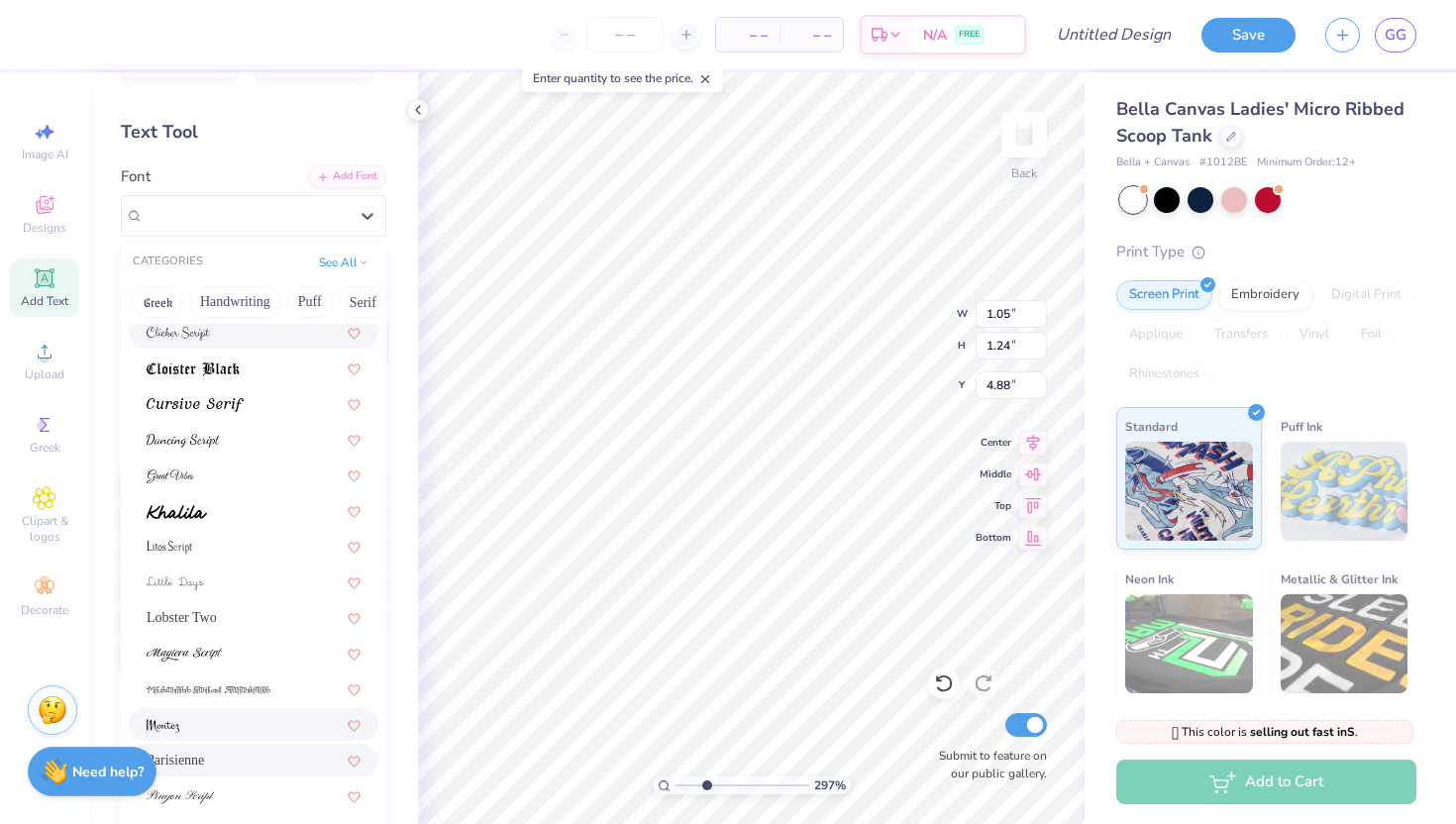 scroll, scrollTop: 485, scrollLeft: 0, axis: vertical 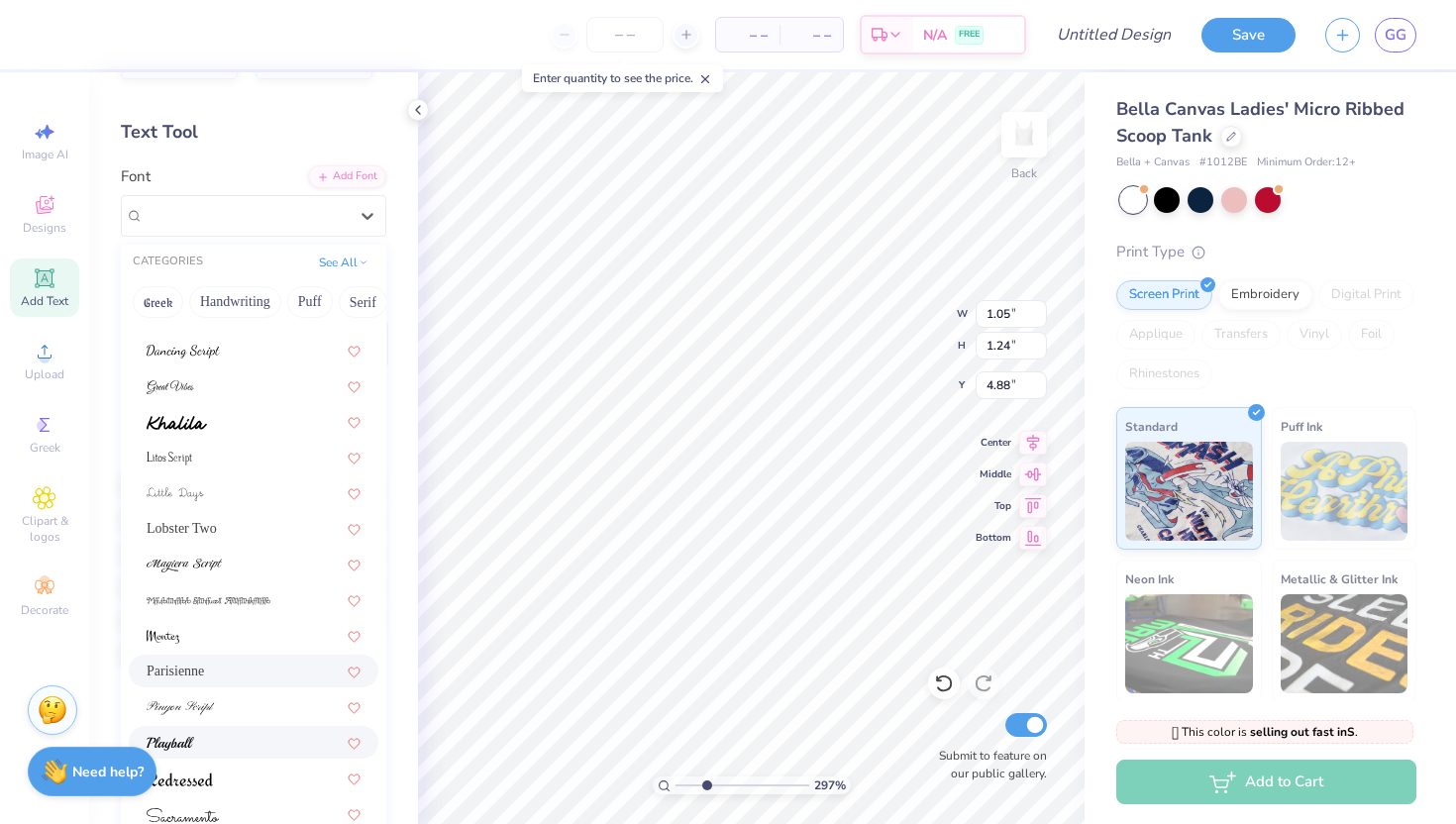click at bounding box center [254, 742] 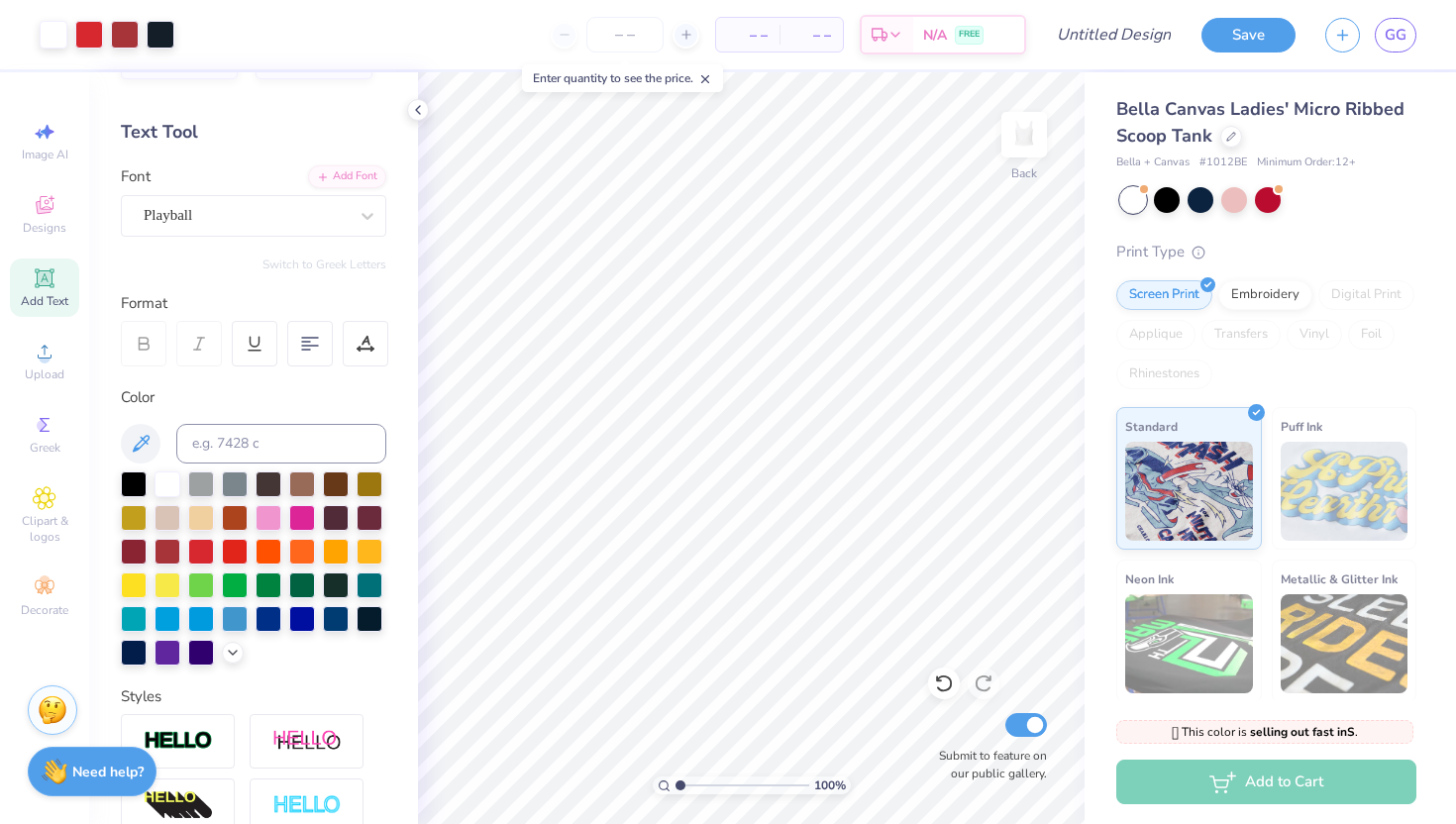 drag, startPoint x: 703, startPoint y: 783, endPoint x: 666, endPoint y: 785, distance: 37.054015 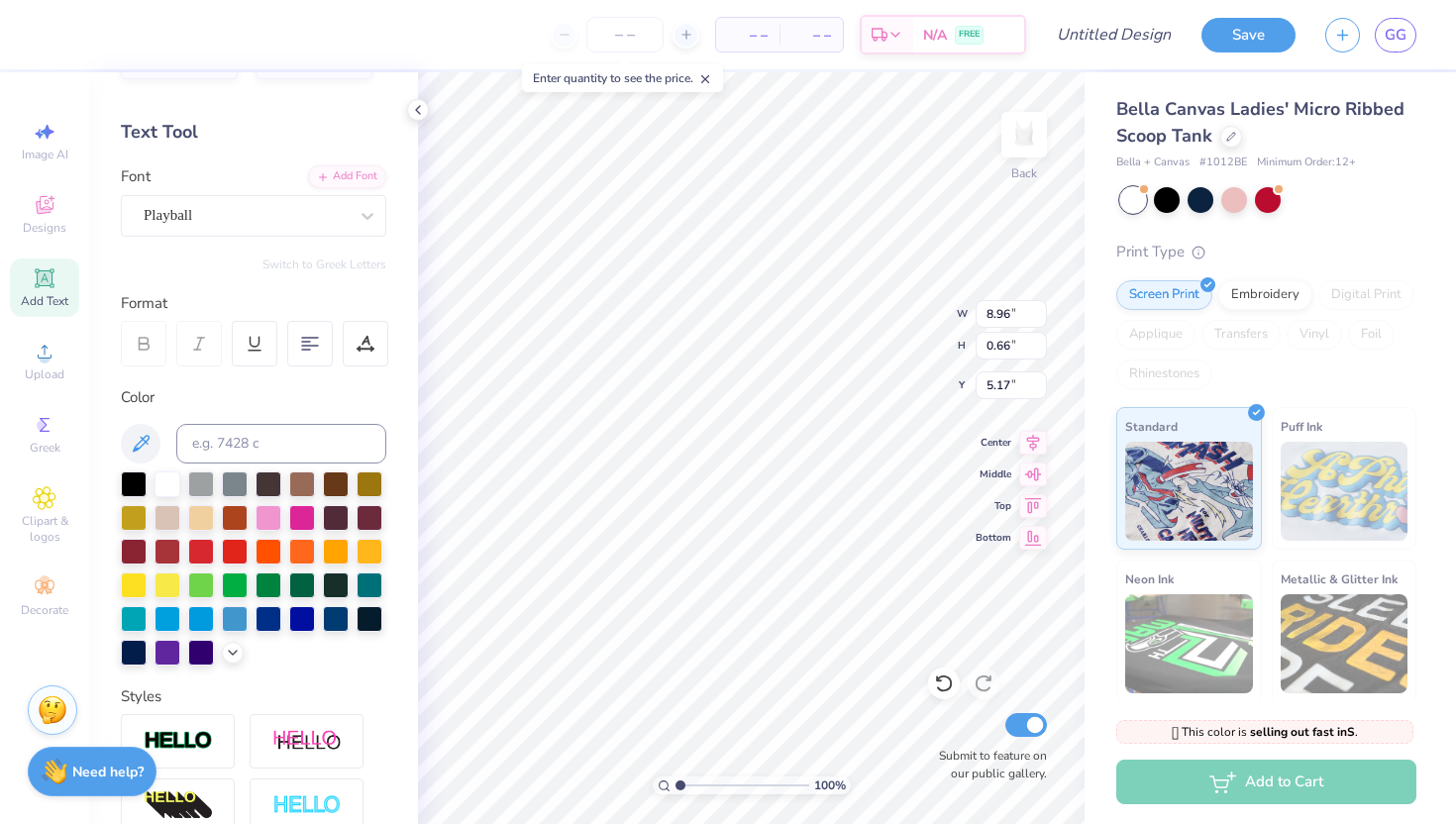 type on "2.53" 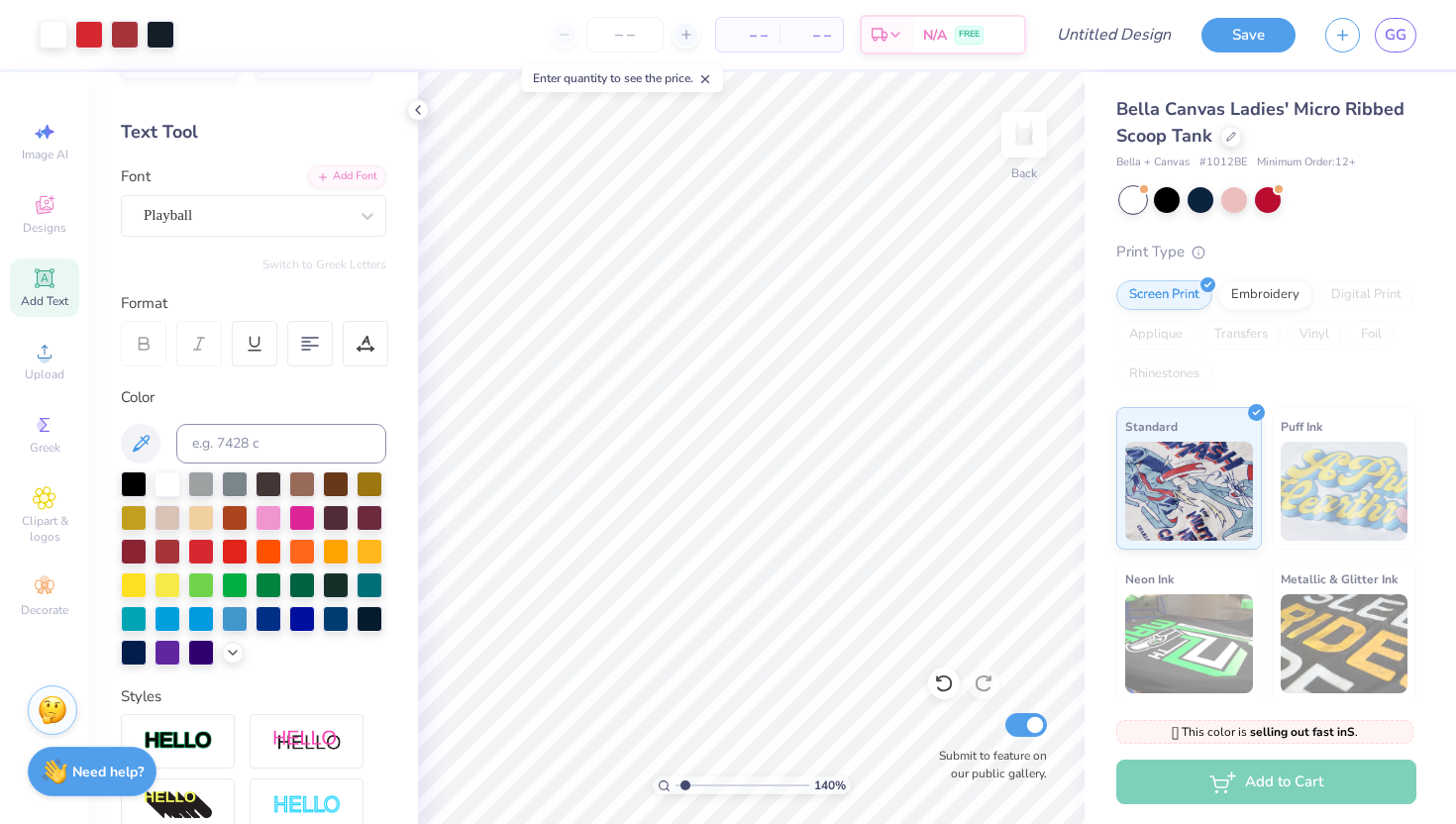 click at bounding box center [742, 785] 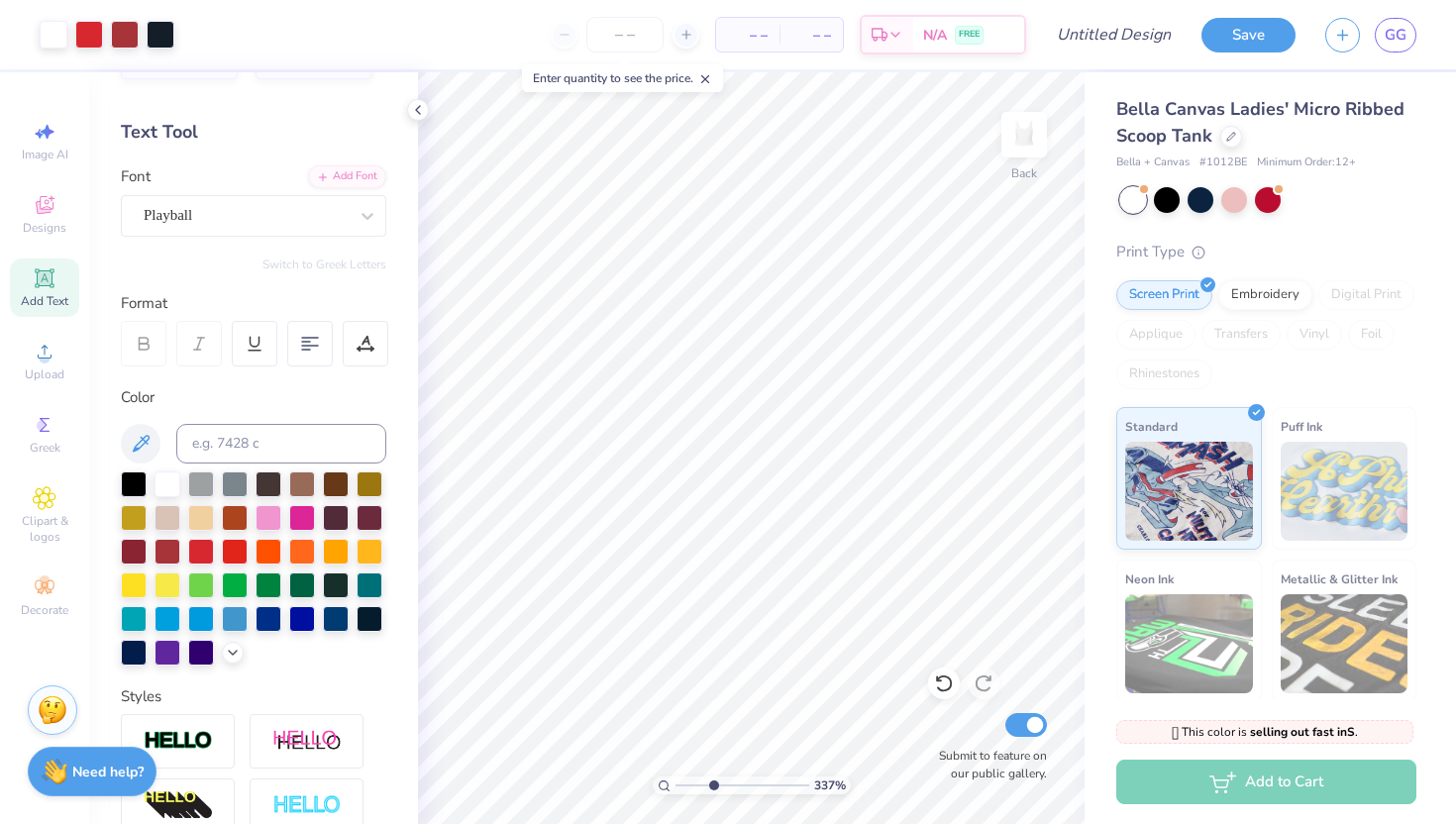 drag, startPoint x: 685, startPoint y: 787, endPoint x: 711, endPoint y: 785, distance: 26.07681 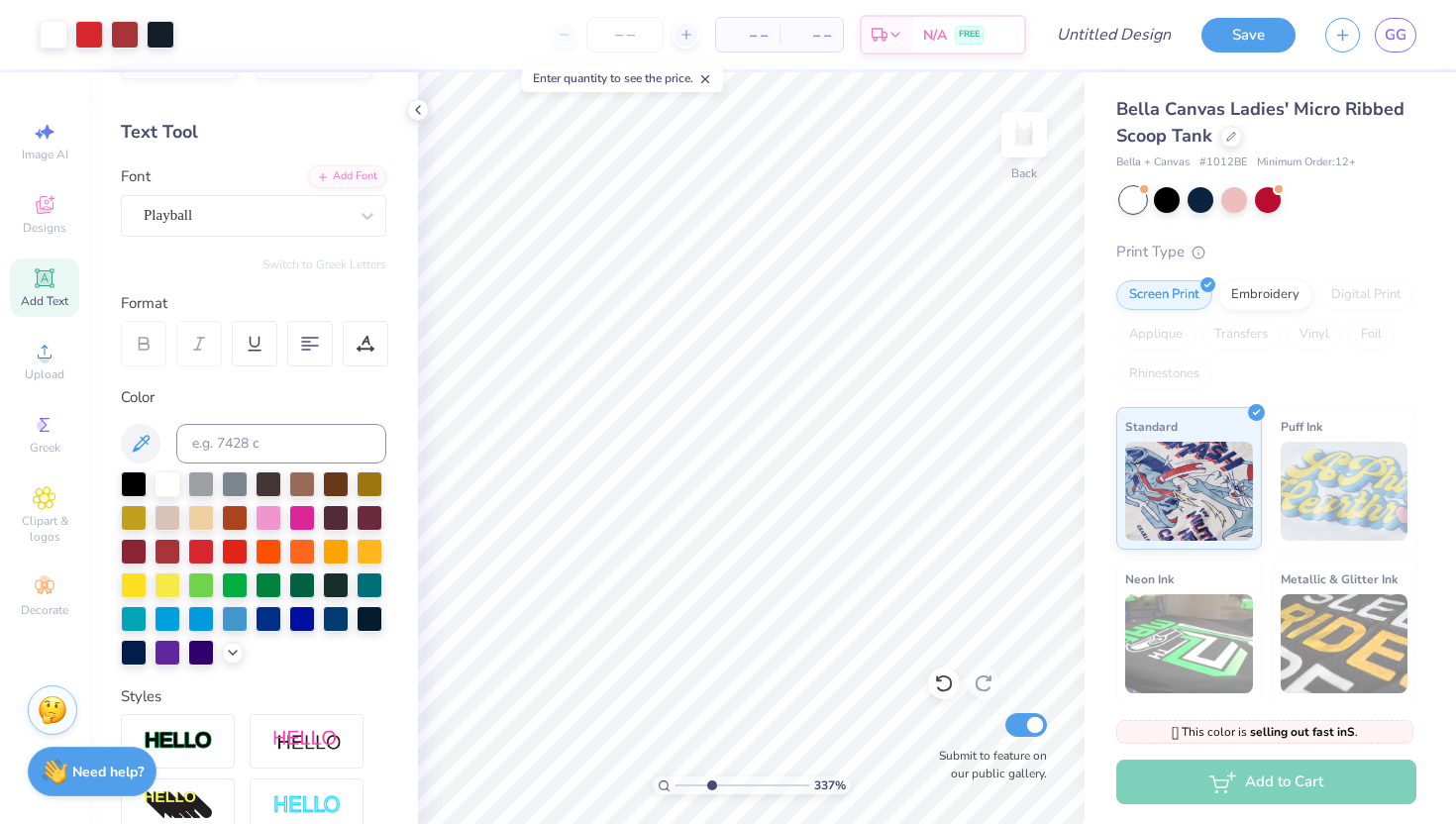 click at bounding box center (742, 785) 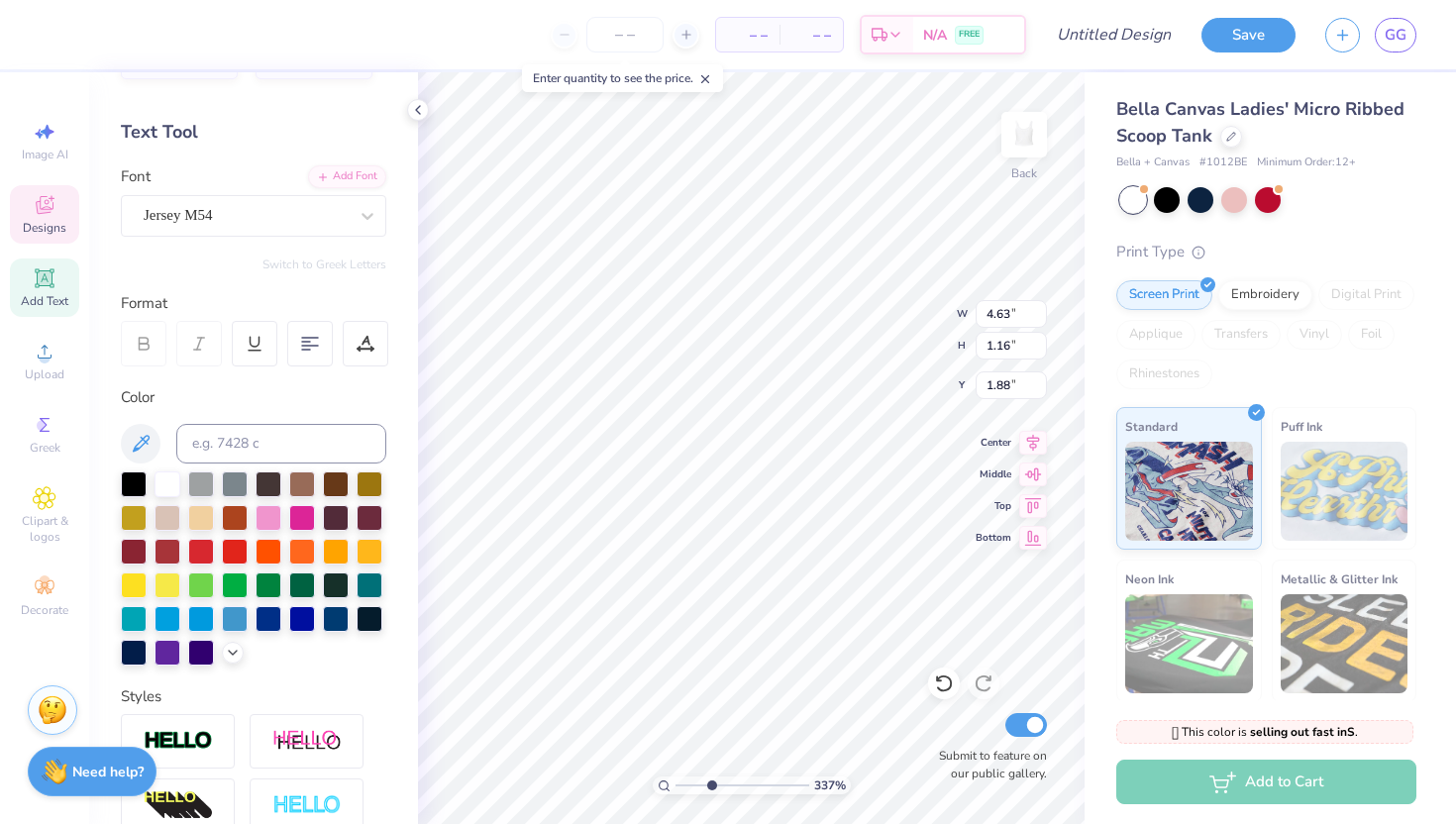 type on "2.53" 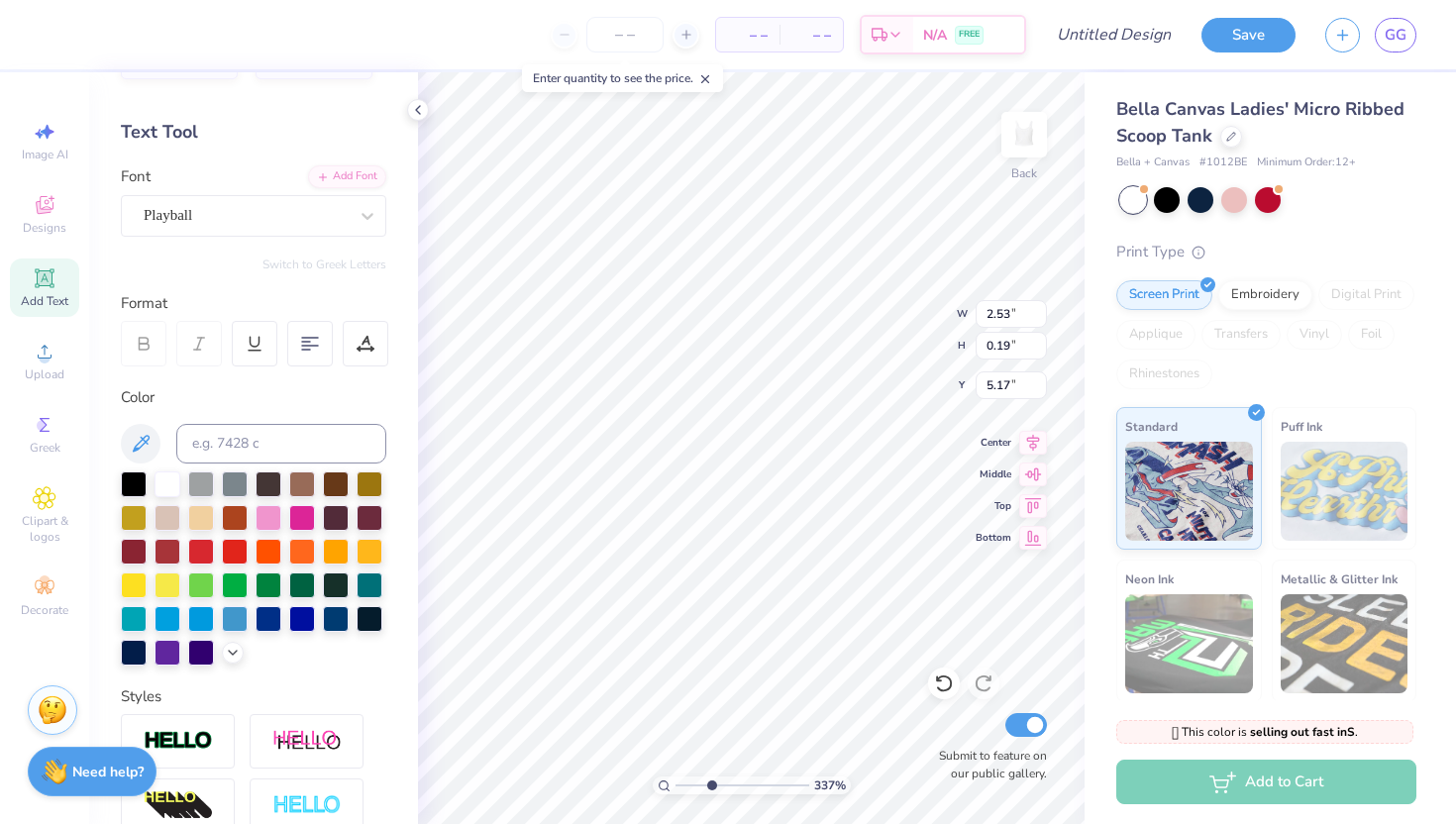 scroll, scrollTop: 0, scrollLeft: 5, axis: horizontal 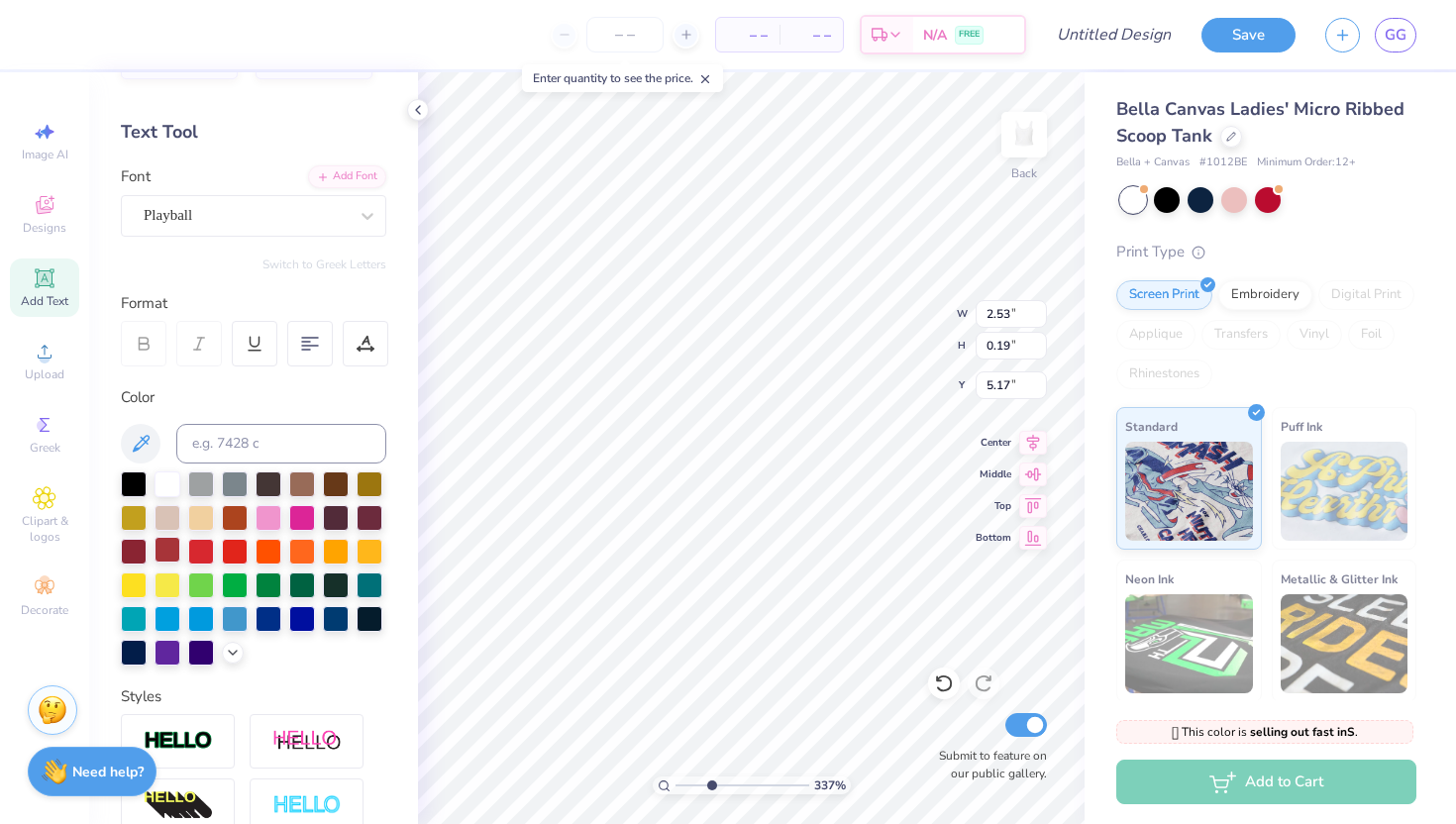 type on "Delta Delta Delta" 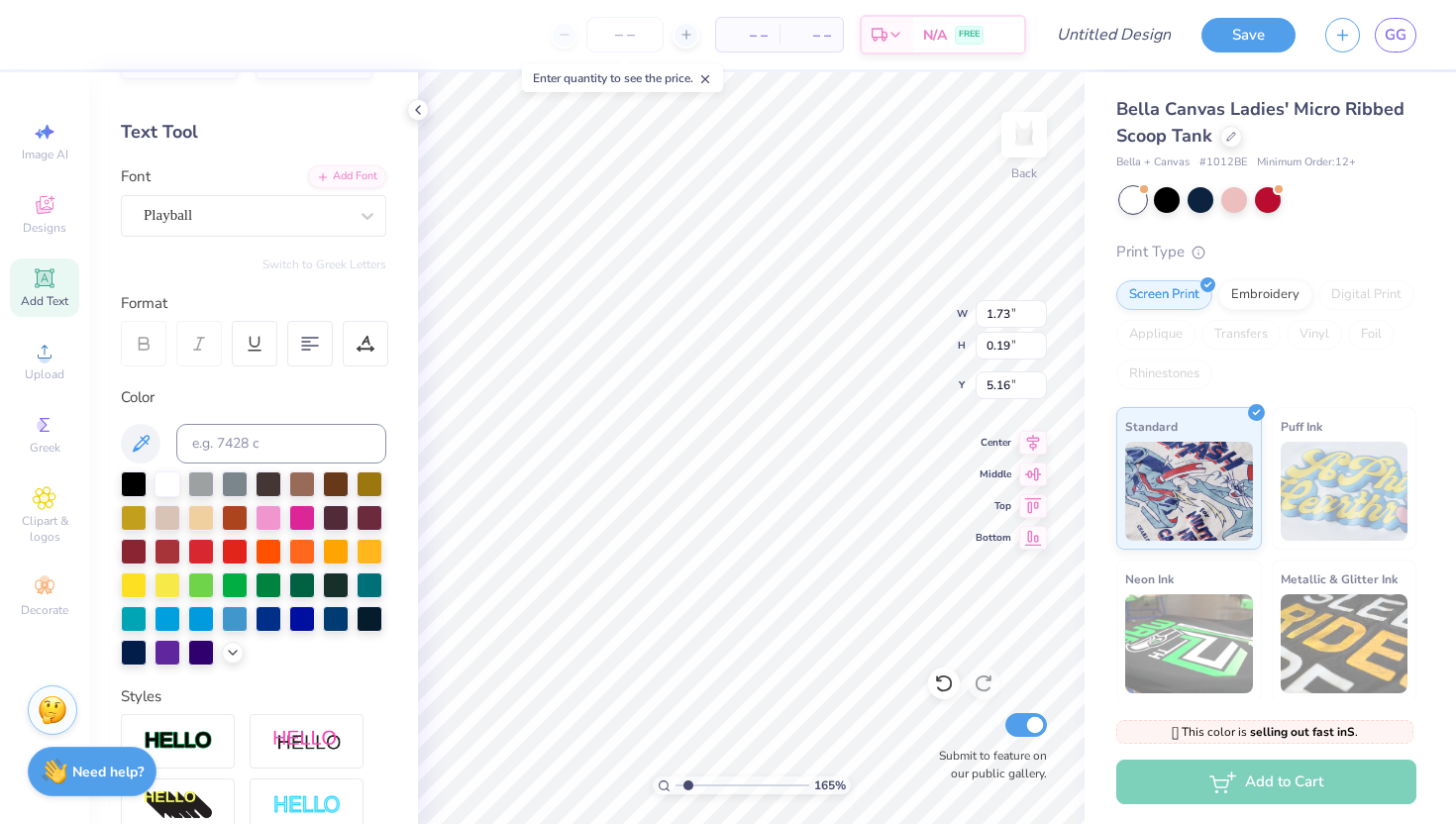 drag, startPoint x: 714, startPoint y: 784, endPoint x: 687, endPoint y: 784, distance: 27 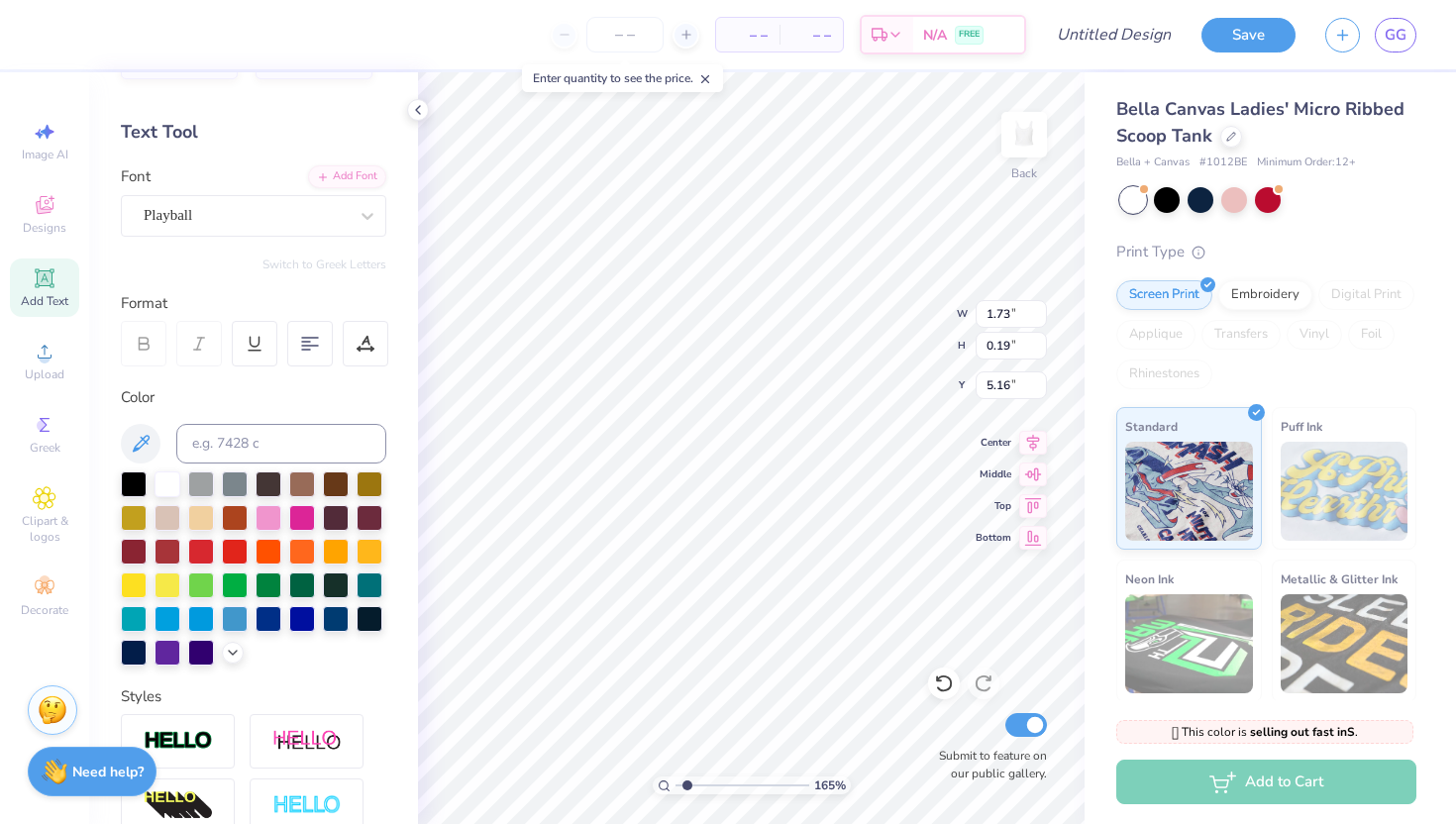 click at bounding box center [742, 785] 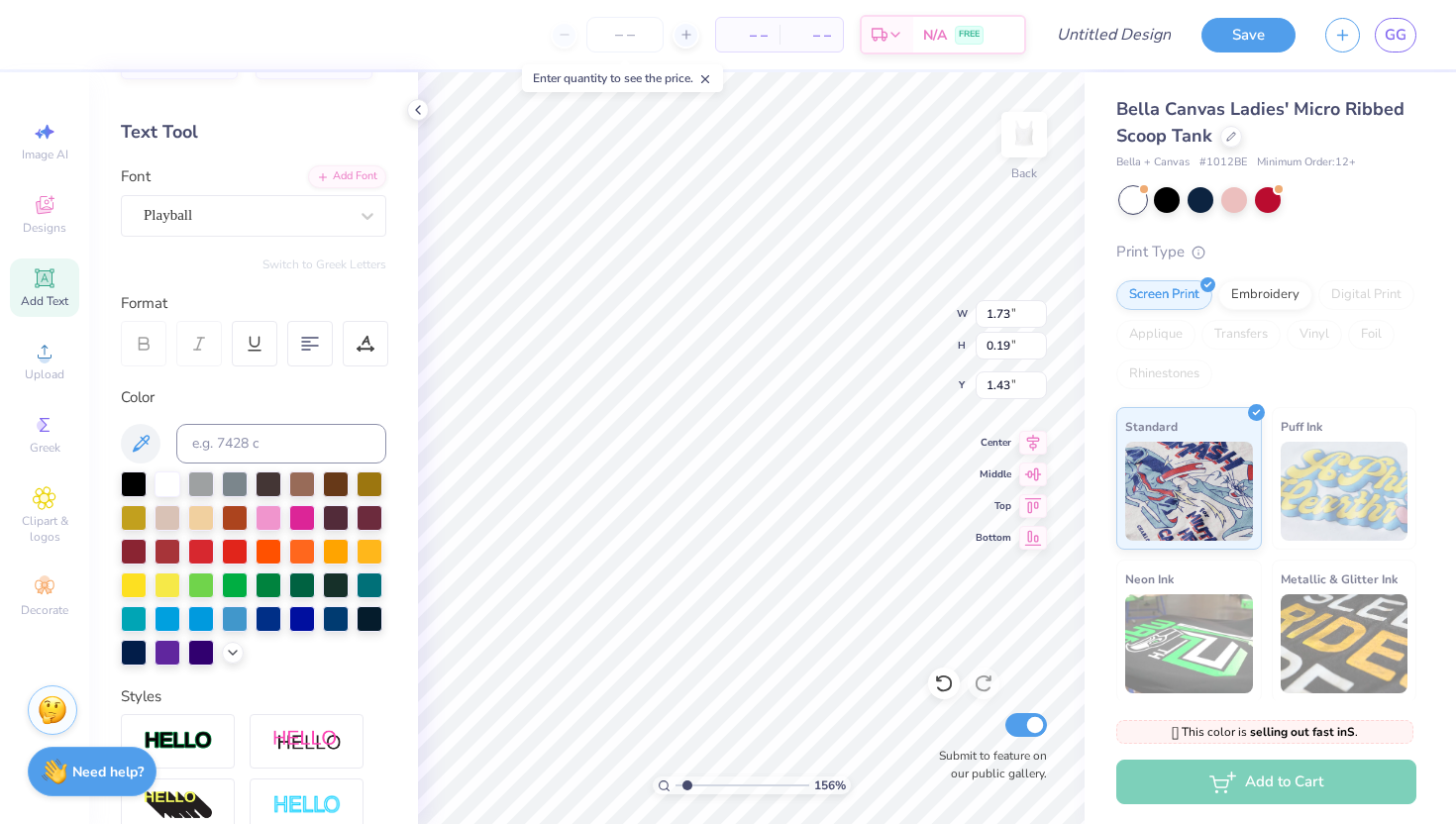 type on "1.43" 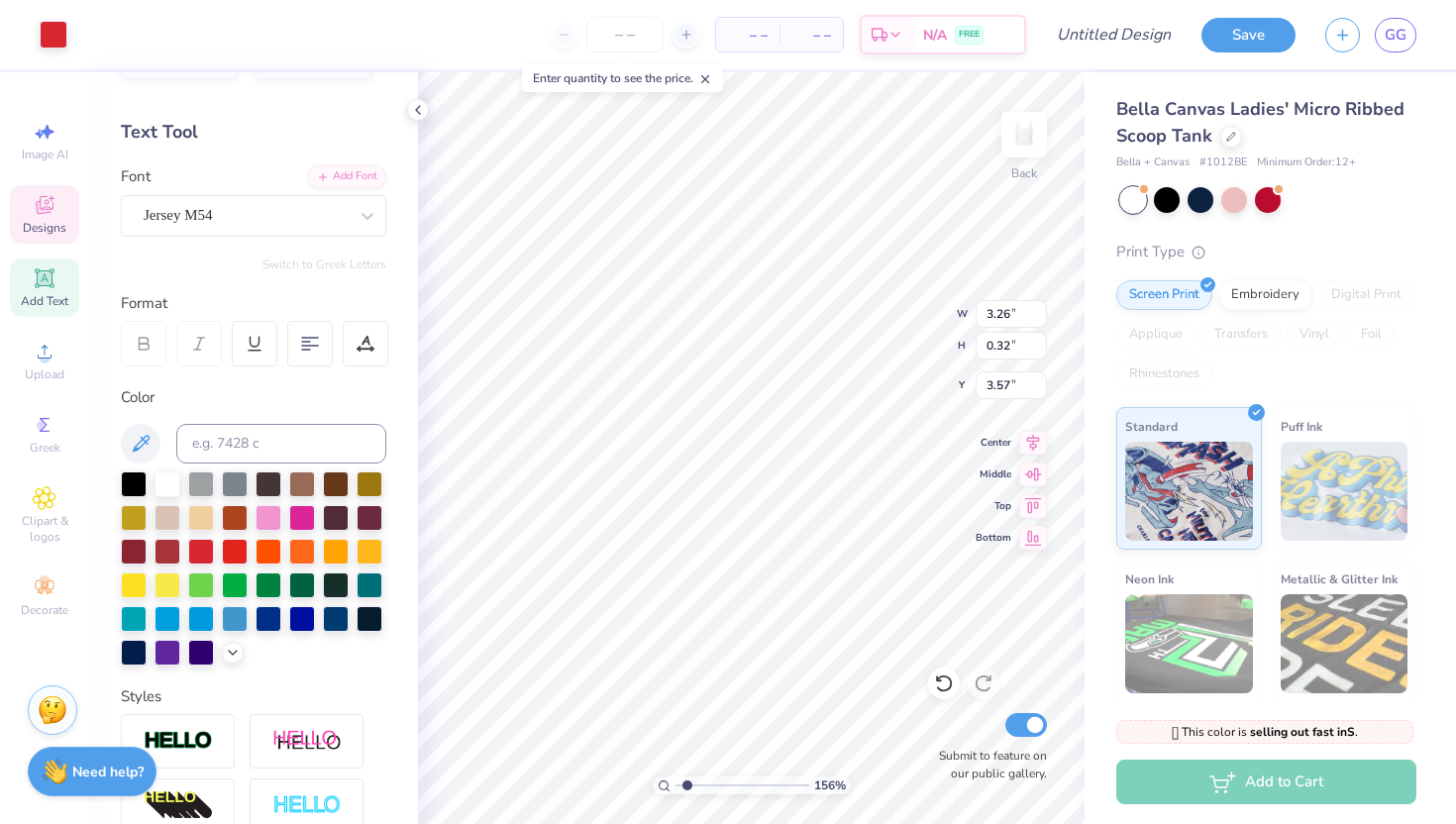 scroll, scrollTop: 0, scrollLeft: 8, axis: horizontal 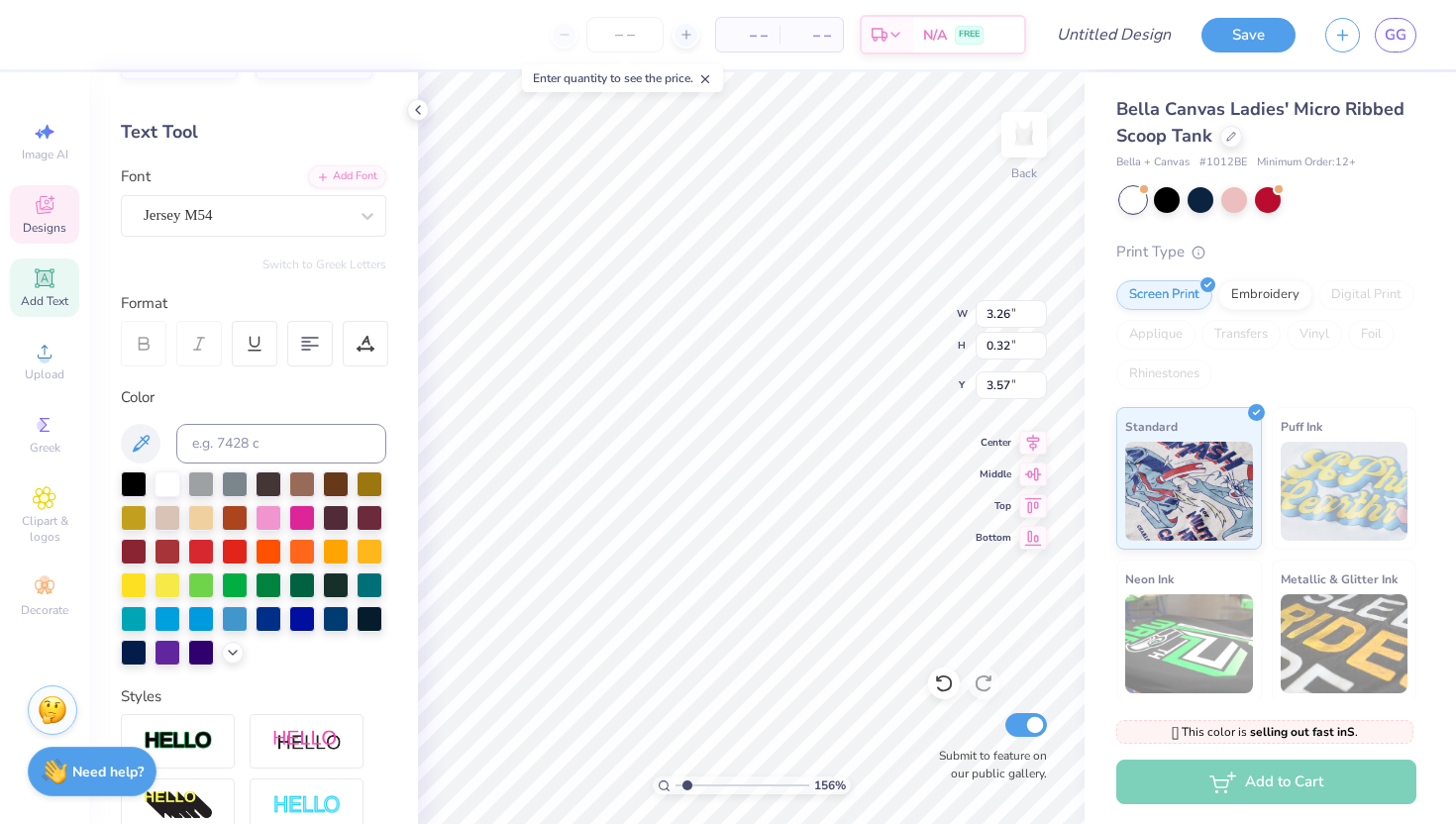 type on "T" 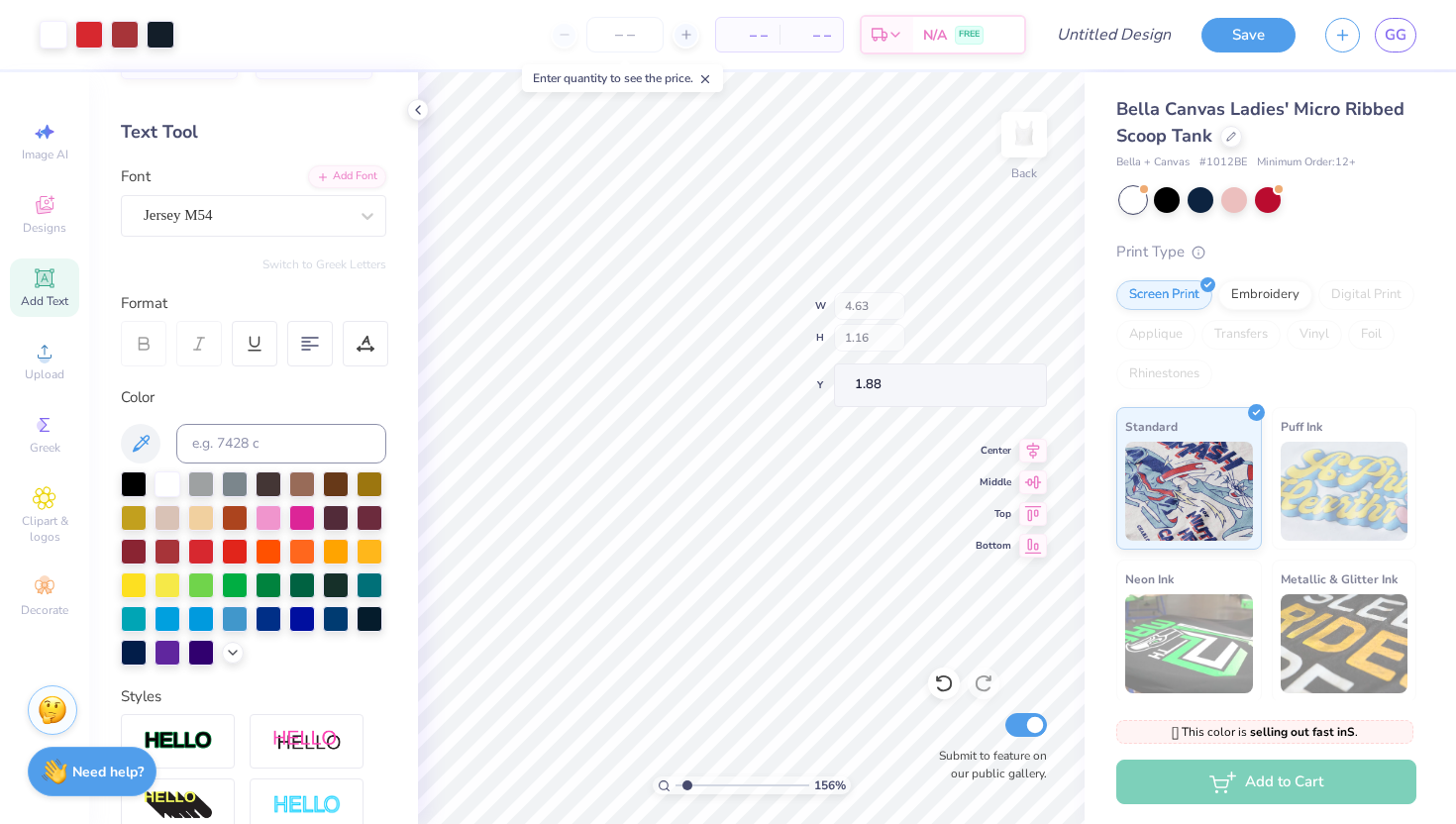 type on "4.63" 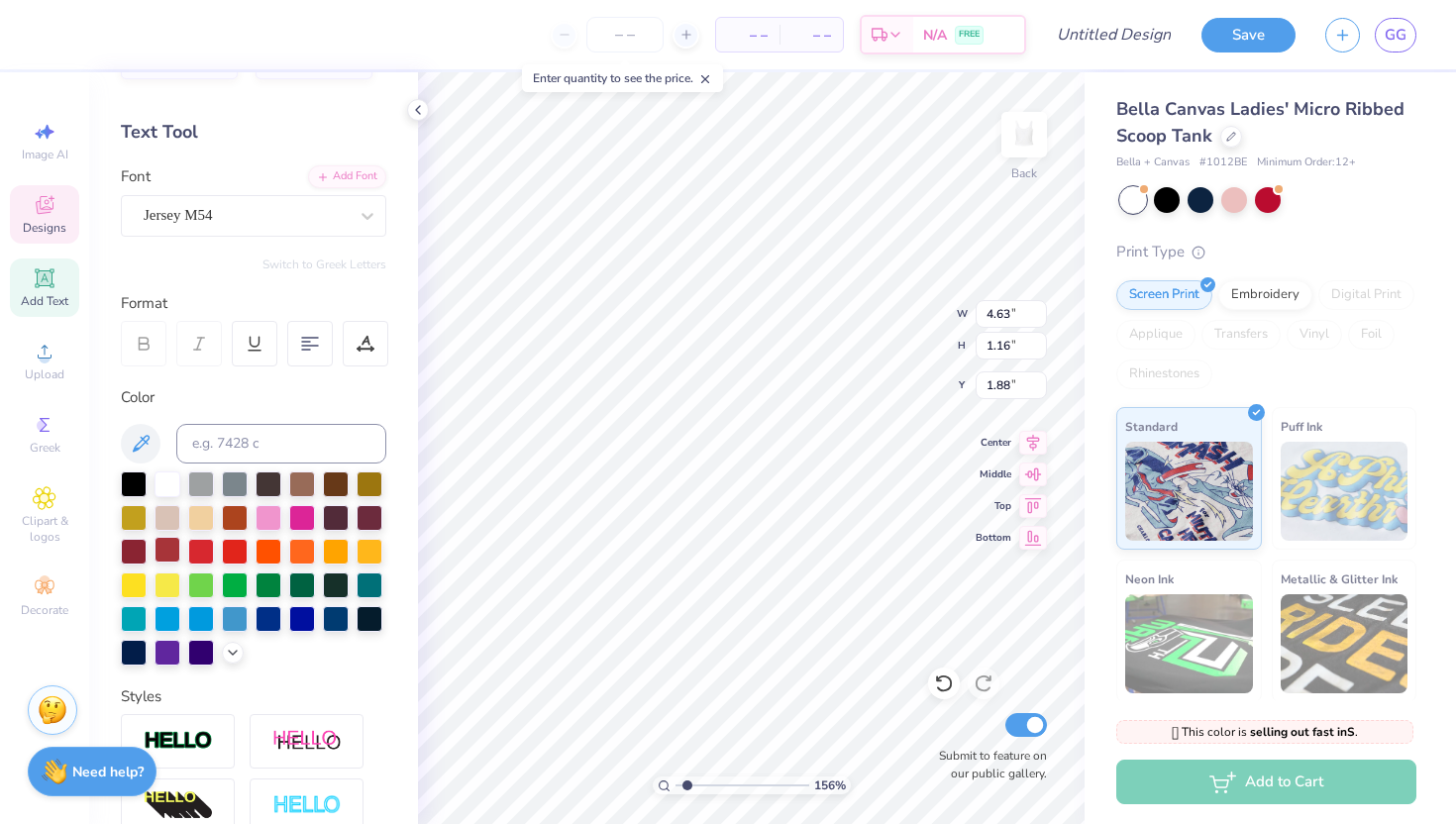 click at bounding box center [167, 550] 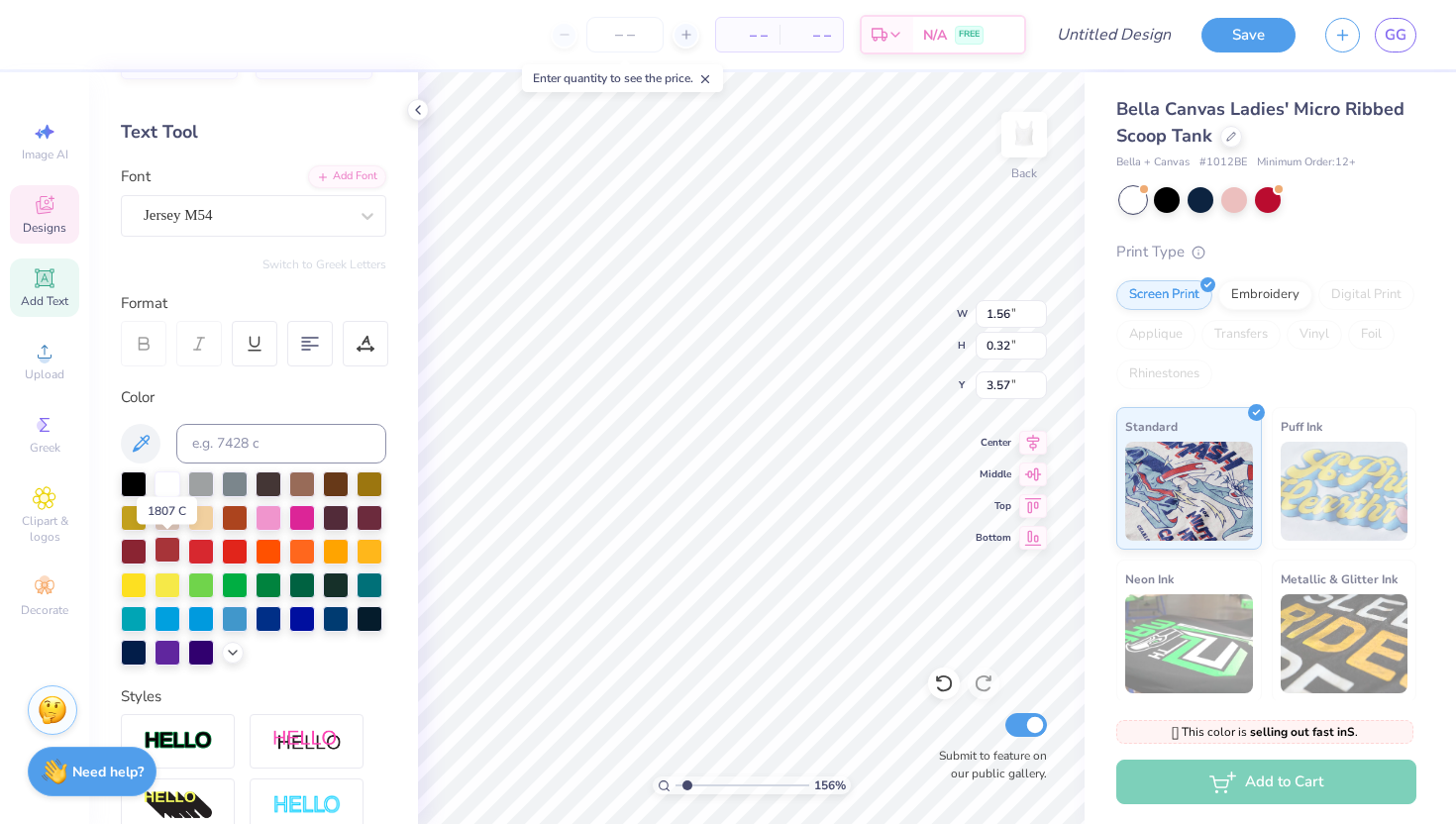 click at bounding box center (167, 550) 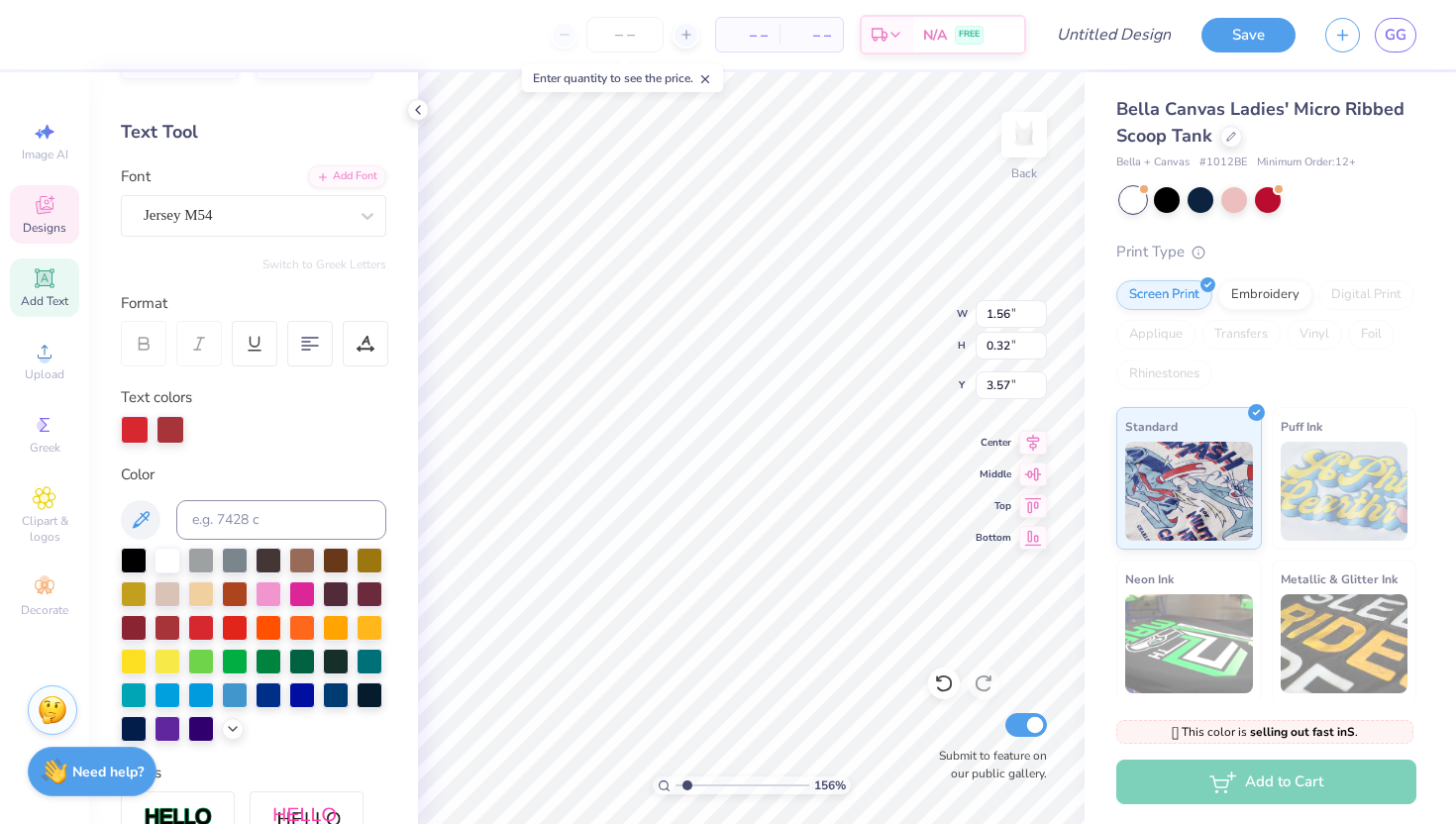 click at bounding box center [170, 430] 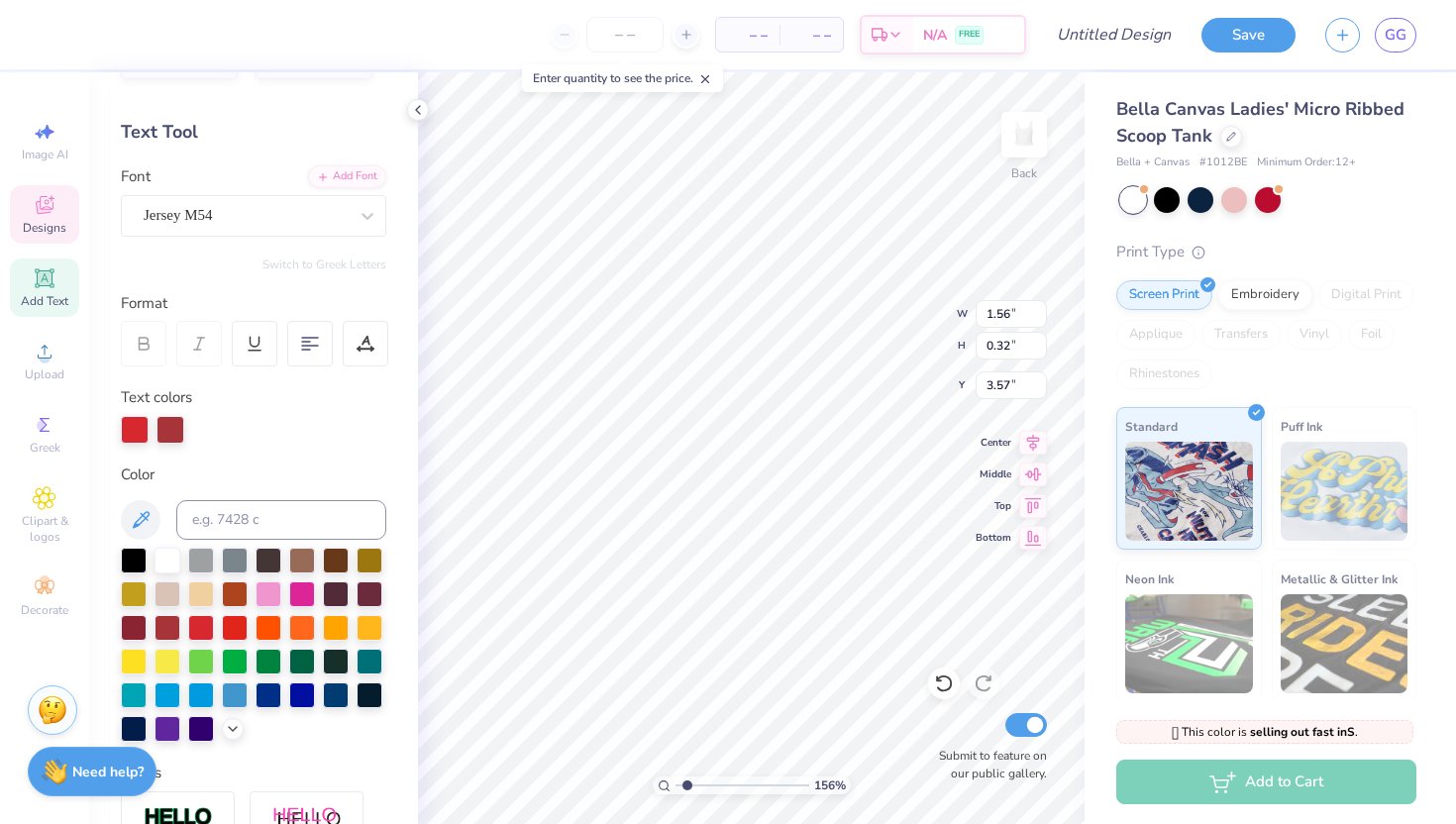 click at bounding box center [170, 430] 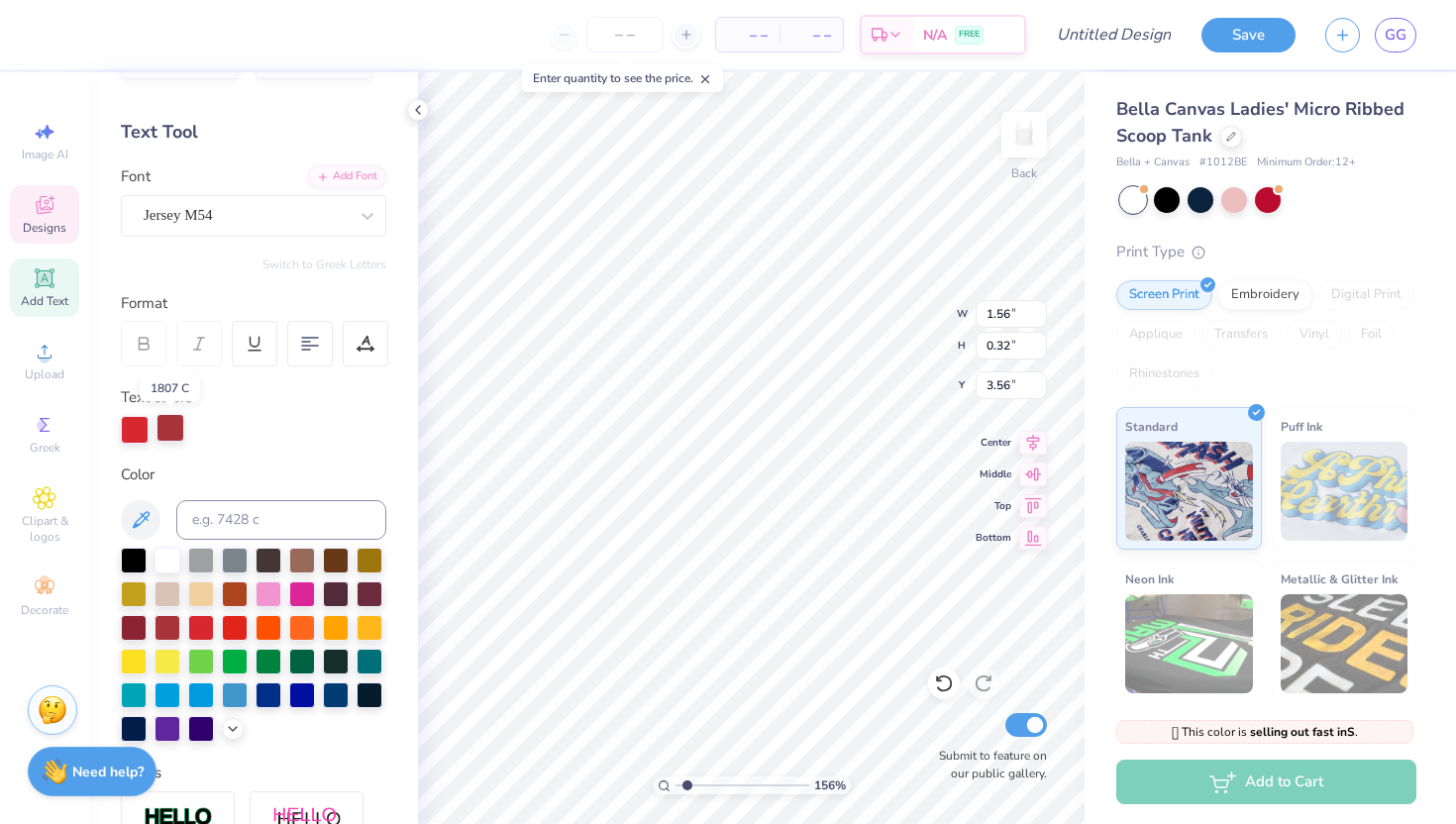 click at bounding box center [170, 428] 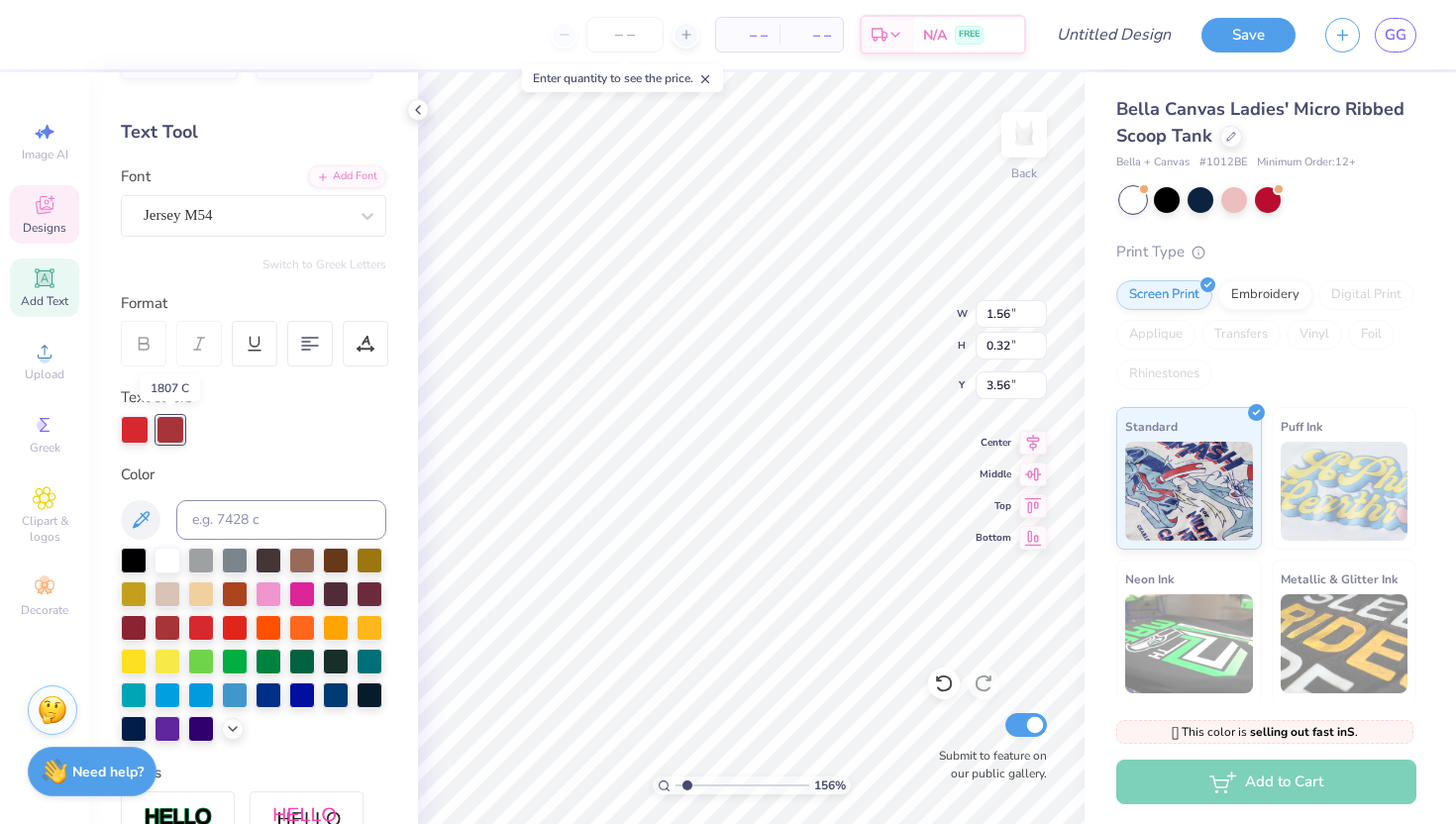click at bounding box center [170, 430] 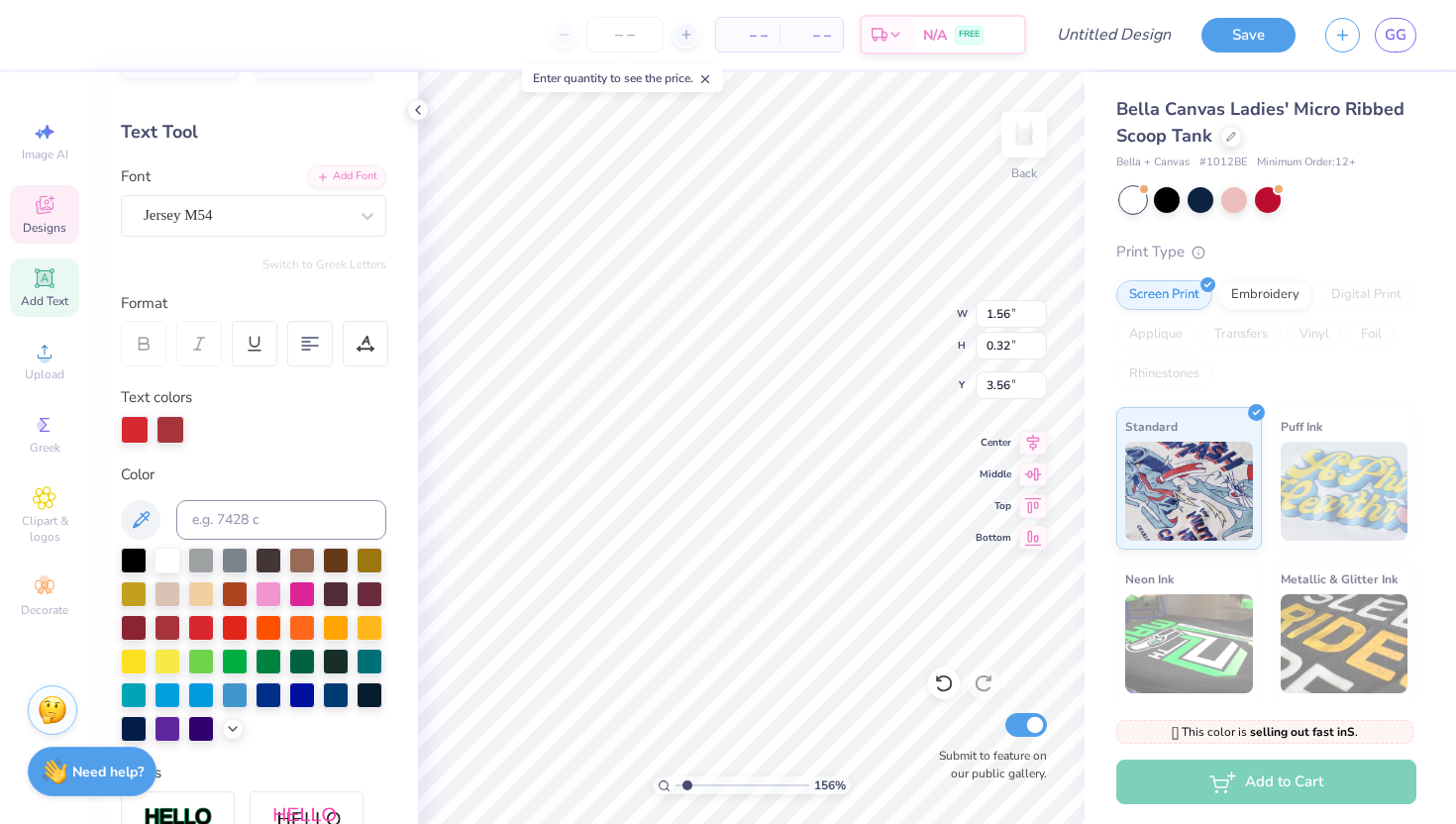 scroll, scrollTop: 0, scrollLeft: 1, axis: horizontal 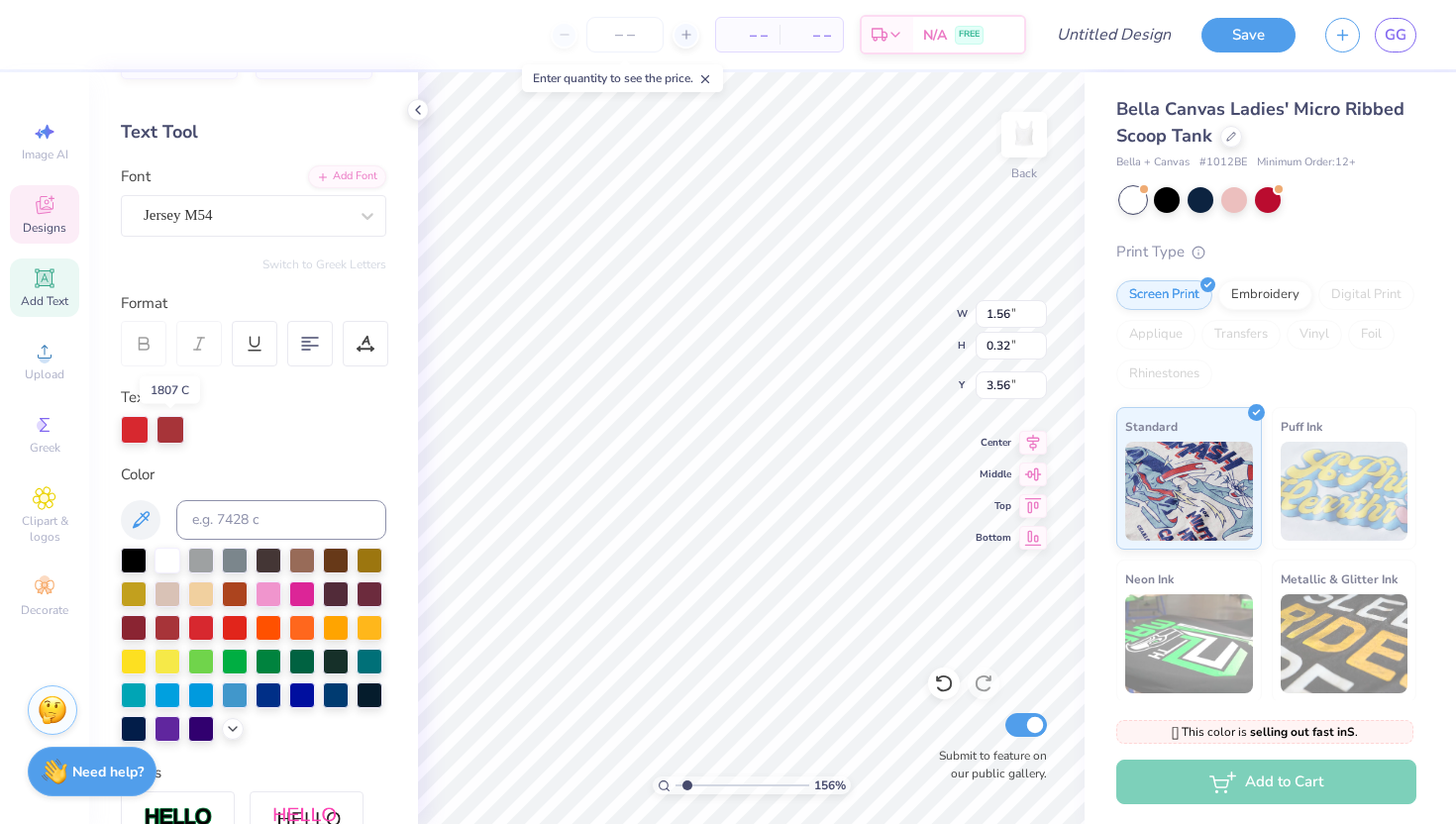 click at bounding box center [170, 430] 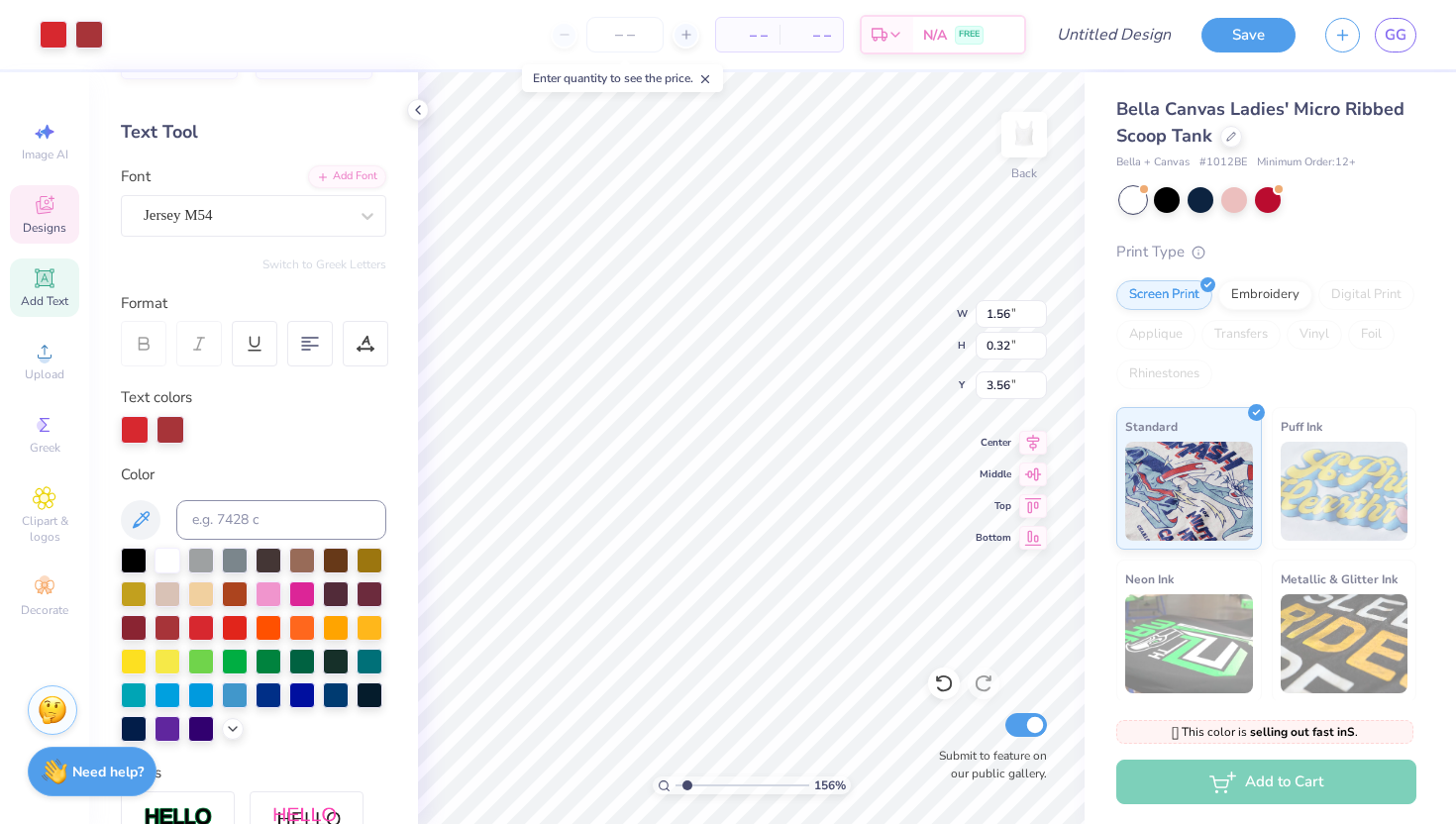 scroll, scrollTop: 0, scrollLeft: 2, axis: horizontal 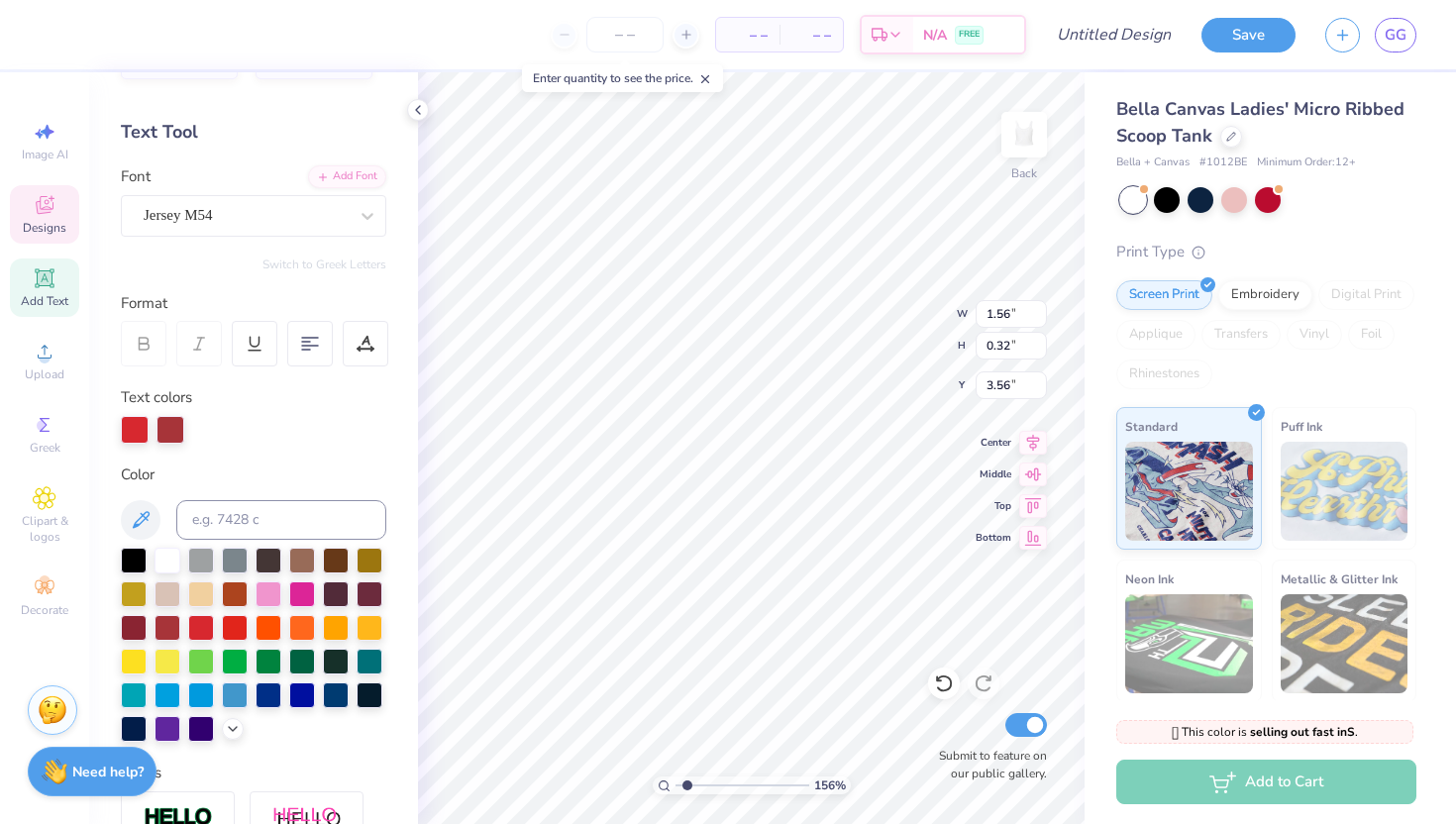 click at bounding box center [170, 430] 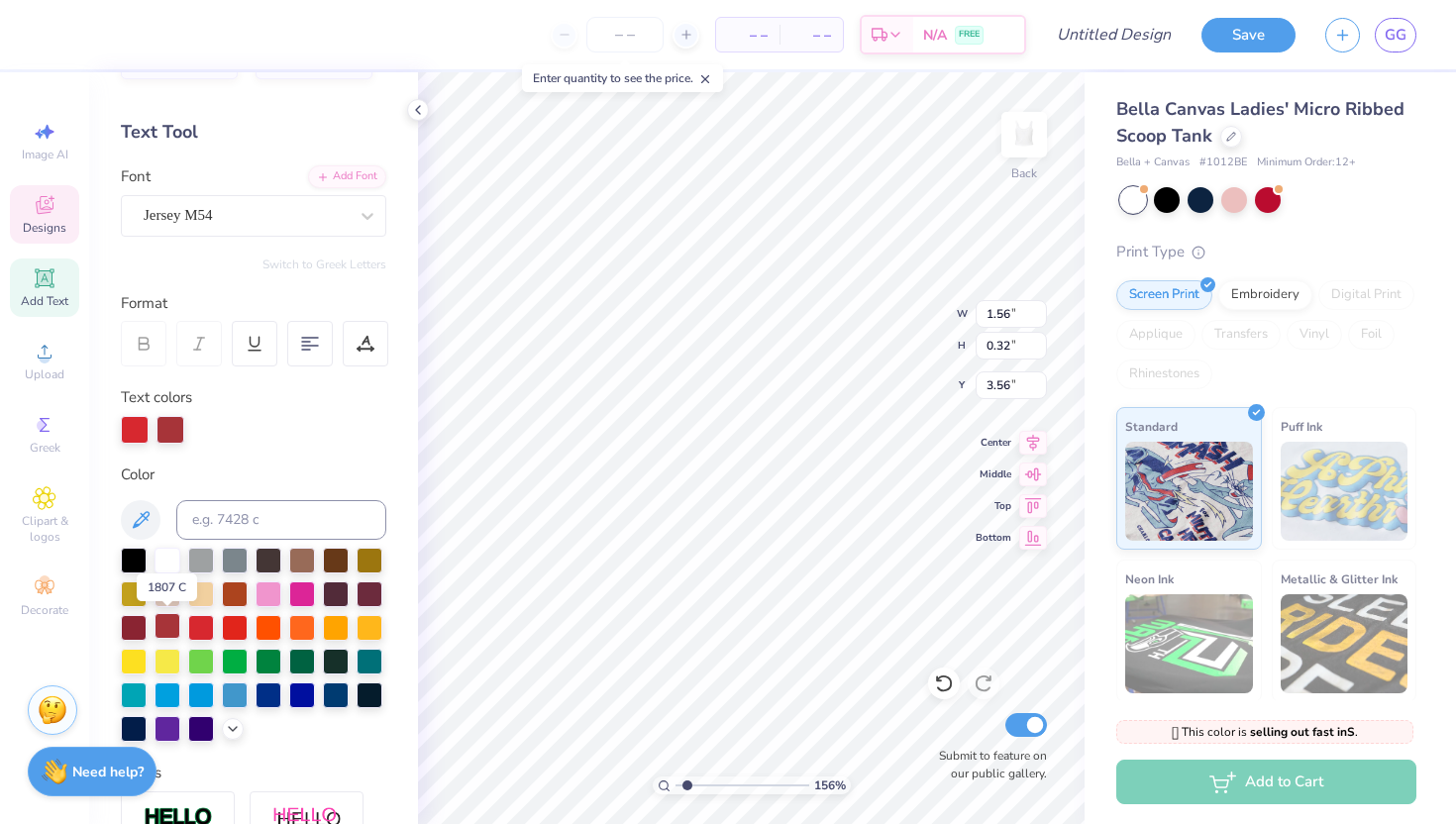 click at bounding box center (167, 626) 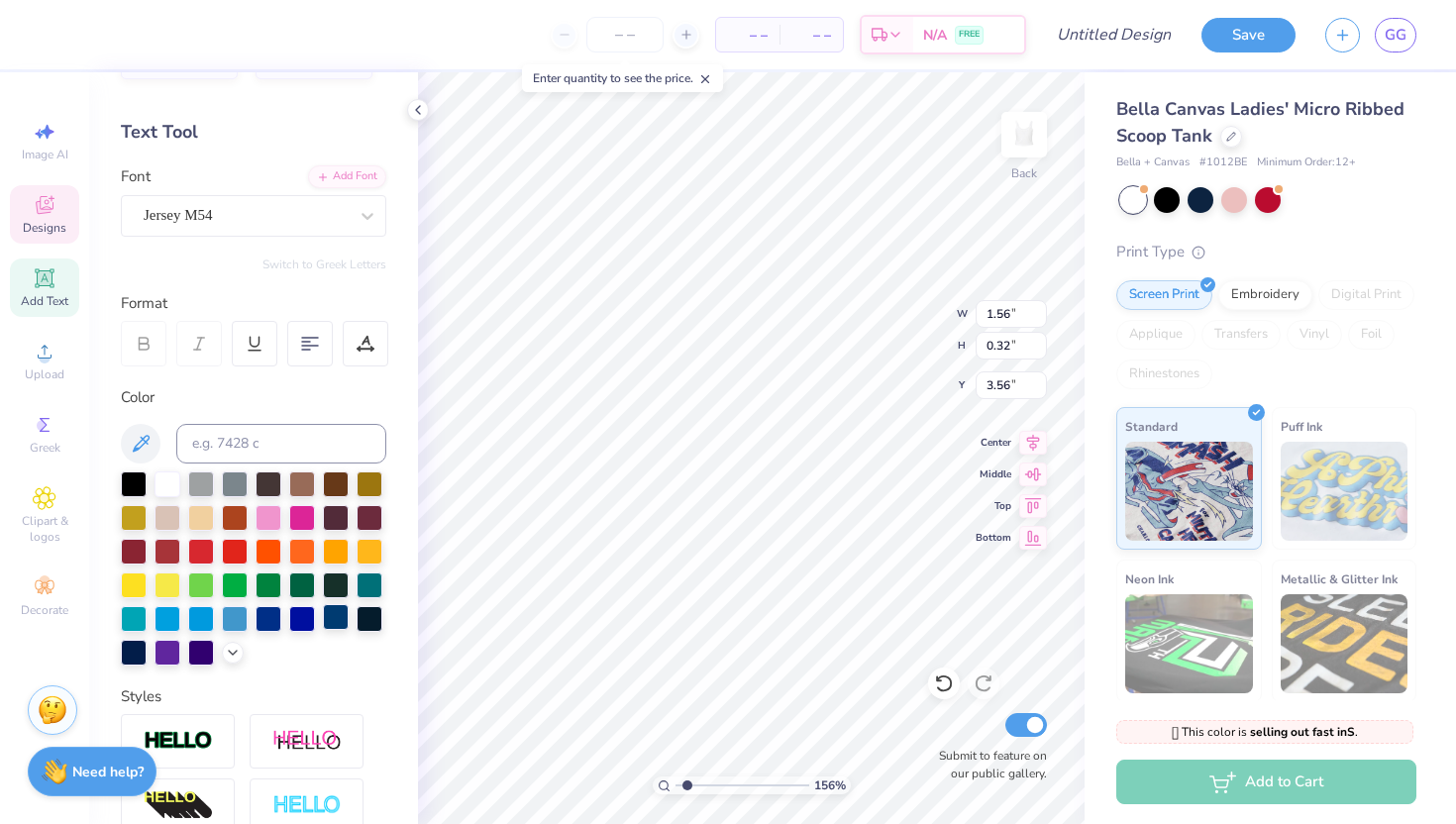 type on "ST. JUDE" 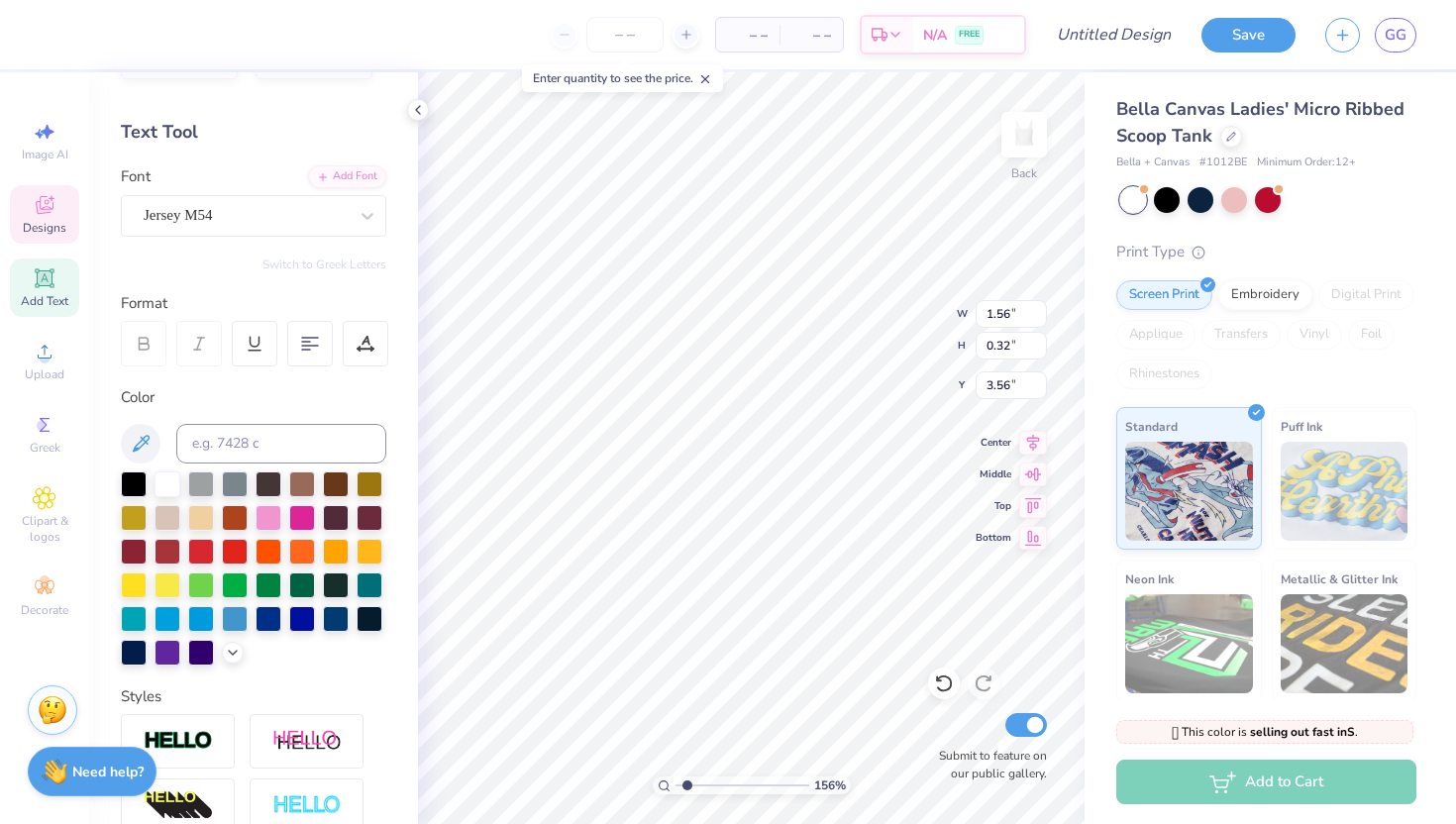 click on "Bella Canvas Ladies' Micro Ribbed Scoop Tank Bella + Canvas # 1012BE Minimum Order:  12 +   Print Type Screen Print Embroidery Digital Print Applique Transfers Vinyl Foil Rhinestones Standard Puff Ink Neon Ink Metallic & Glitter Ink Glow in the Dark Ink Water based Ink" at bounding box center [1270, 464] 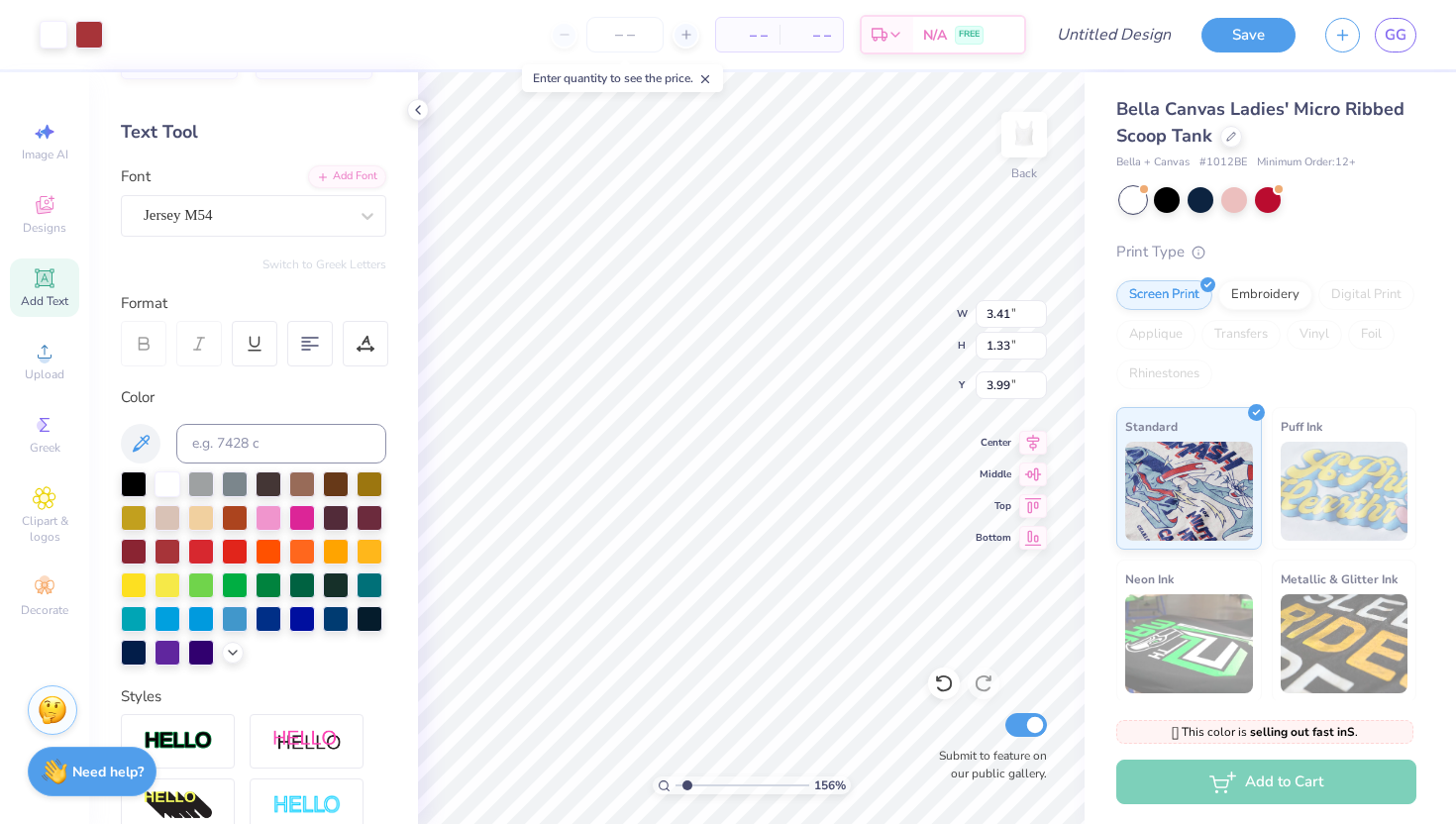 type on "3.99" 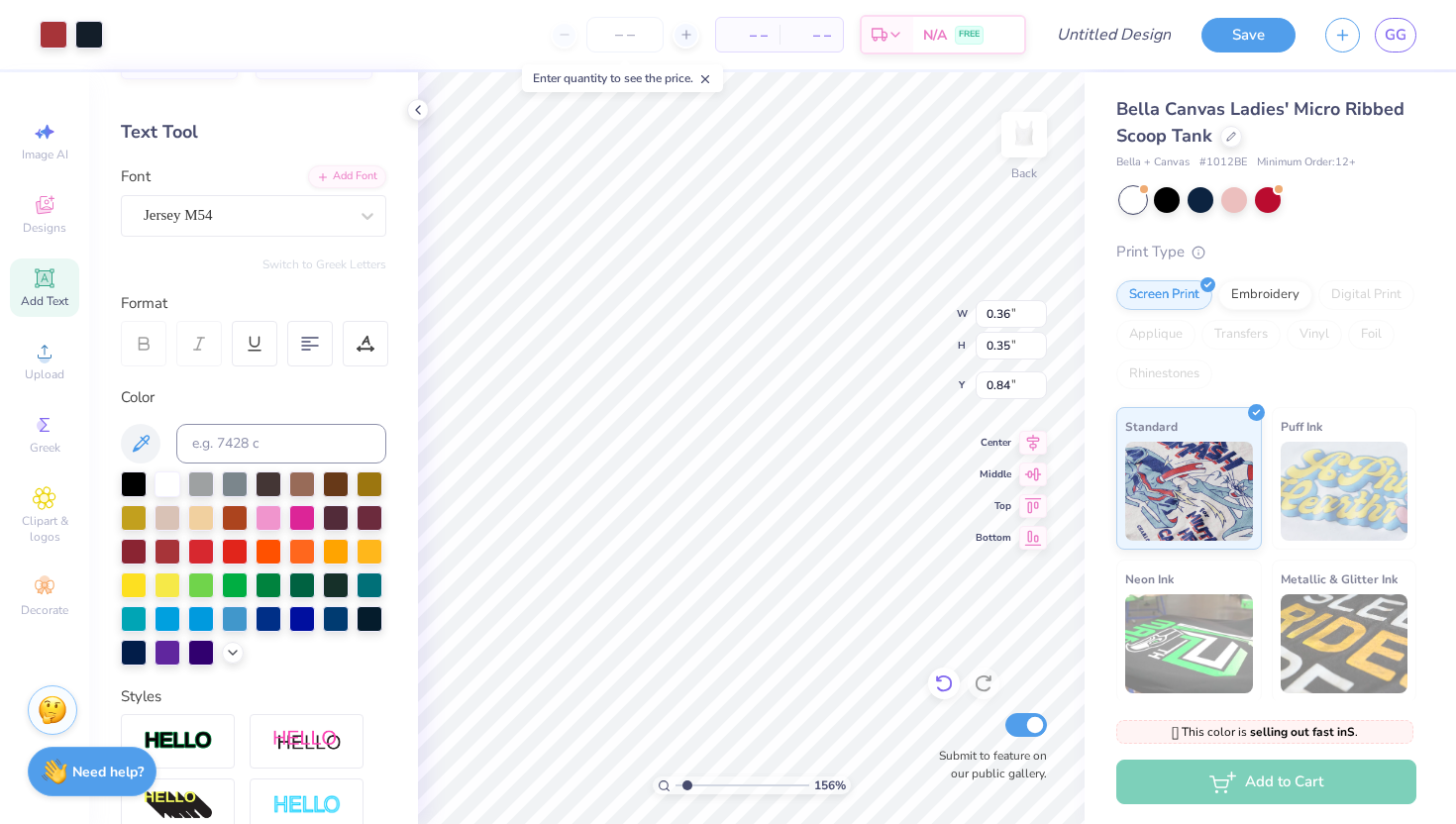 click at bounding box center (944, 683) 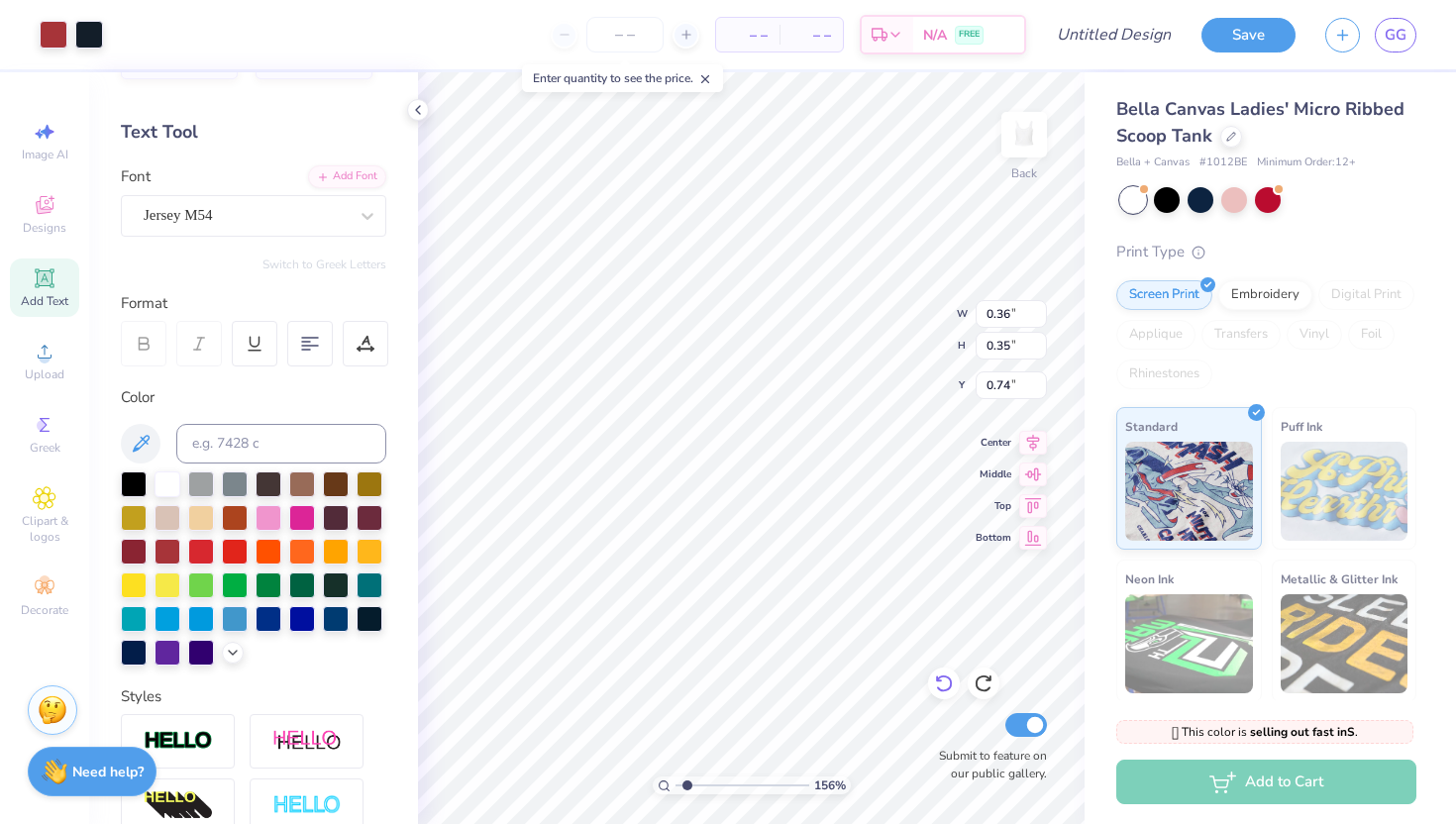 click 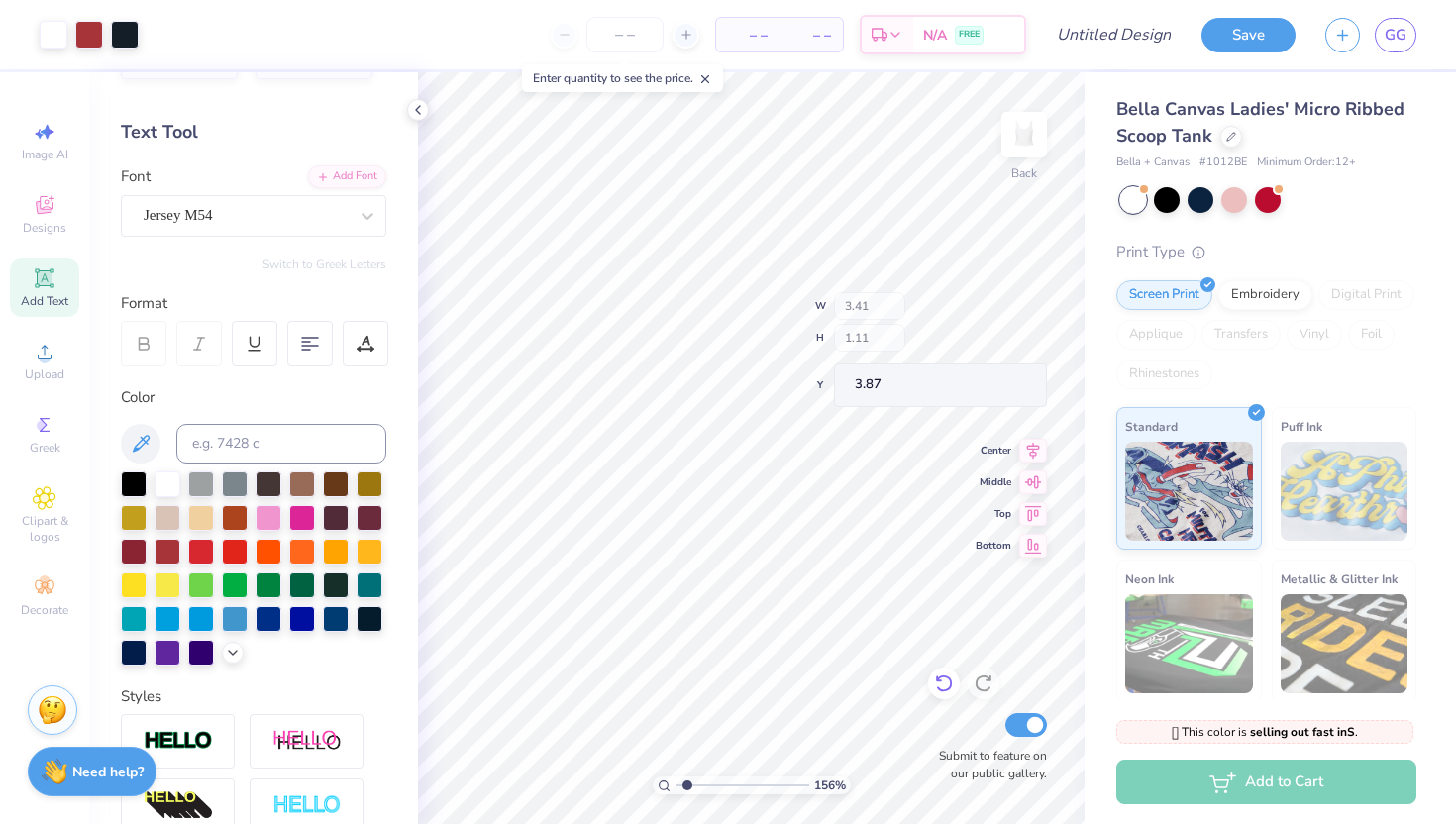 type on "3.87" 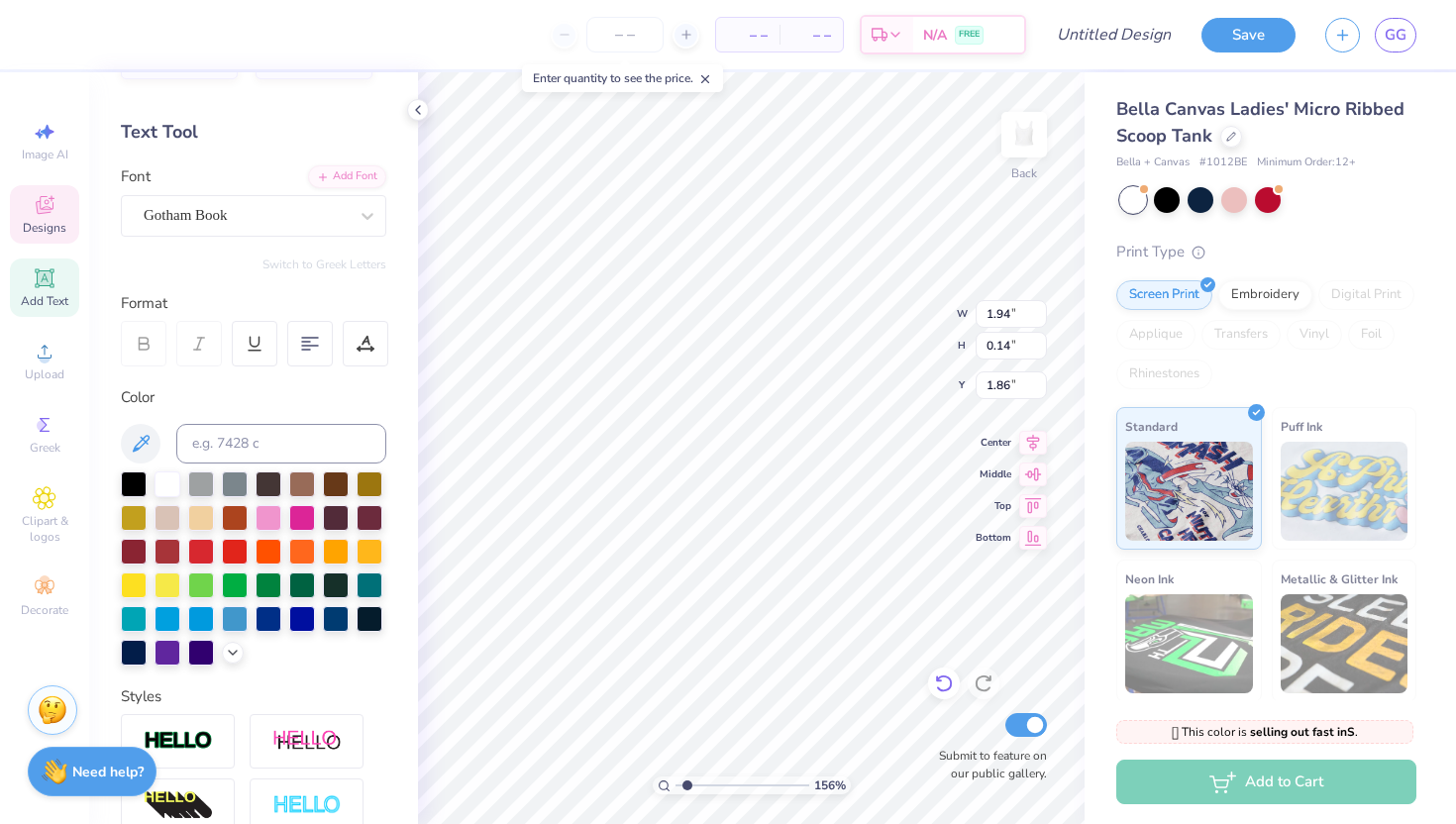 type on "ESTABLISHD. 1888" 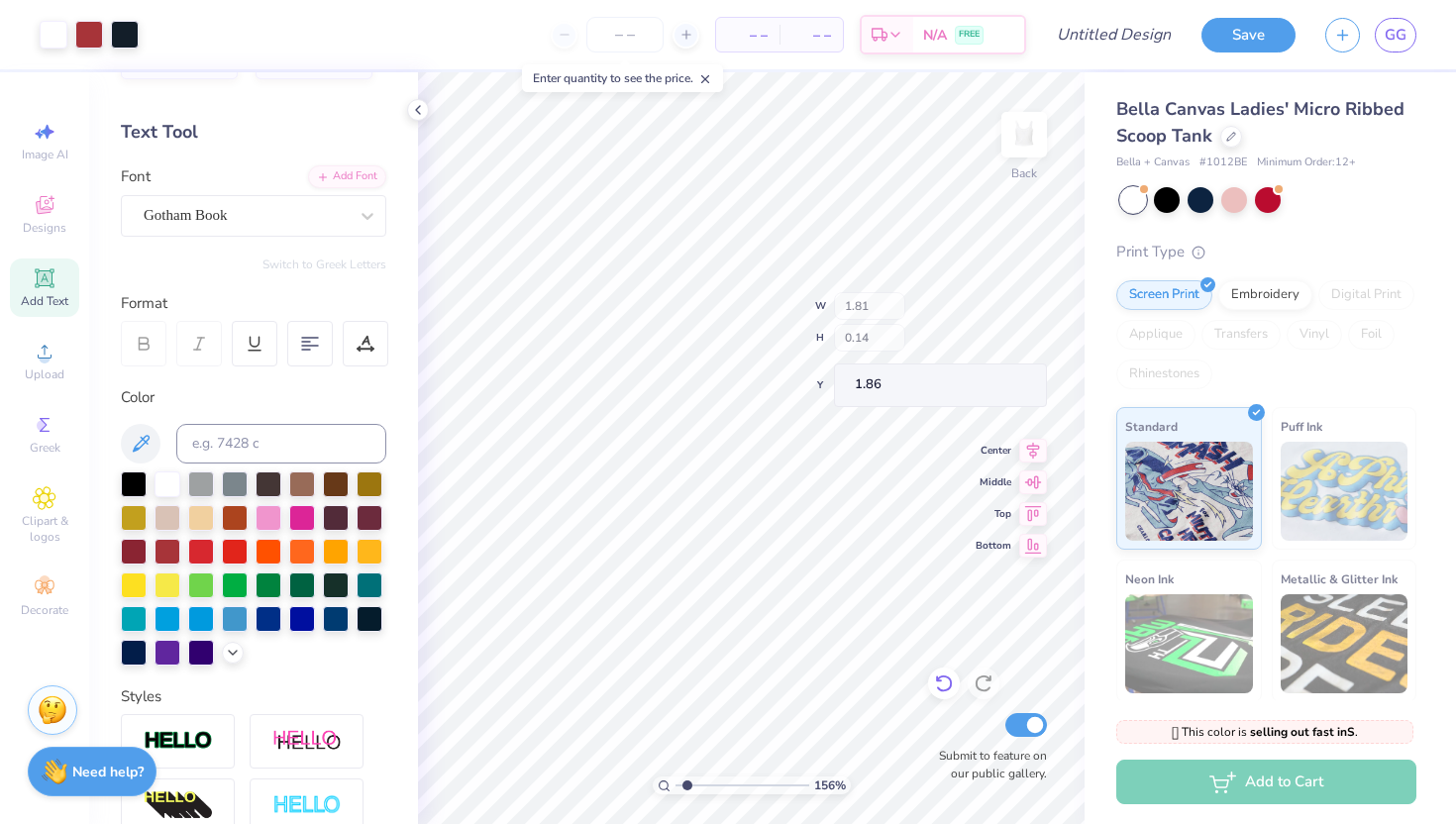 type on "1.81" 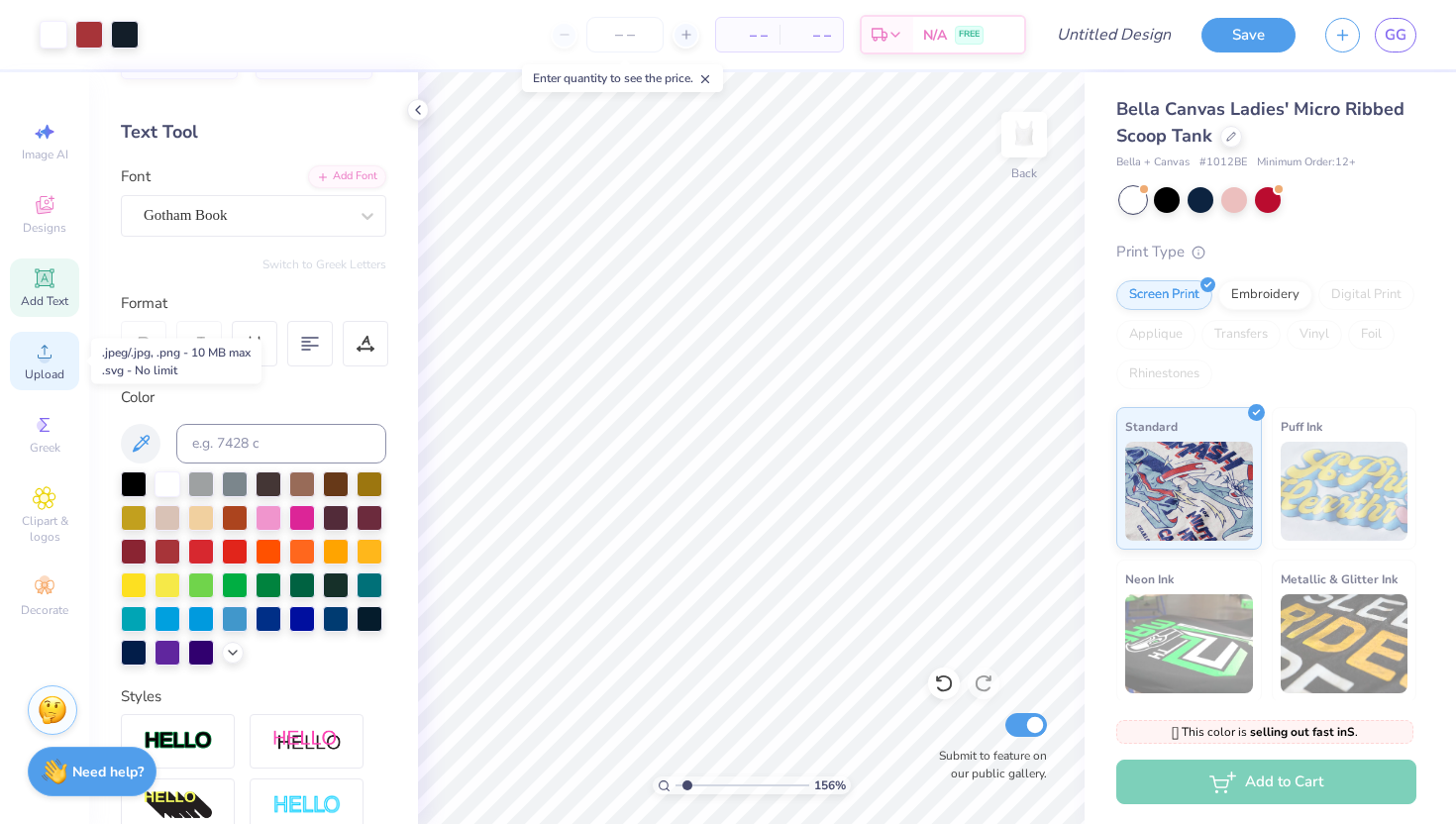 click 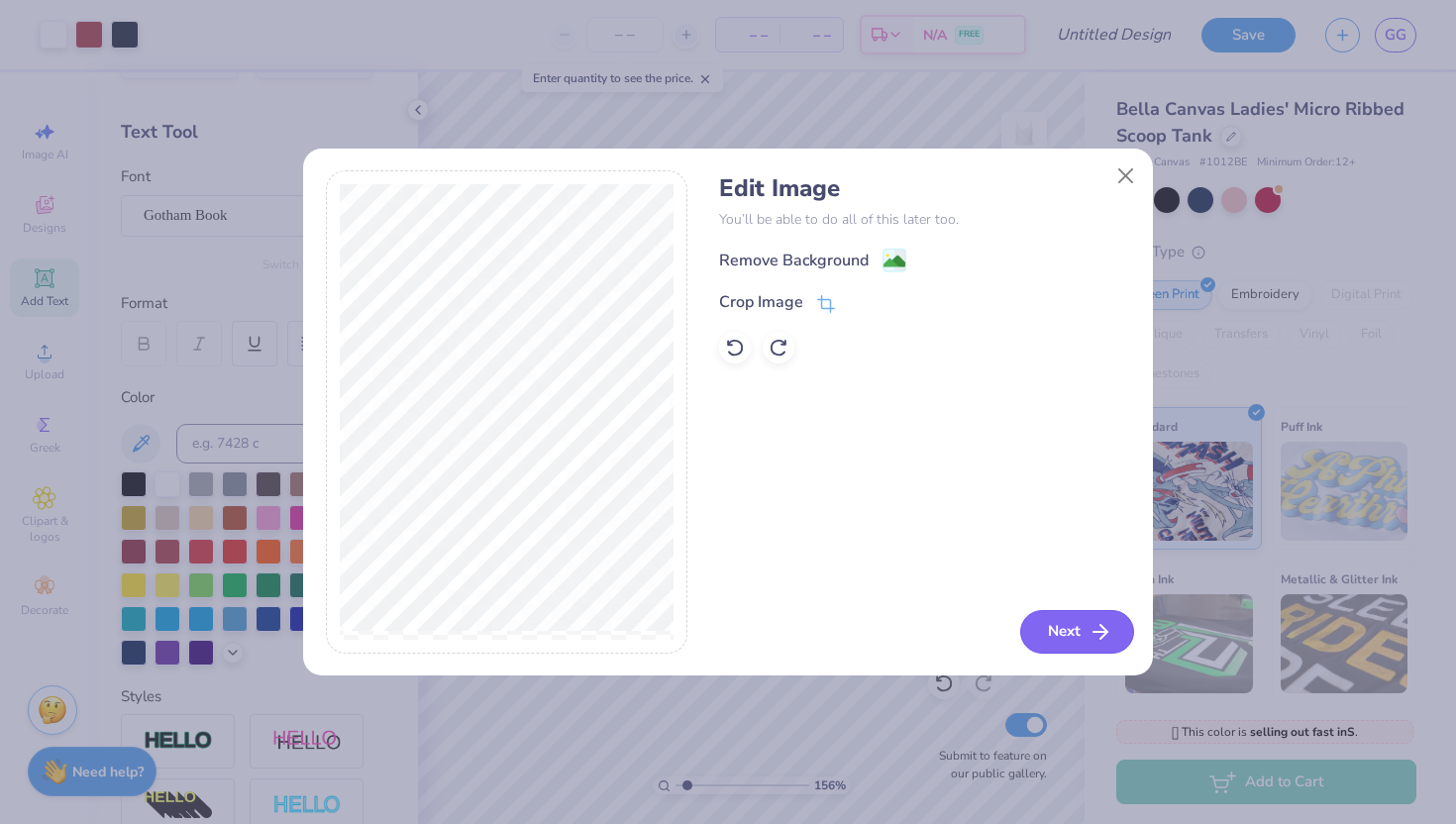 click 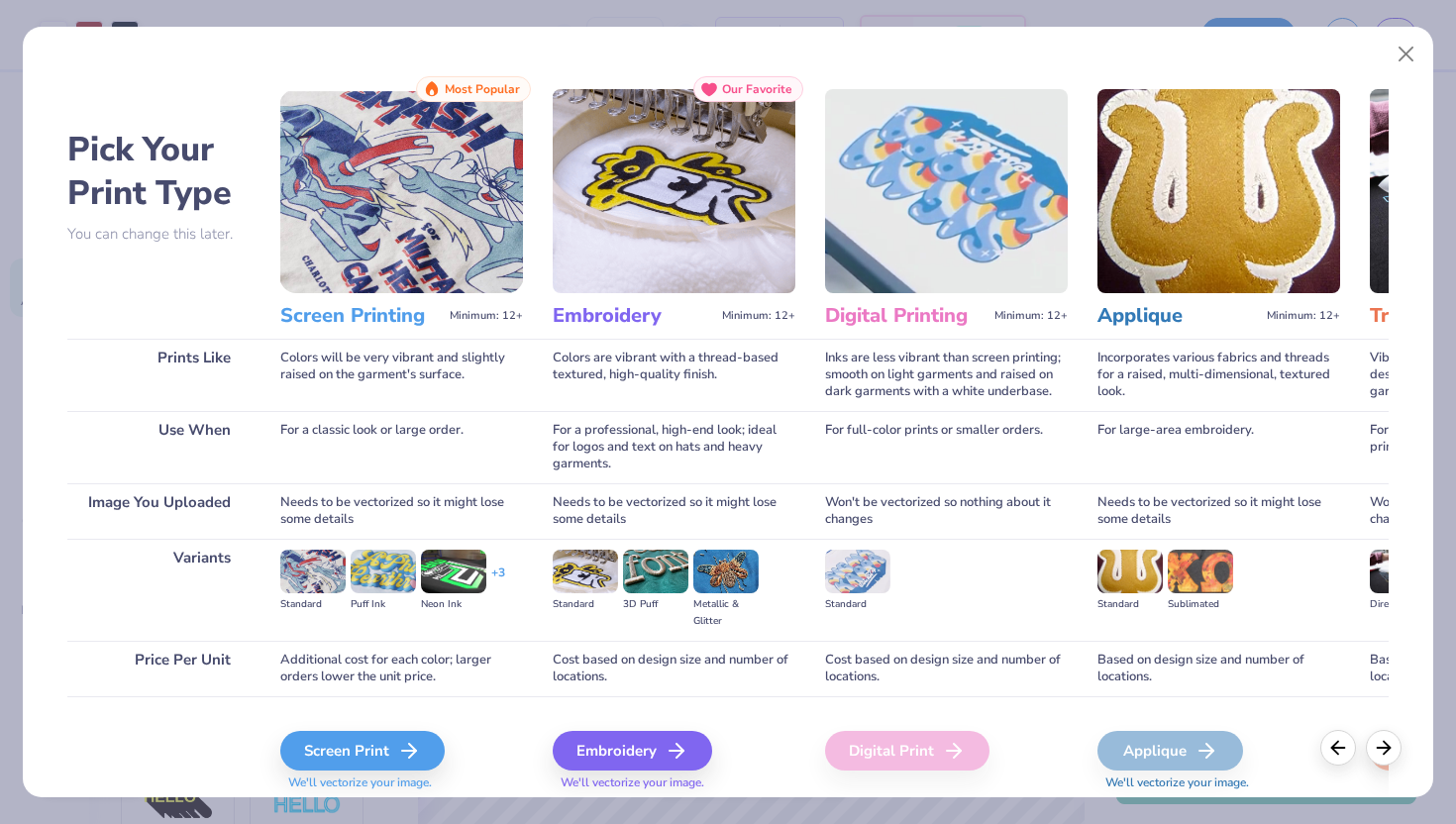 scroll, scrollTop: 0, scrollLeft: 2, axis: horizontal 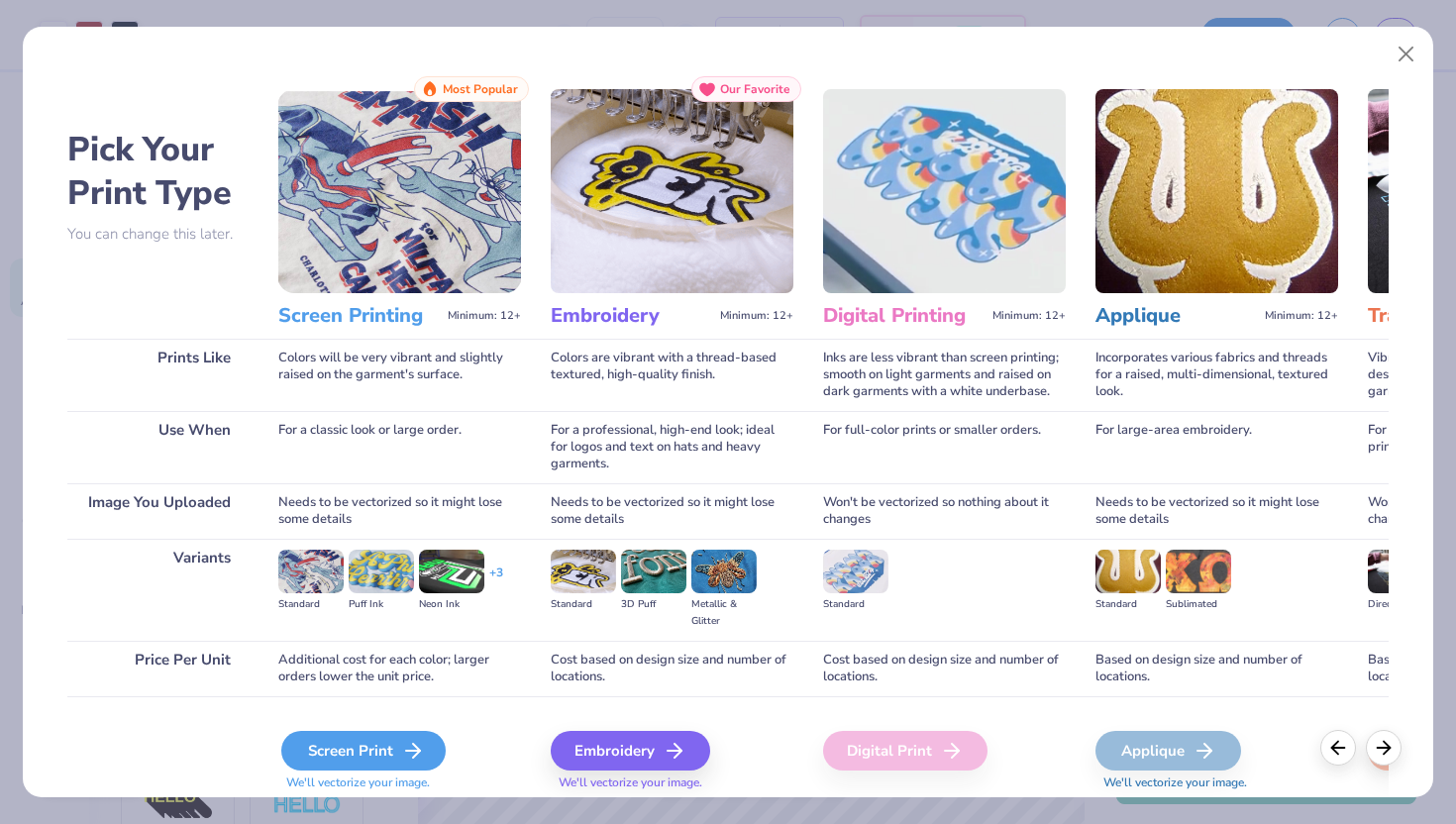 click on "Screen Print" at bounding box center (364, 751) 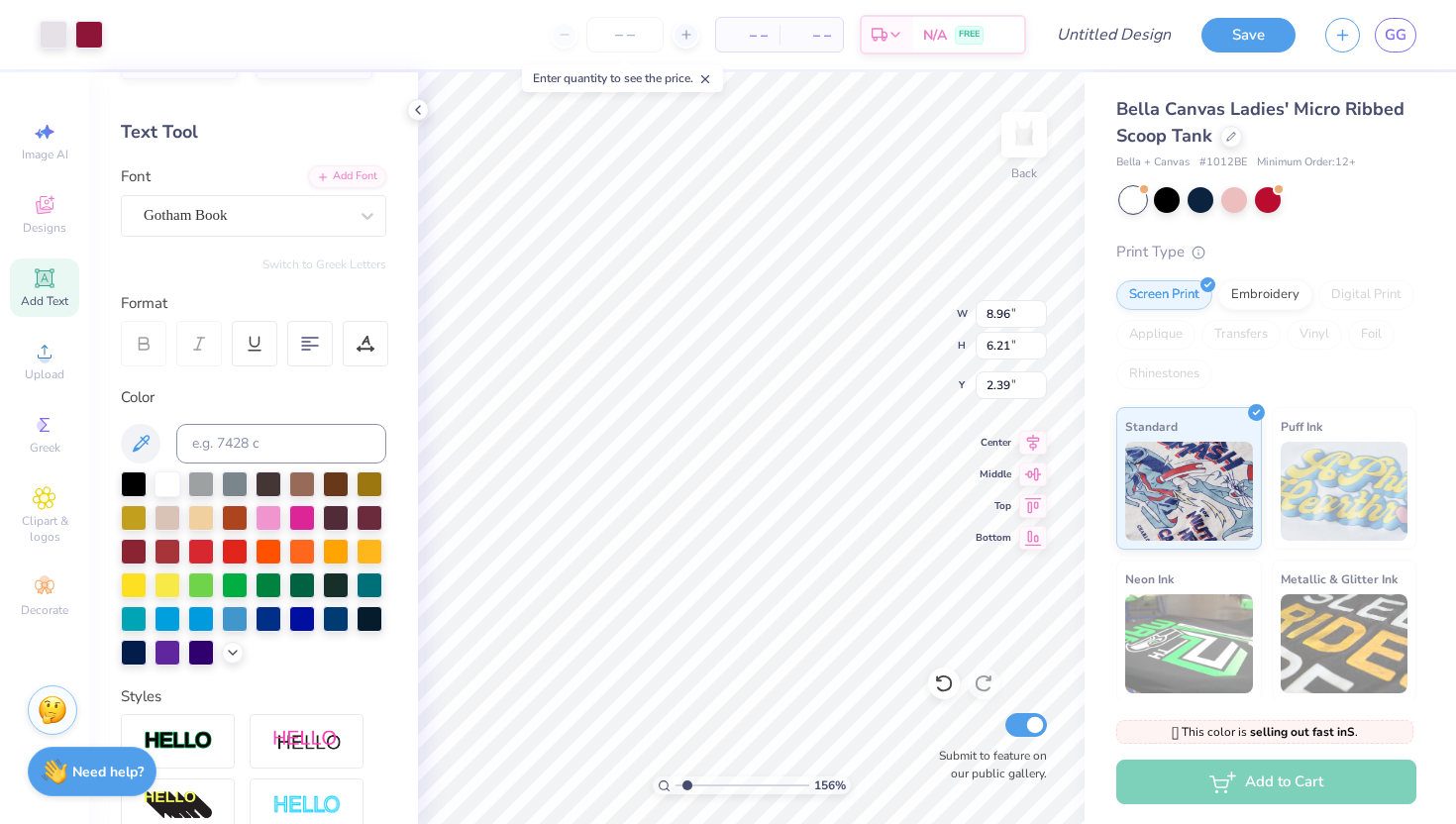 type on "3.30" 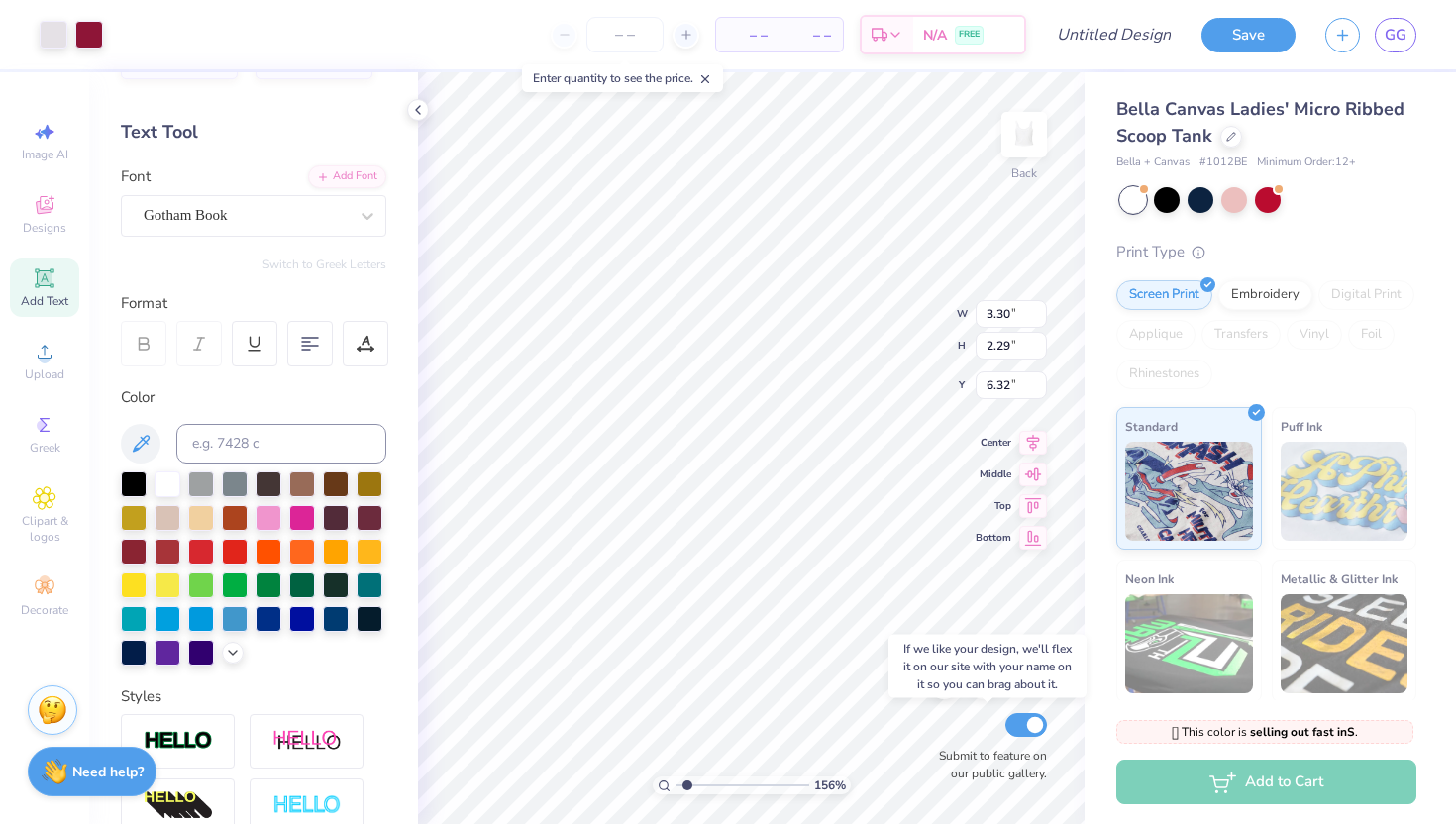 click on "156  % Back W 3.30 3.30 " H 2.29 2.29 " Y 6.32 6.32 " Center Middle Top Bottom Submit to feature on our public gallery." at bounding box center (751, 448) 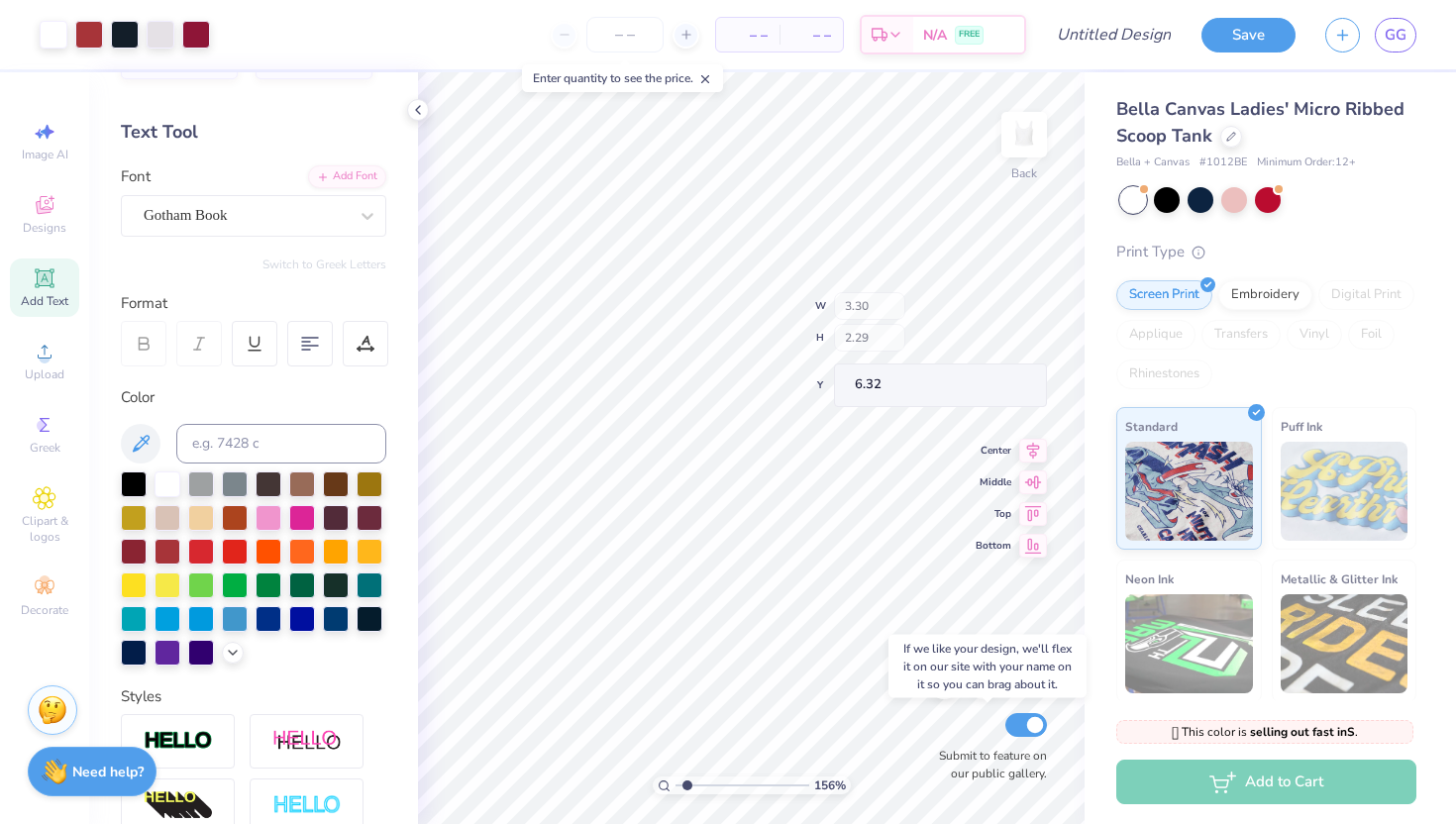 type on "1.42" 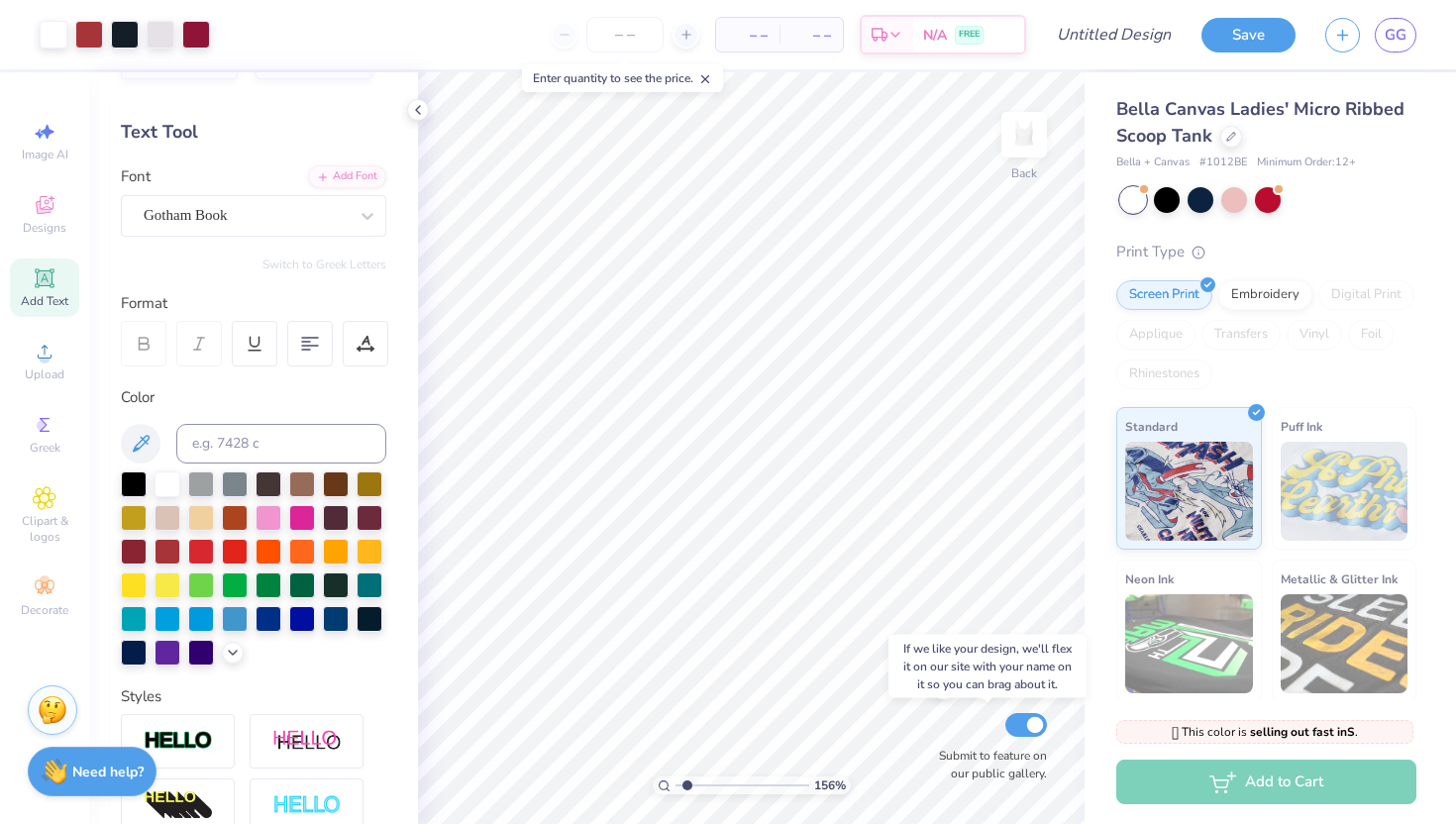 drag, startPoint x: 985, startPoint y: 780, endPoint x: 948, endPoint y: 734, distance: 59.033889 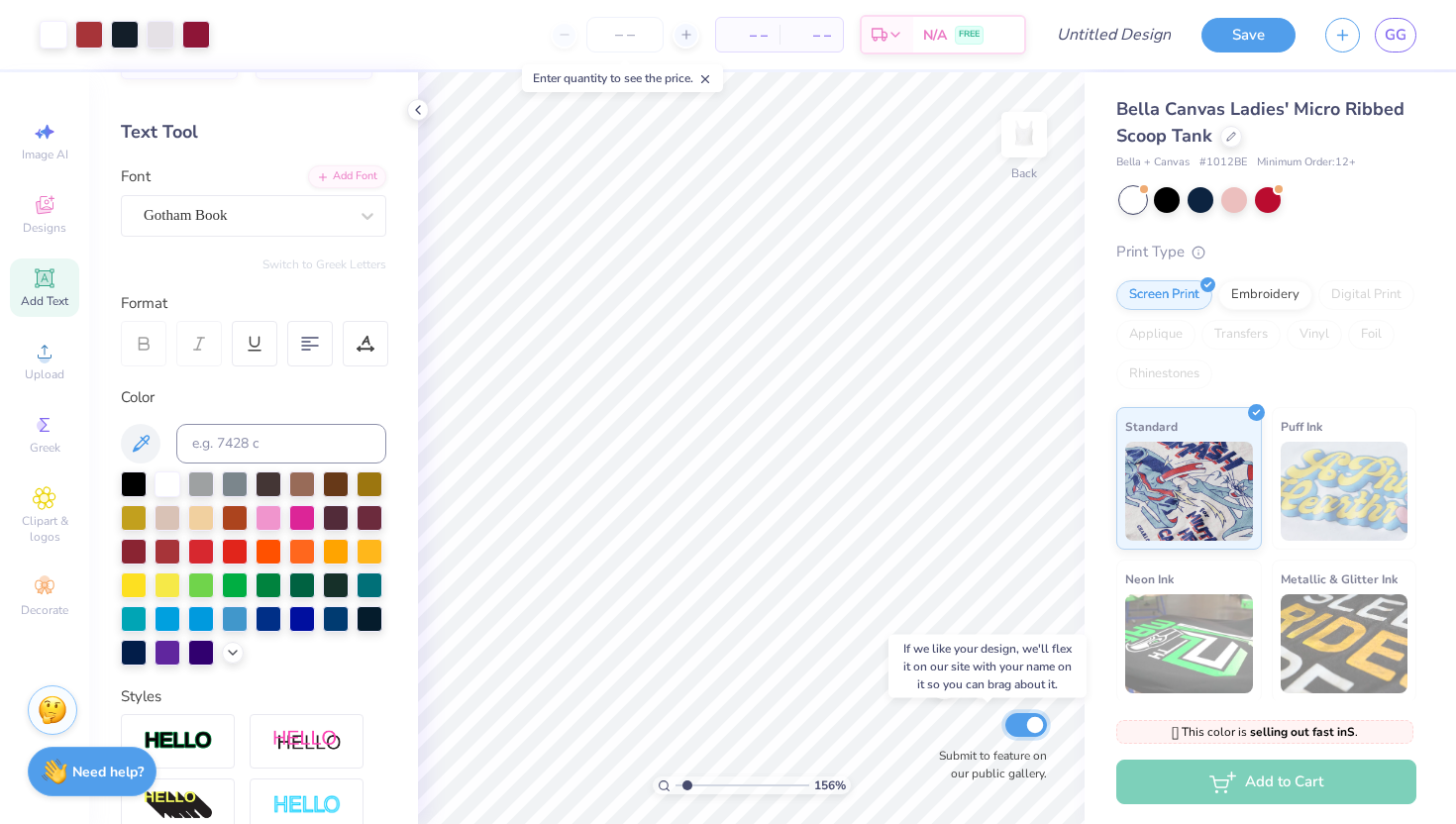 click on "Submit to feature on our public gallery." at bounding box center [1026, 725] 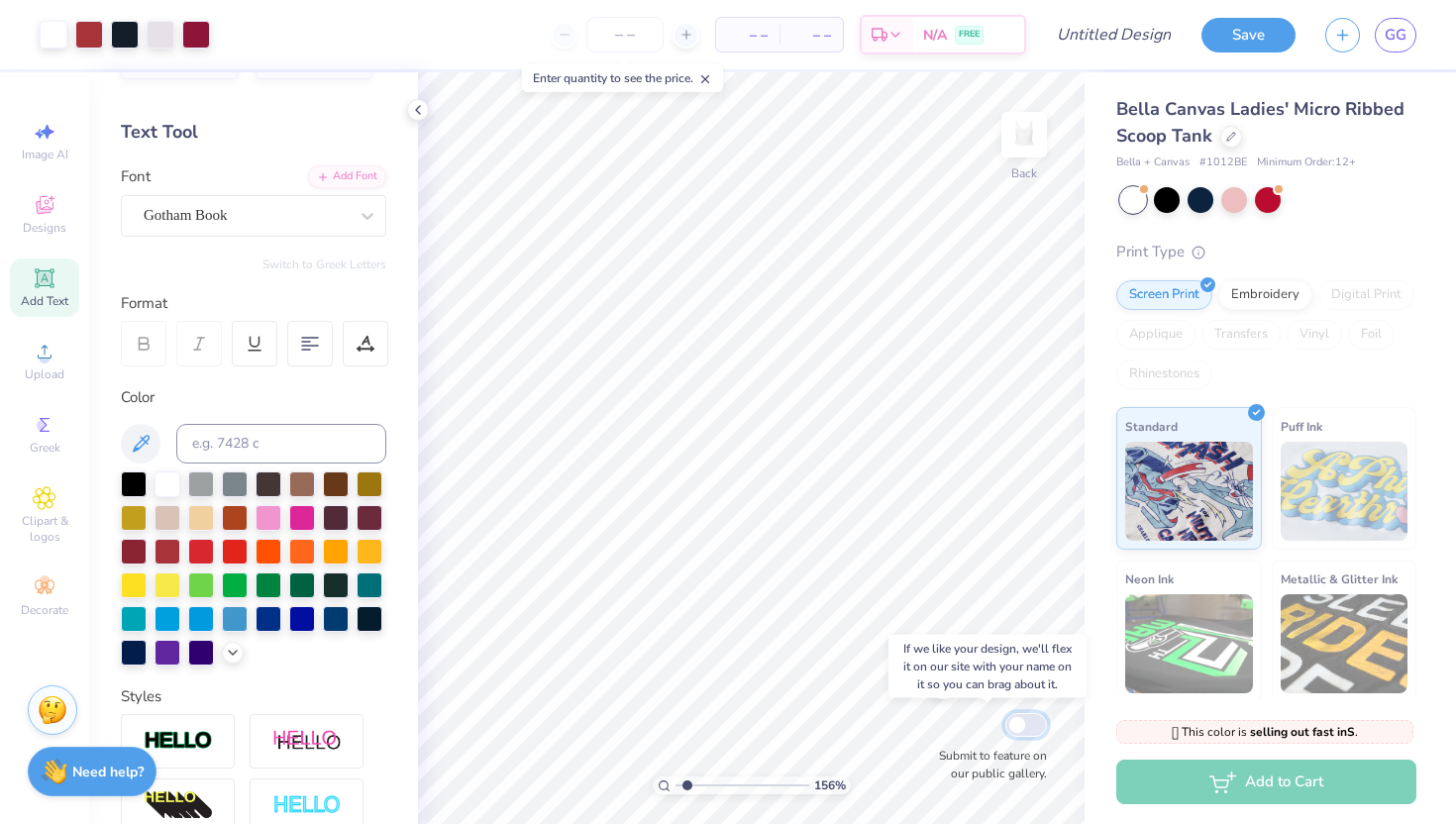 checkbox on "false" 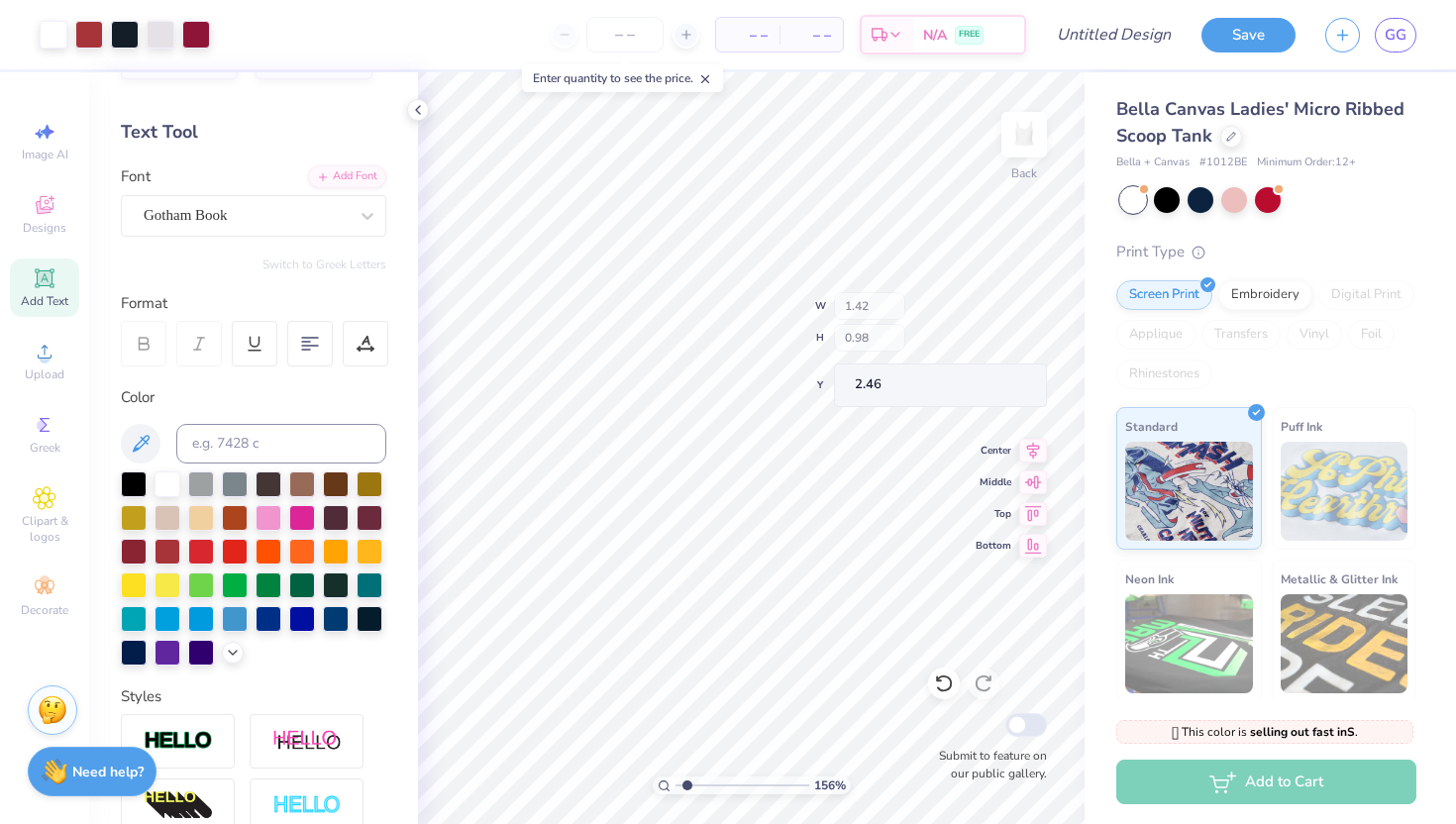 type on "2.46" 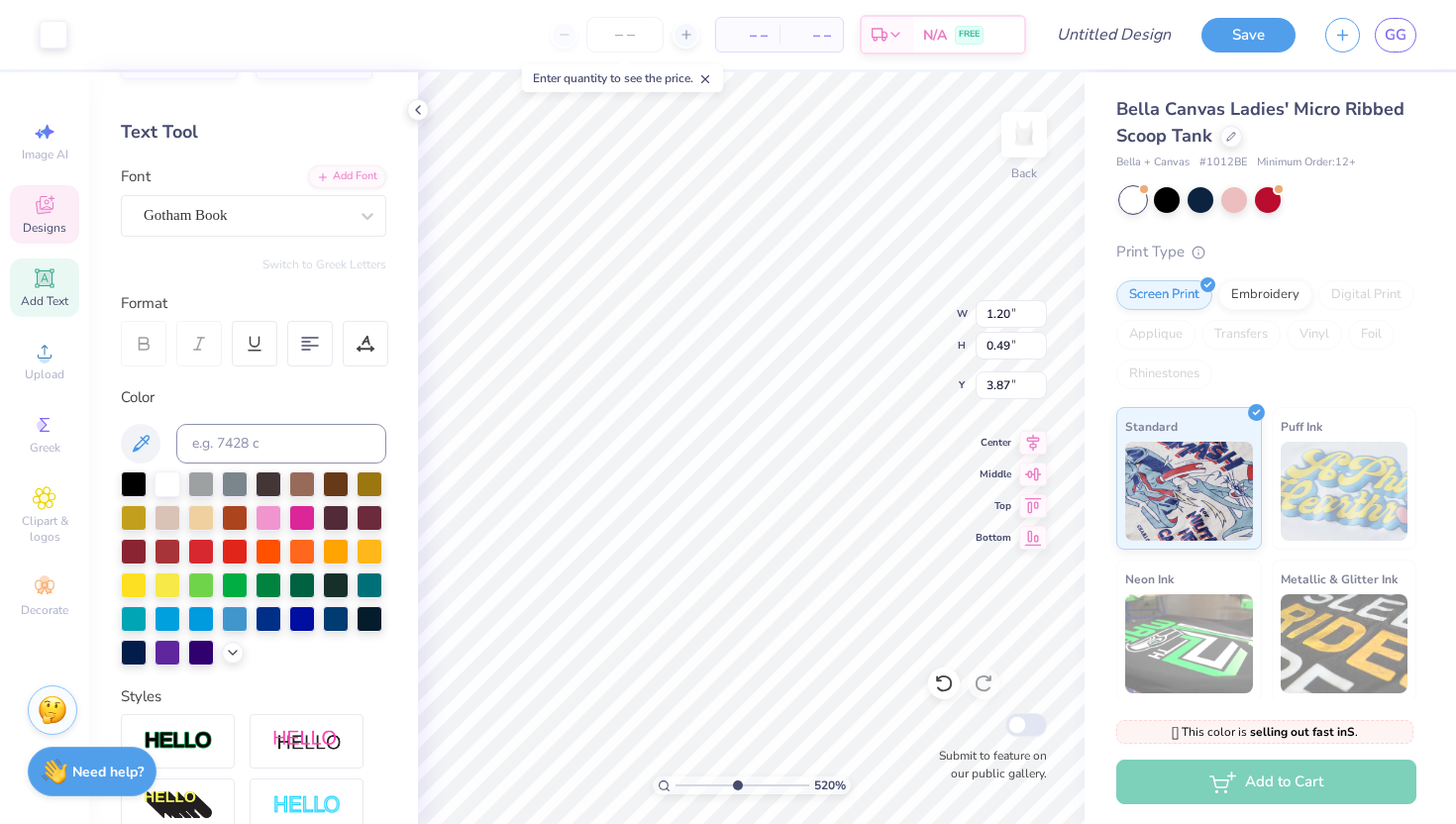 drag, startPoint x: 683, startPoint y: 783, endPoint x: 732, endPoint y: 789, distance: 49.36598 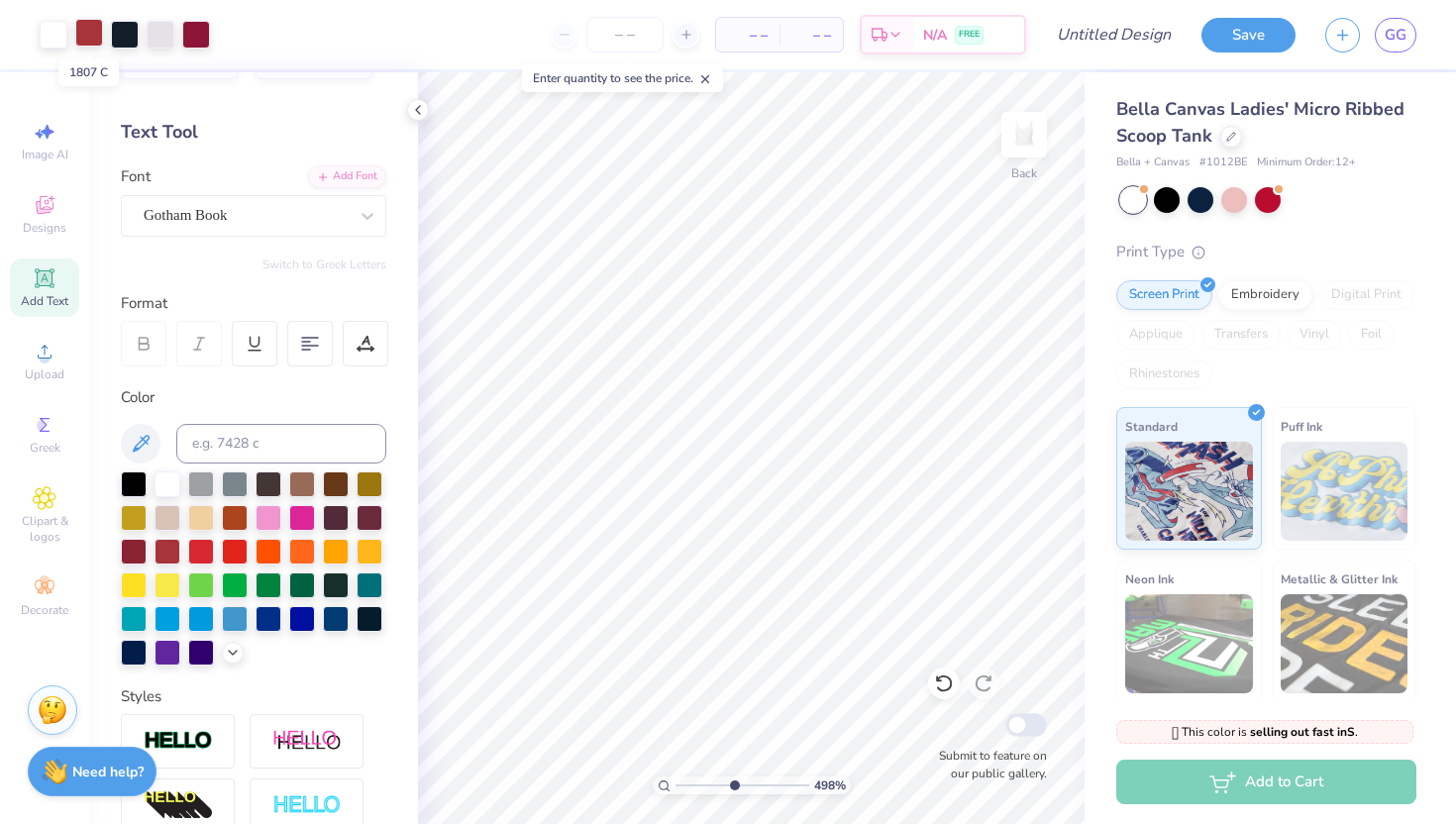 click at bounding box center [89, 33] 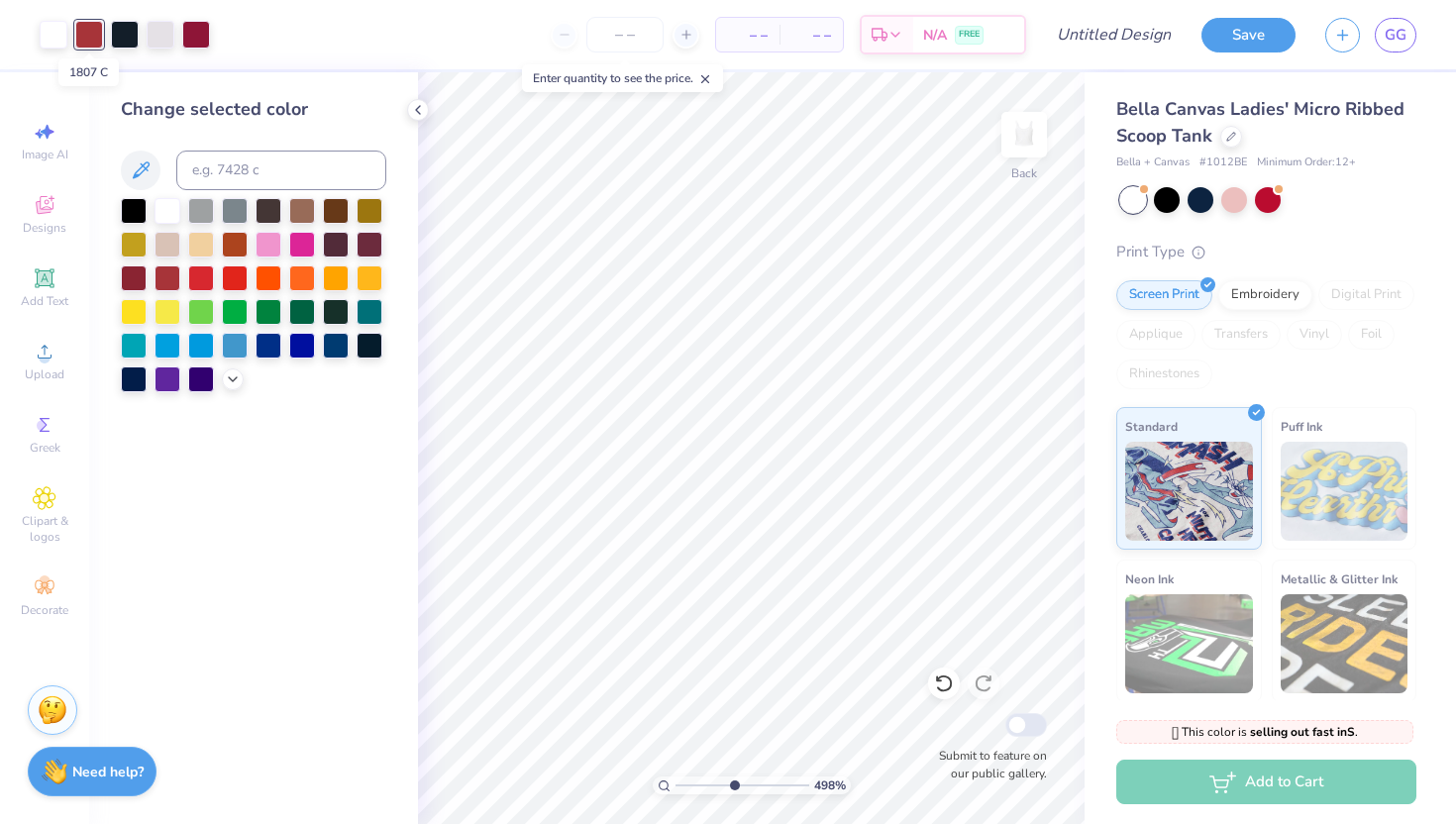click at bounding box center (89, 35) 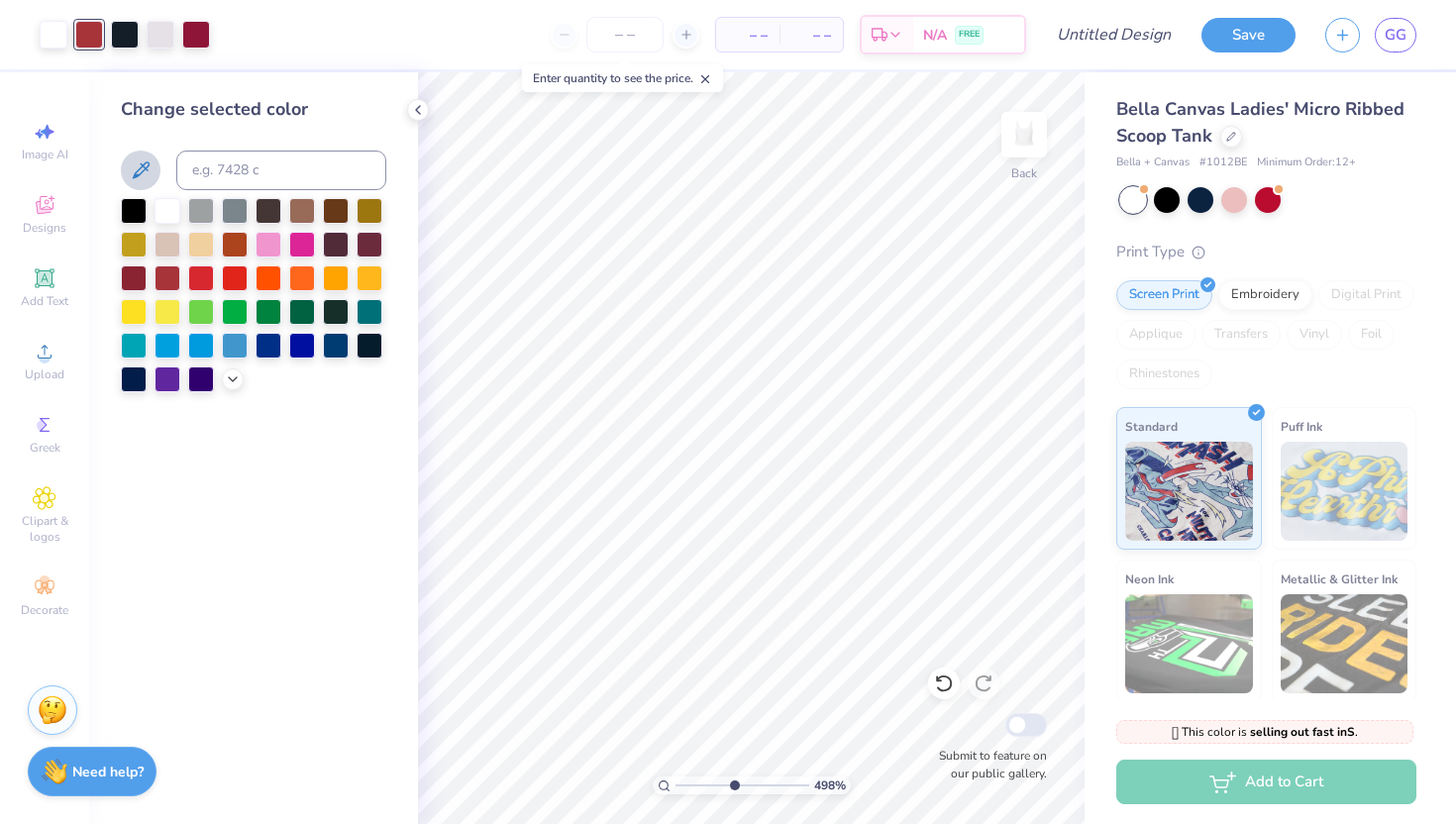 click at bounding box center (141, 170) 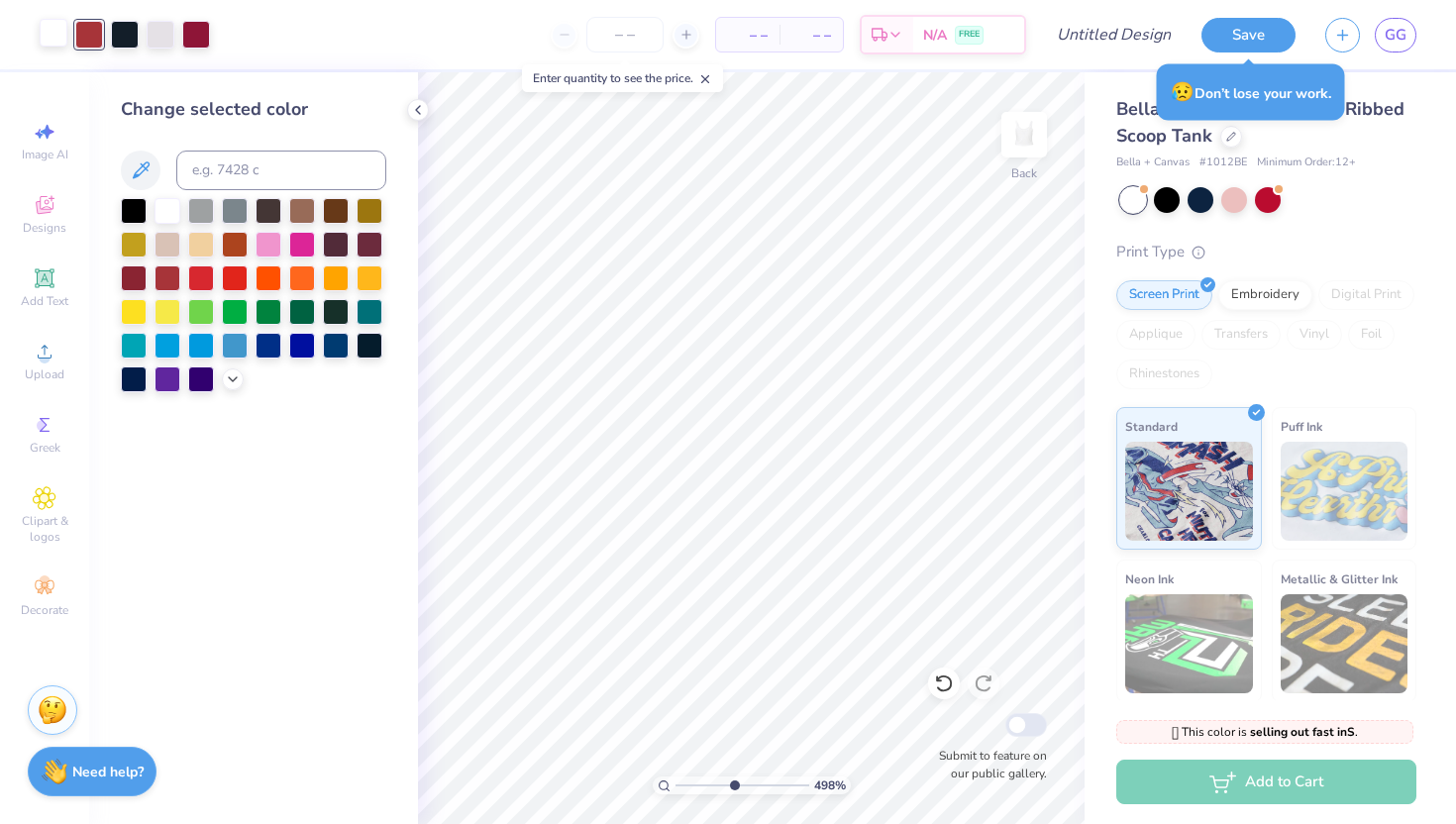 click at bounding box center (53, 33) 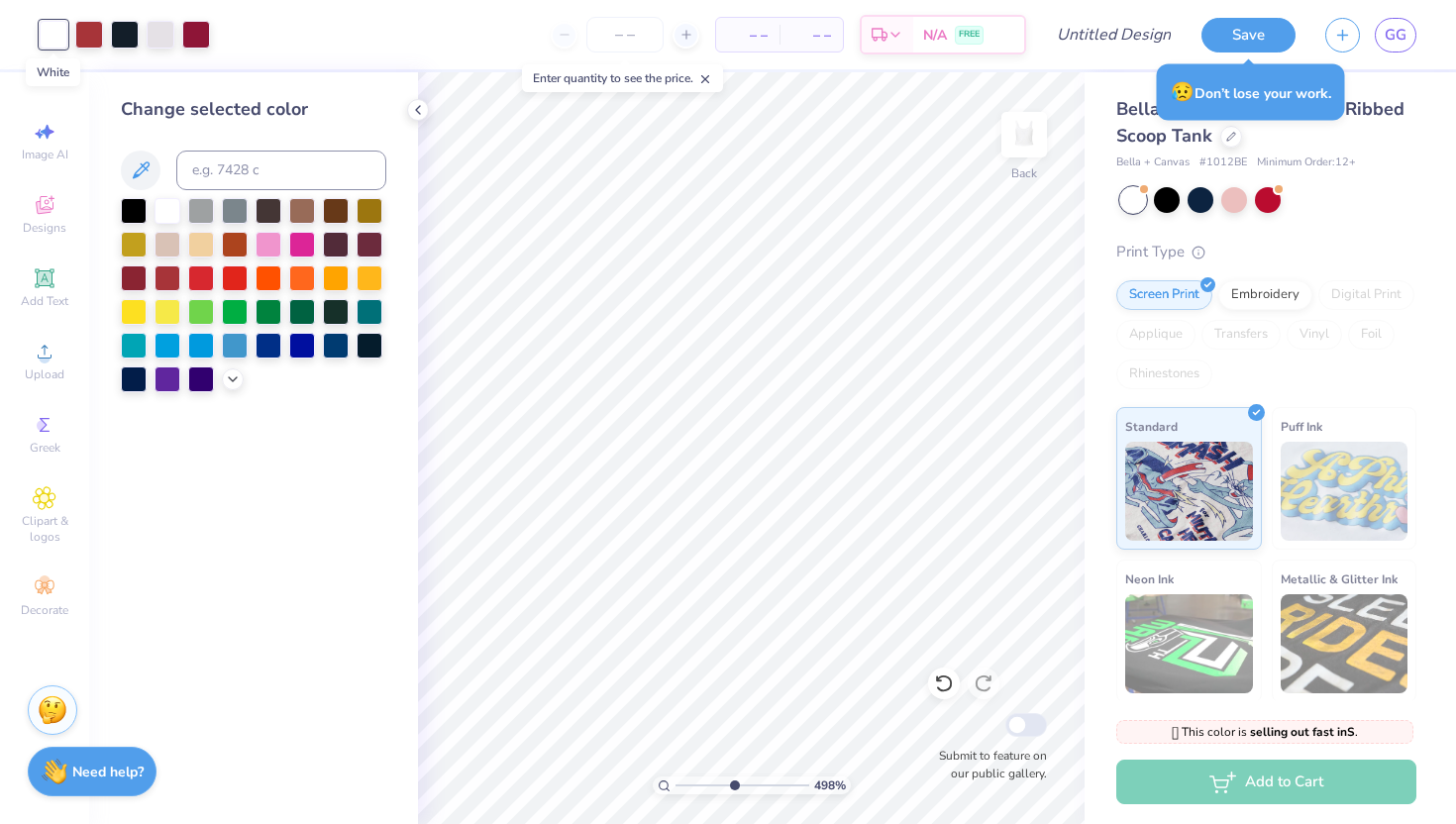 click at bounding box center [53, 35] 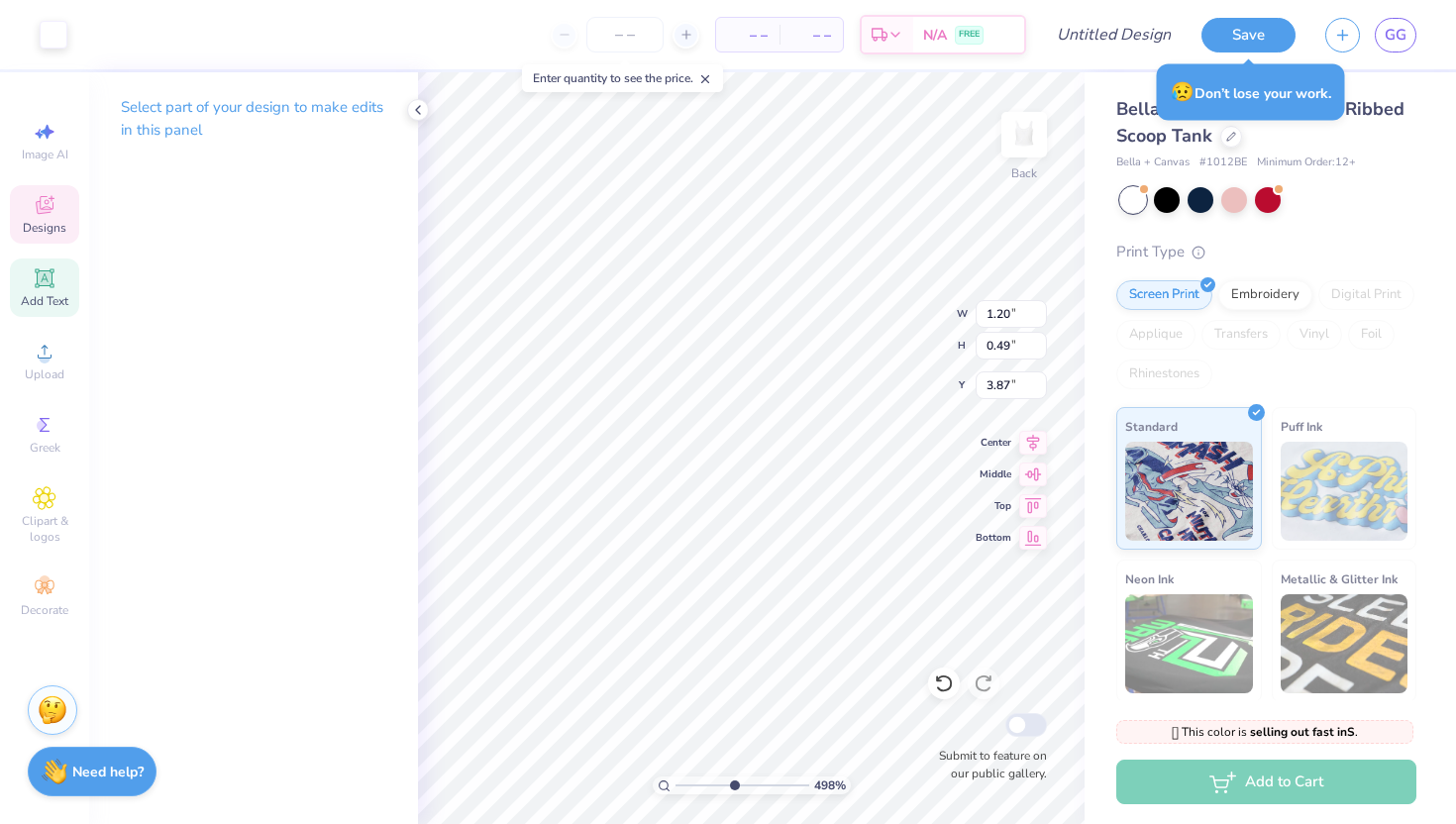 click 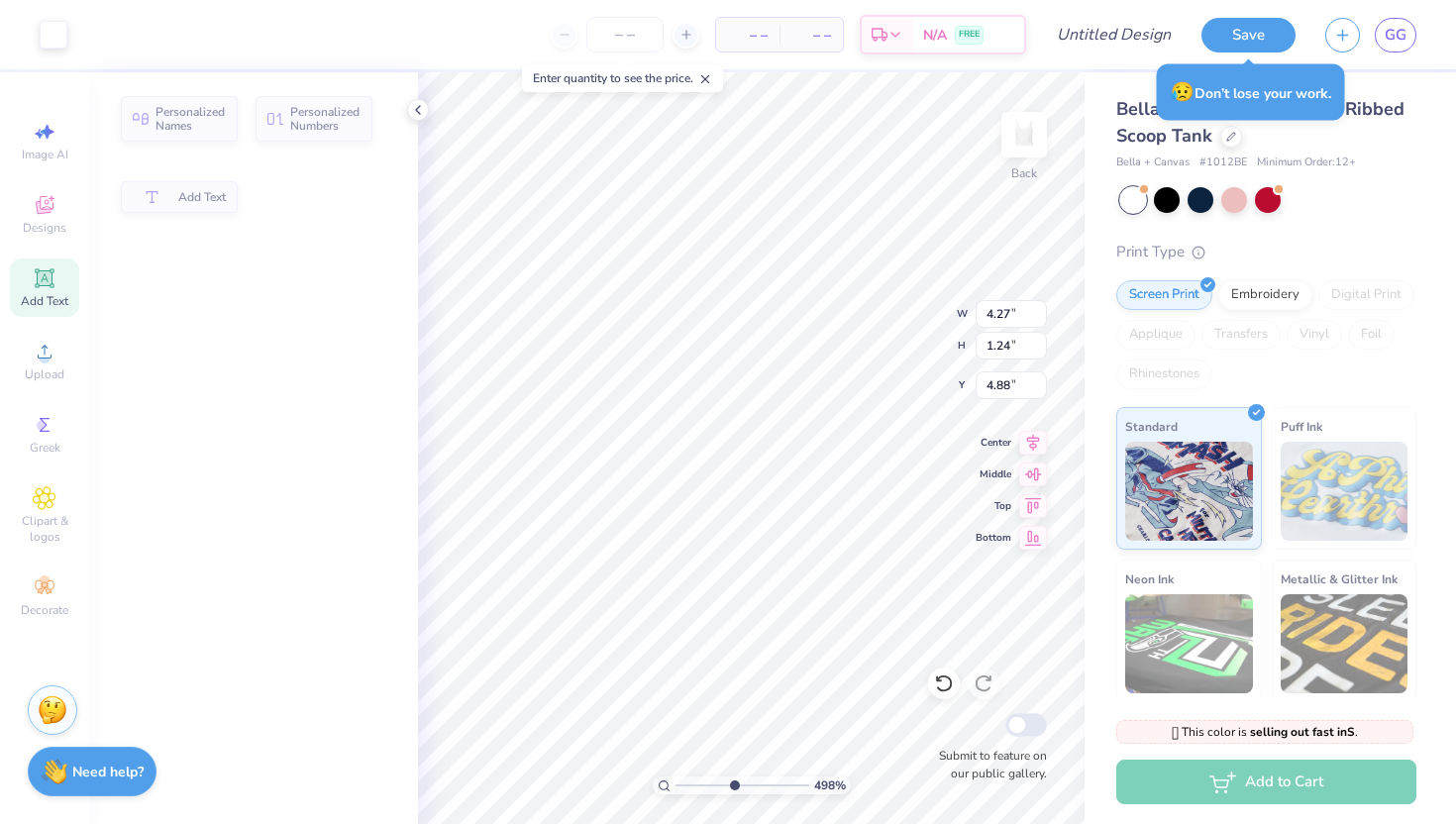 type on "4.27" 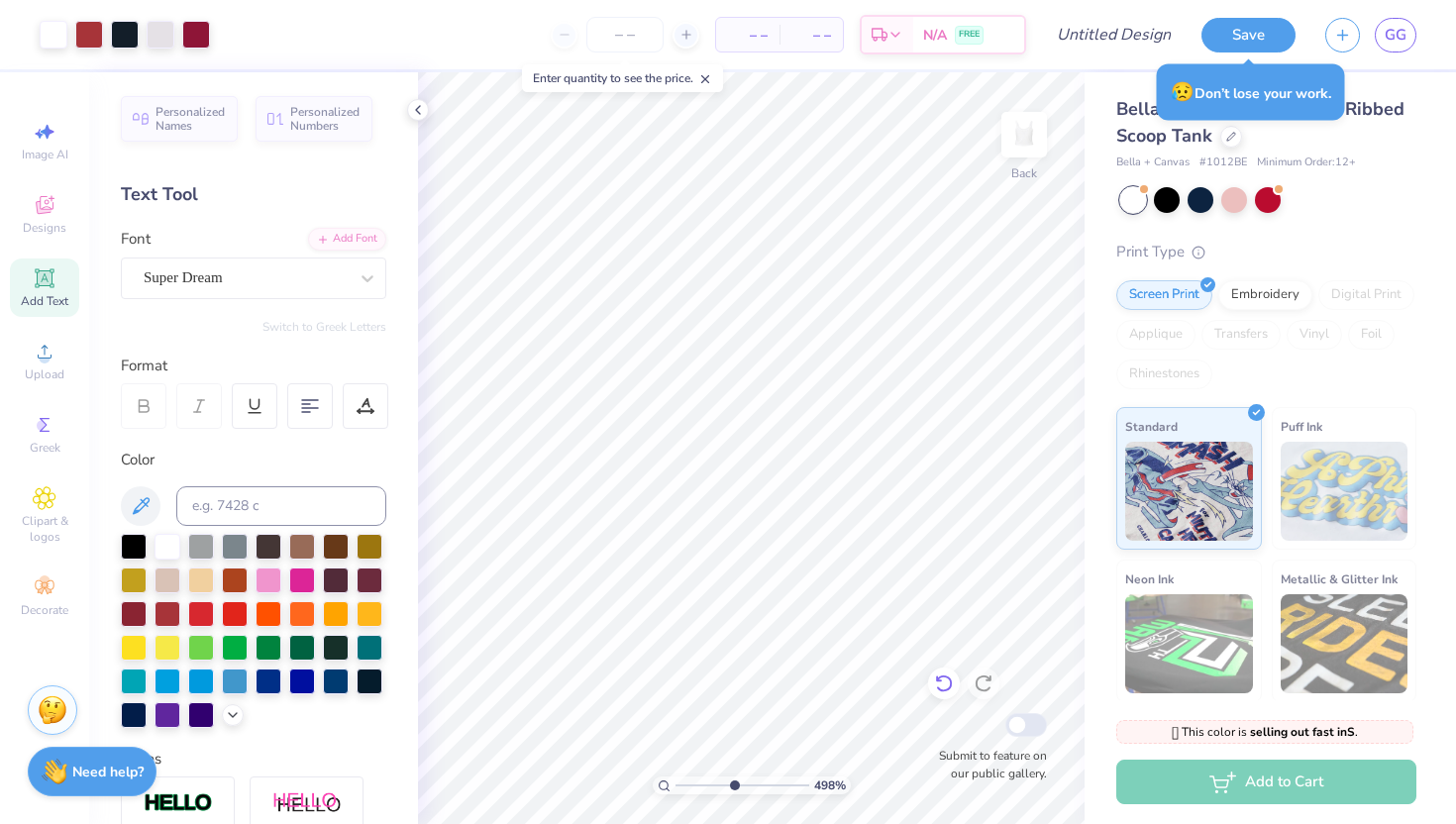 click at bounding box center (944, 683) 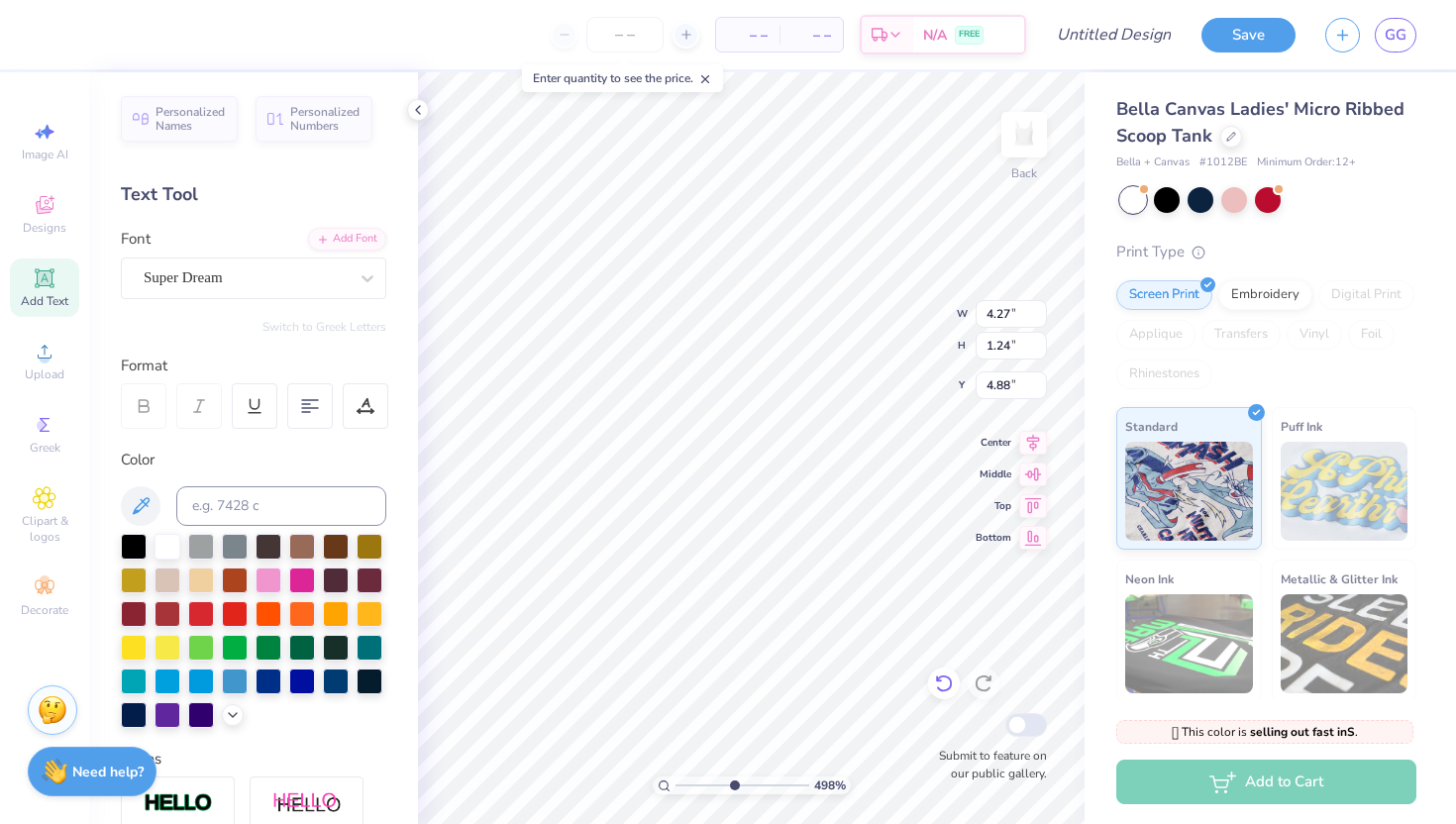 click 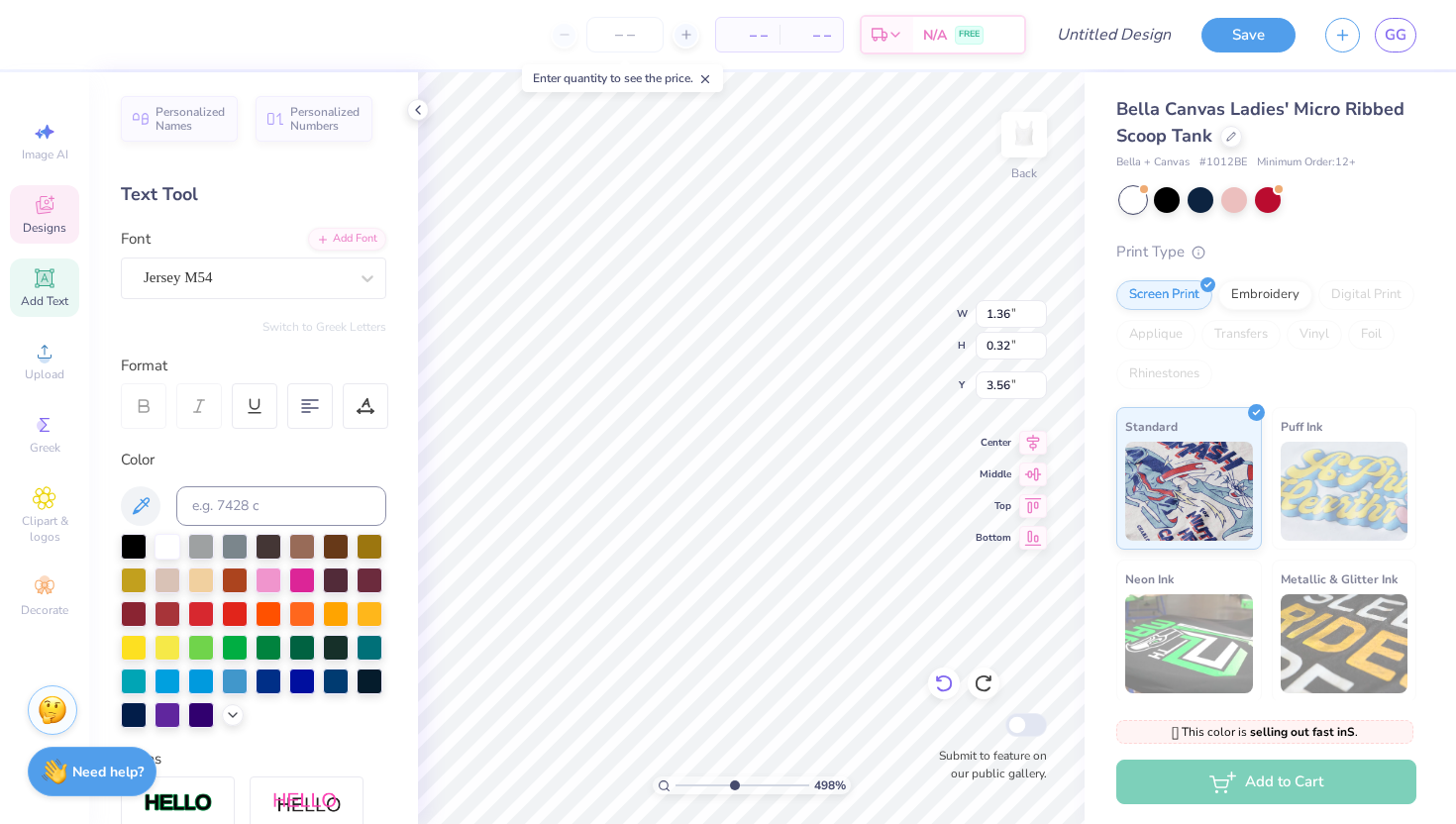 click on "498  % Back W 1.36 1.36 " H 0.32 0.32 " Y 3.56 3.56 " Center Middle Top Bottom Submit to feature on our public gallery." at bounding box center (751, 448) 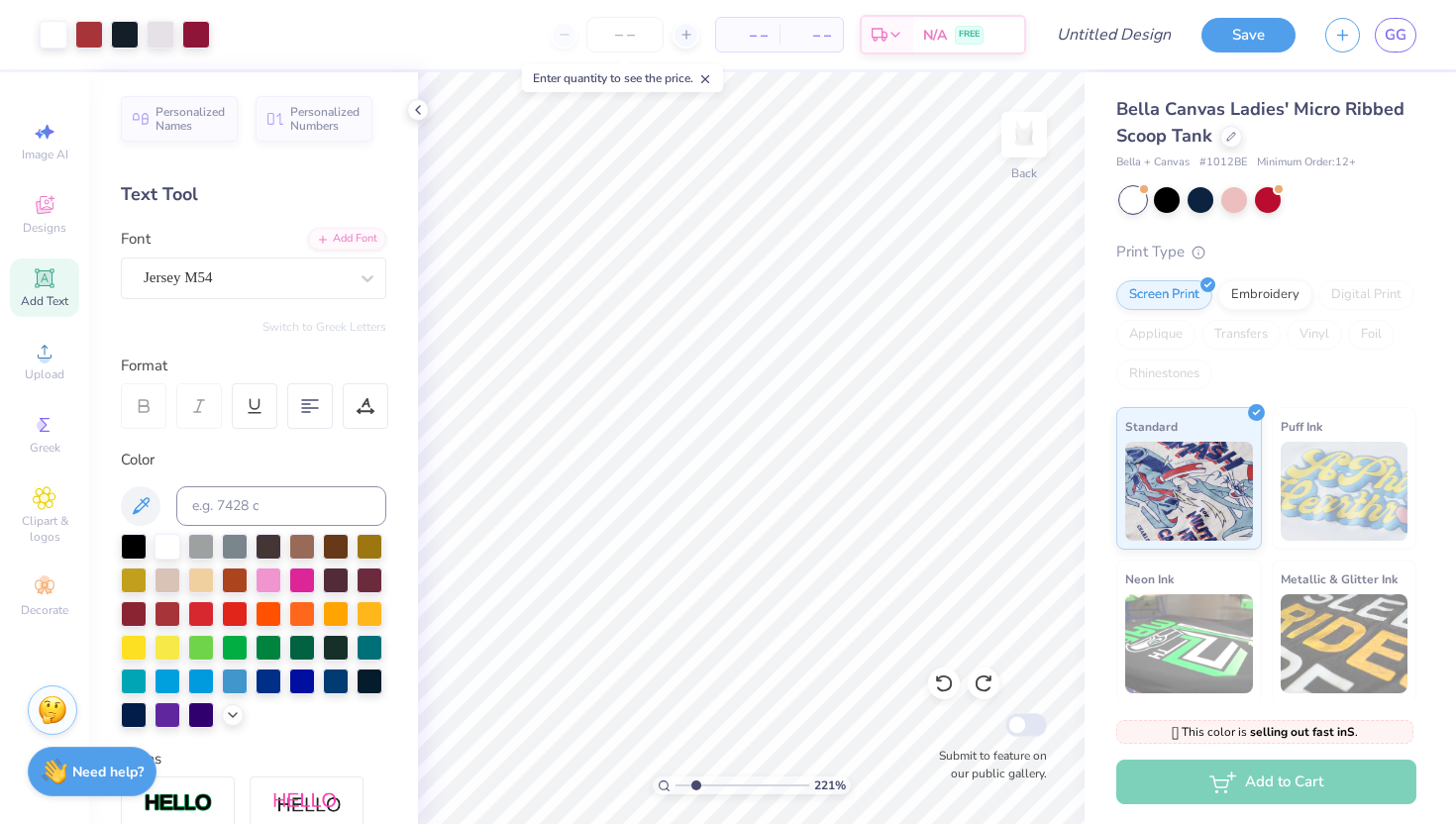 drag, startPoint x: 731, startPoint y: 781, endPoint x: 695, endPoint y: 798, distance: 39.812058 